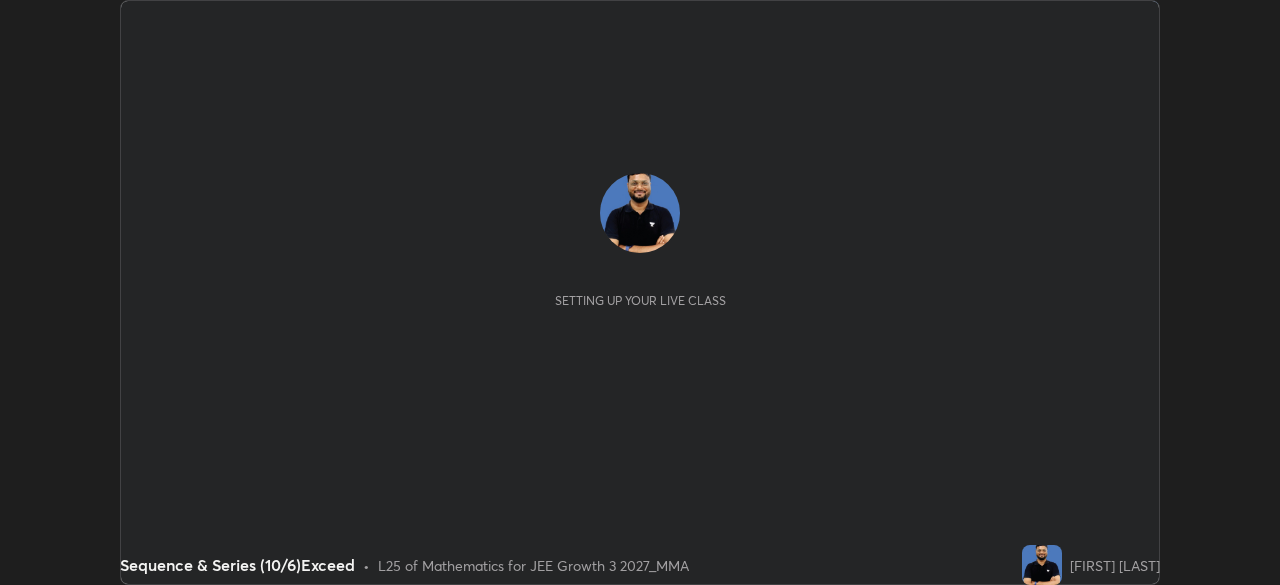 scroll, scrollTop: 0, scrollLeft: 0, axis: both 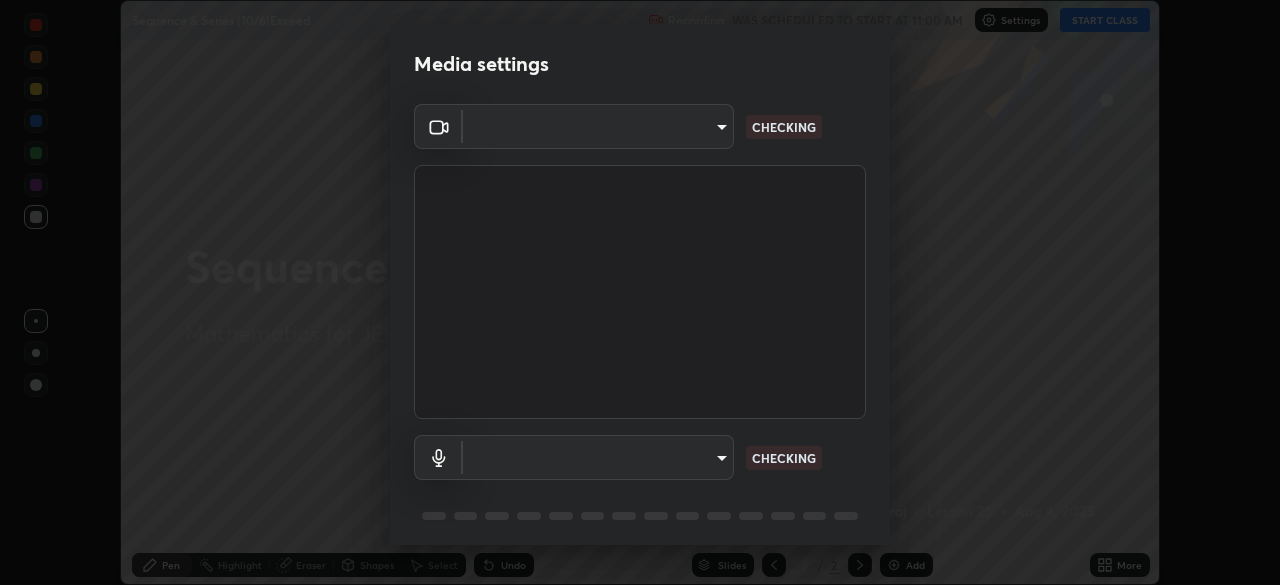 type on "f3b36d8e6b847bc4dc8e134a237a5286748d309019593d01601e8cbe71cd7a6c" 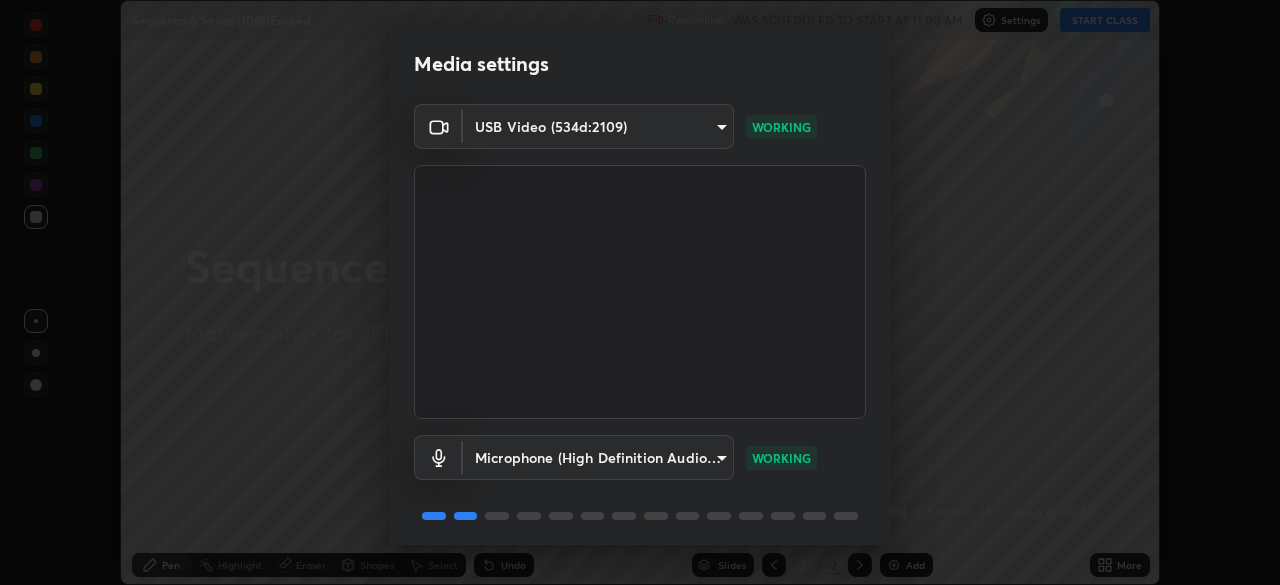 scroll, scrollTop: 71, scrollLeft: 0, axis: vertical 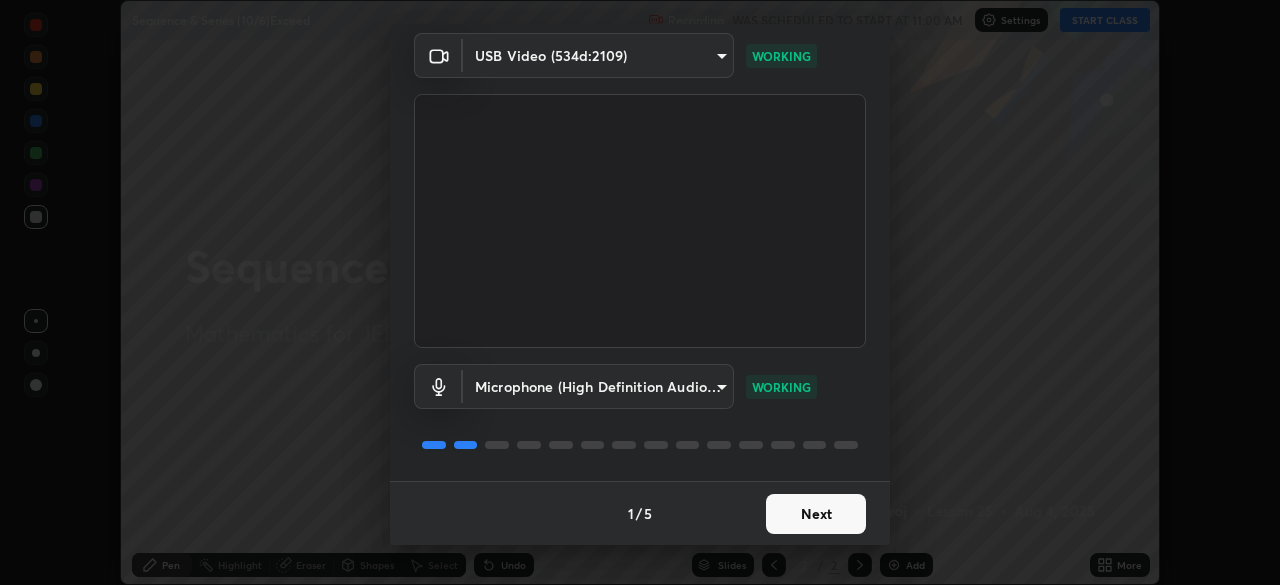 click on "Next" at bounding box center (816, 514) 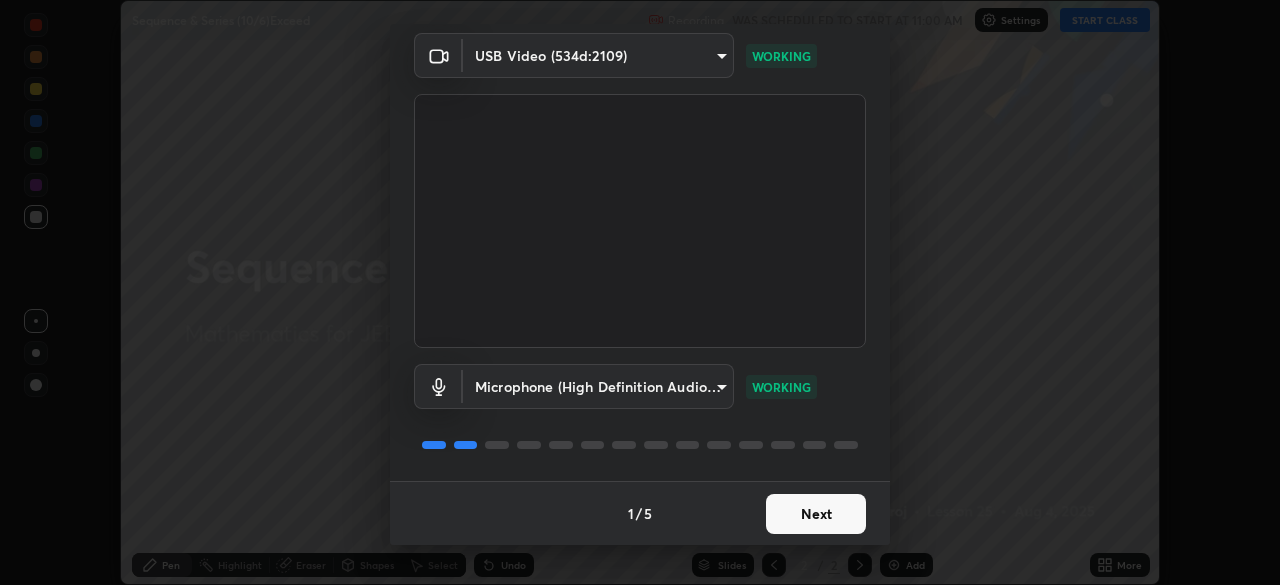 scroll, scrollTop: 0, scrollLeft: 0, axis: both 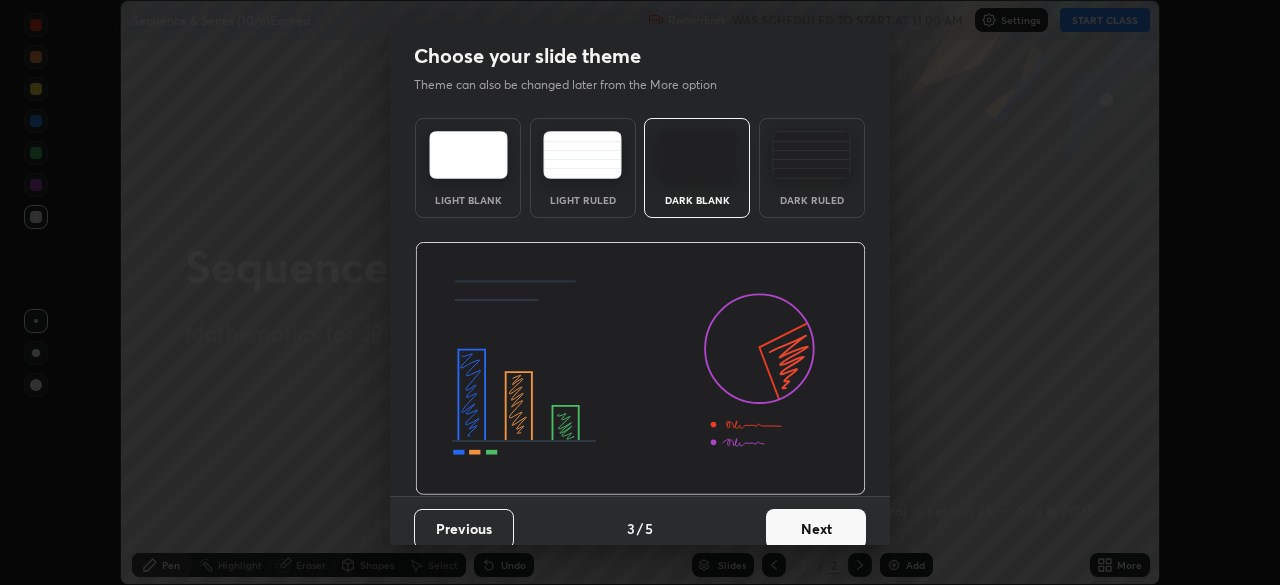 click on "Next" at bounding box center (816, 529) 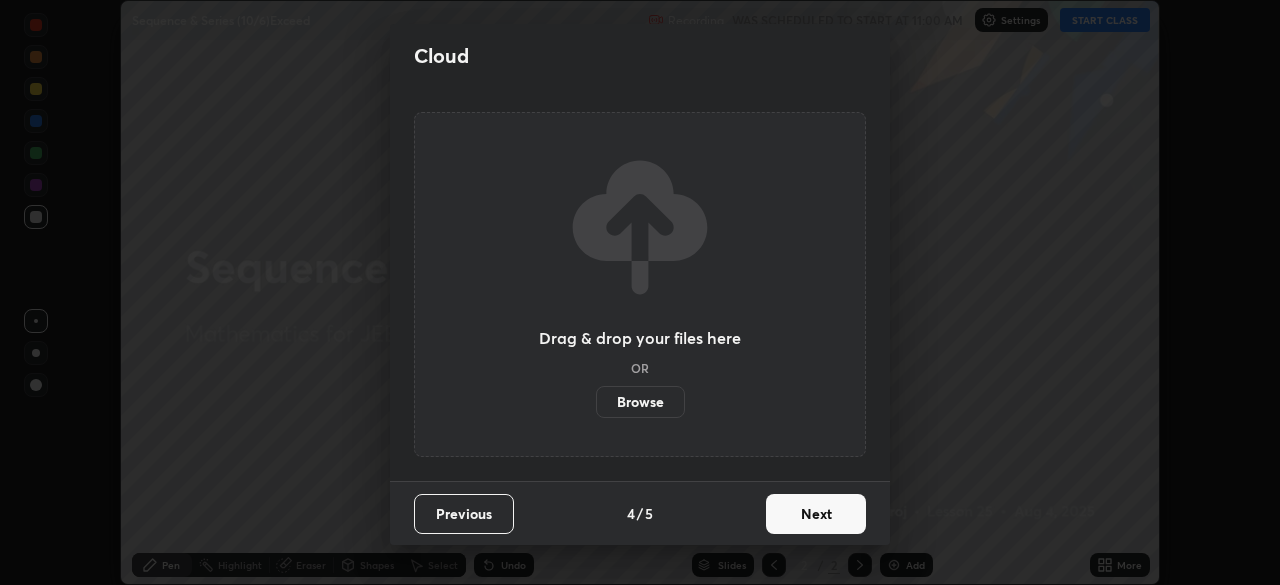 click on "Next" at bounding box center [816, 514] 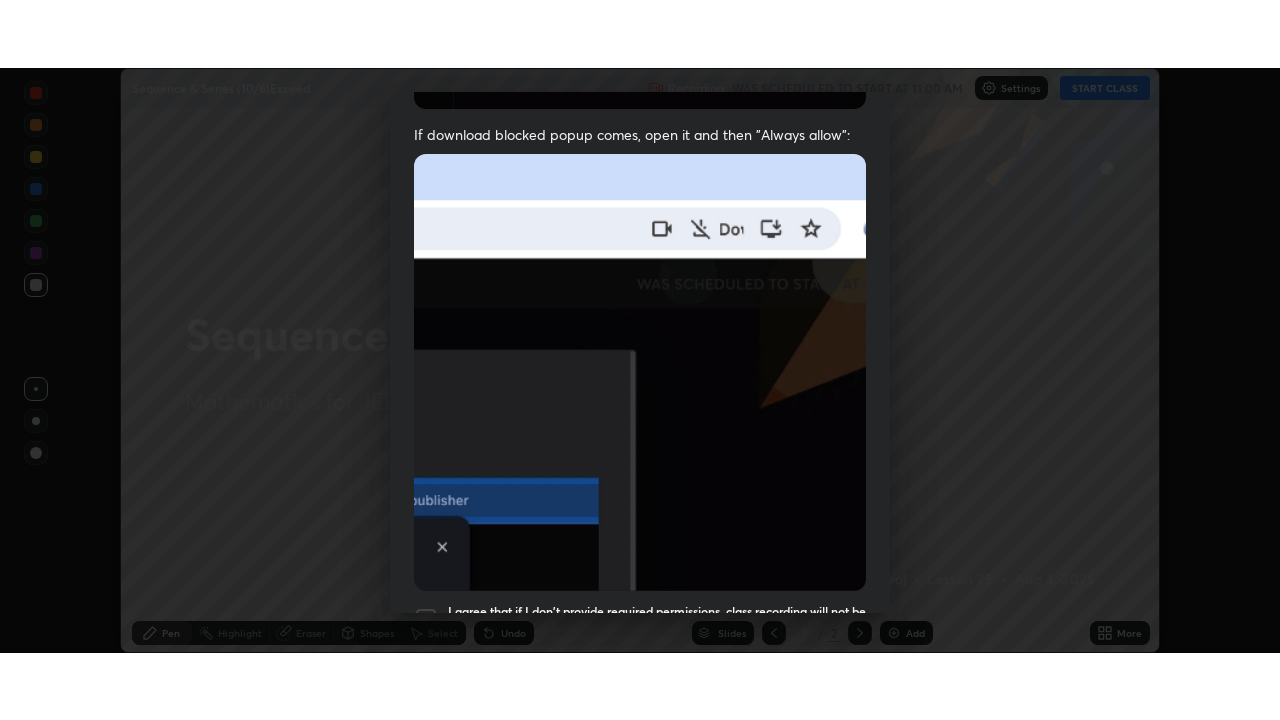 scroll, scrollTop: 479, scrollLeft: 0, axis: vertical 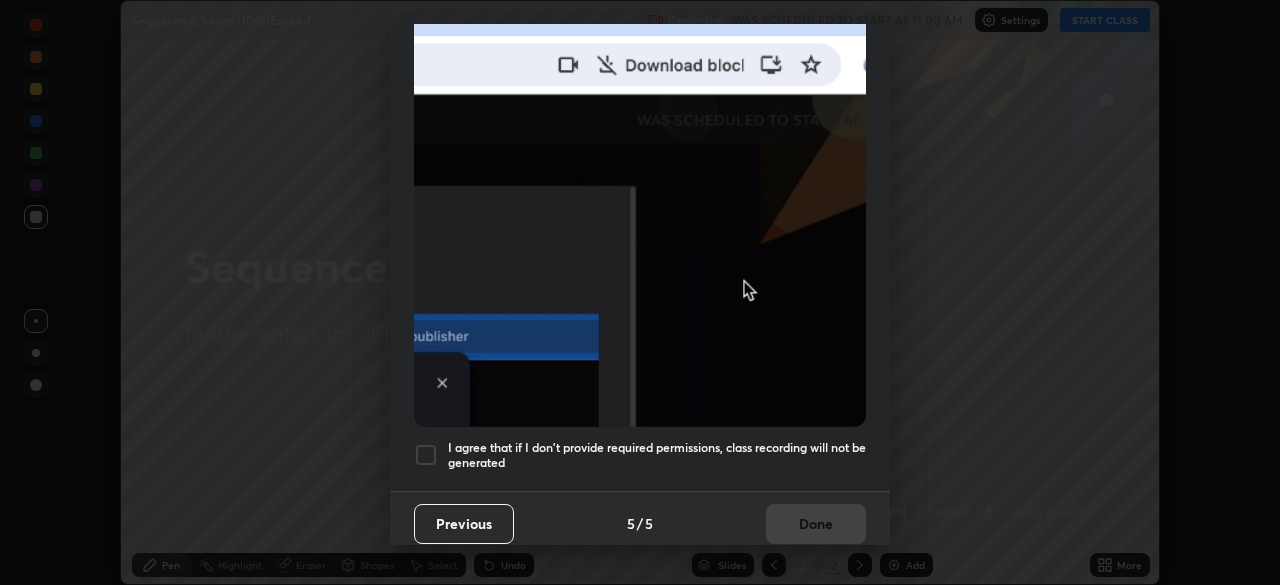 click at bounding box center (426, 455) 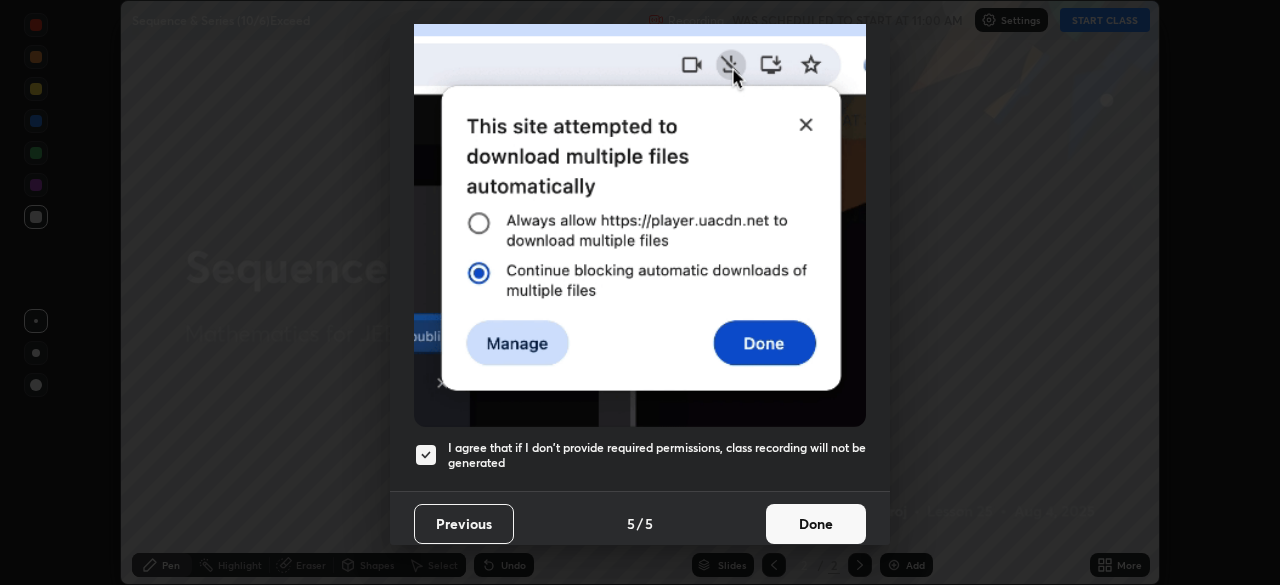 click on "Done" at bounding box center (816, 524) 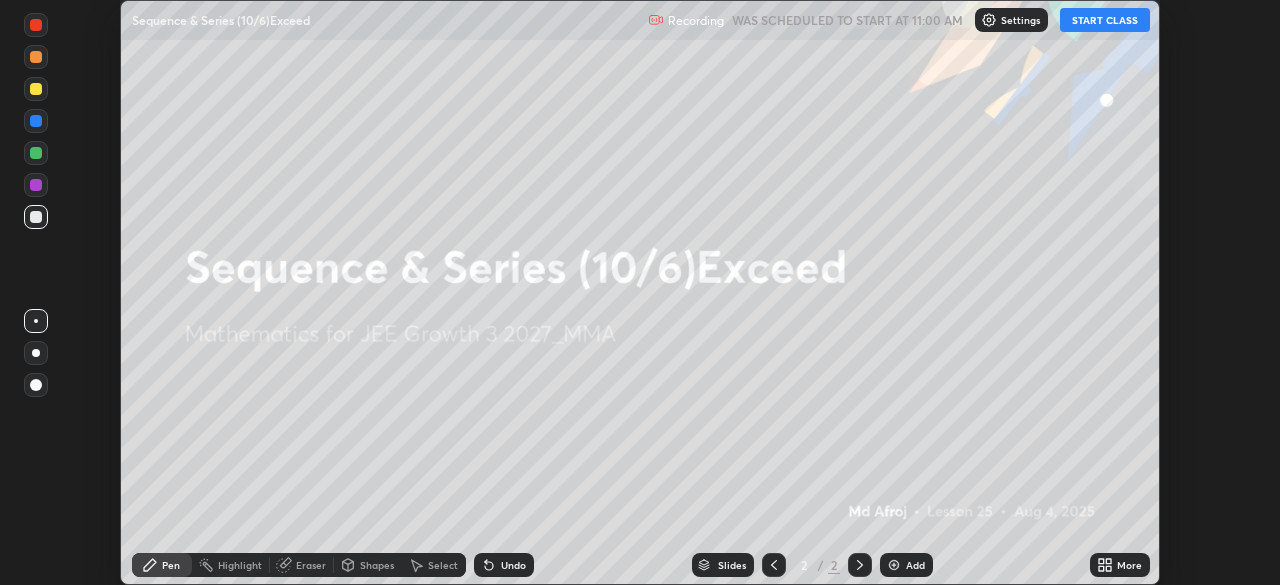 click on "START CLASS" at bounding box center [1105, 20] 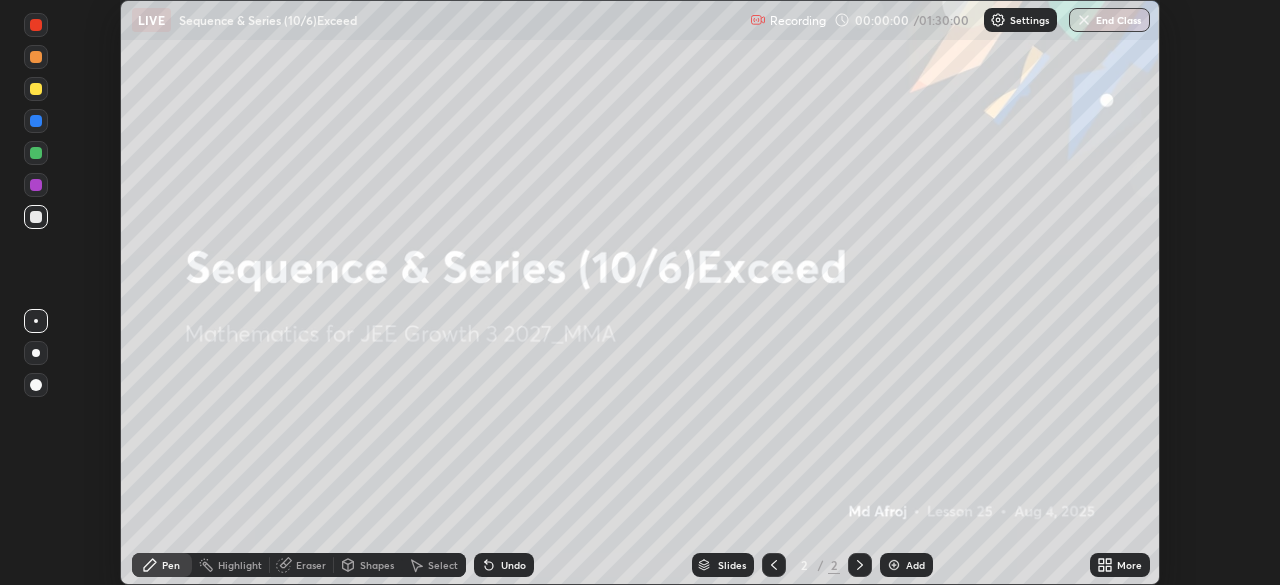 click 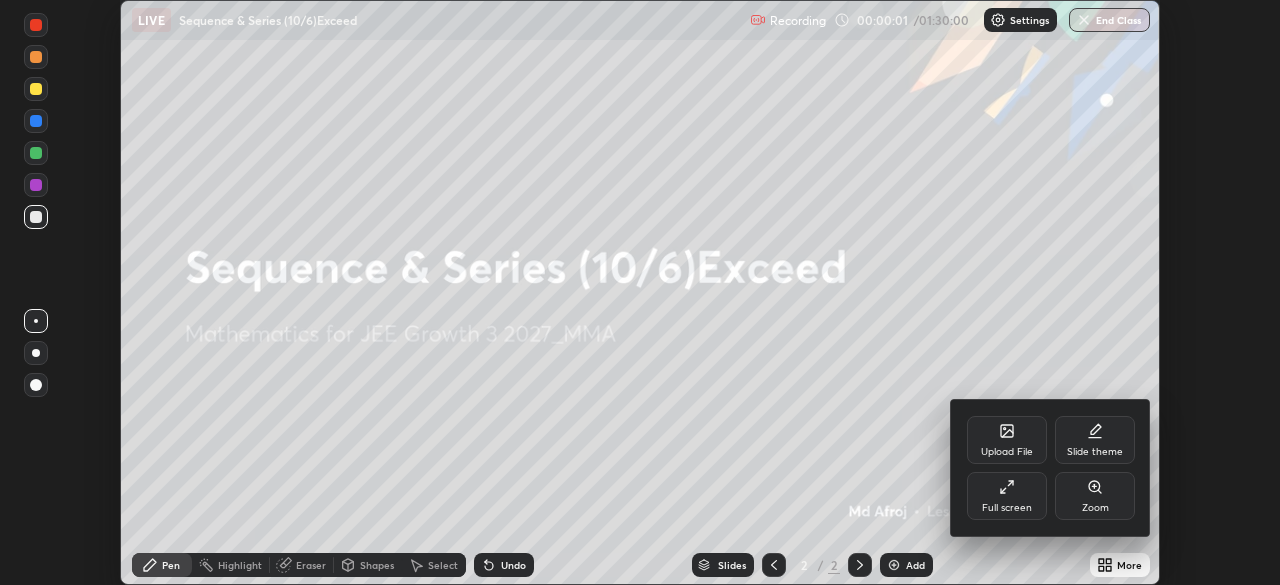 click on "Full screen" at bounding box center (1007, 496) 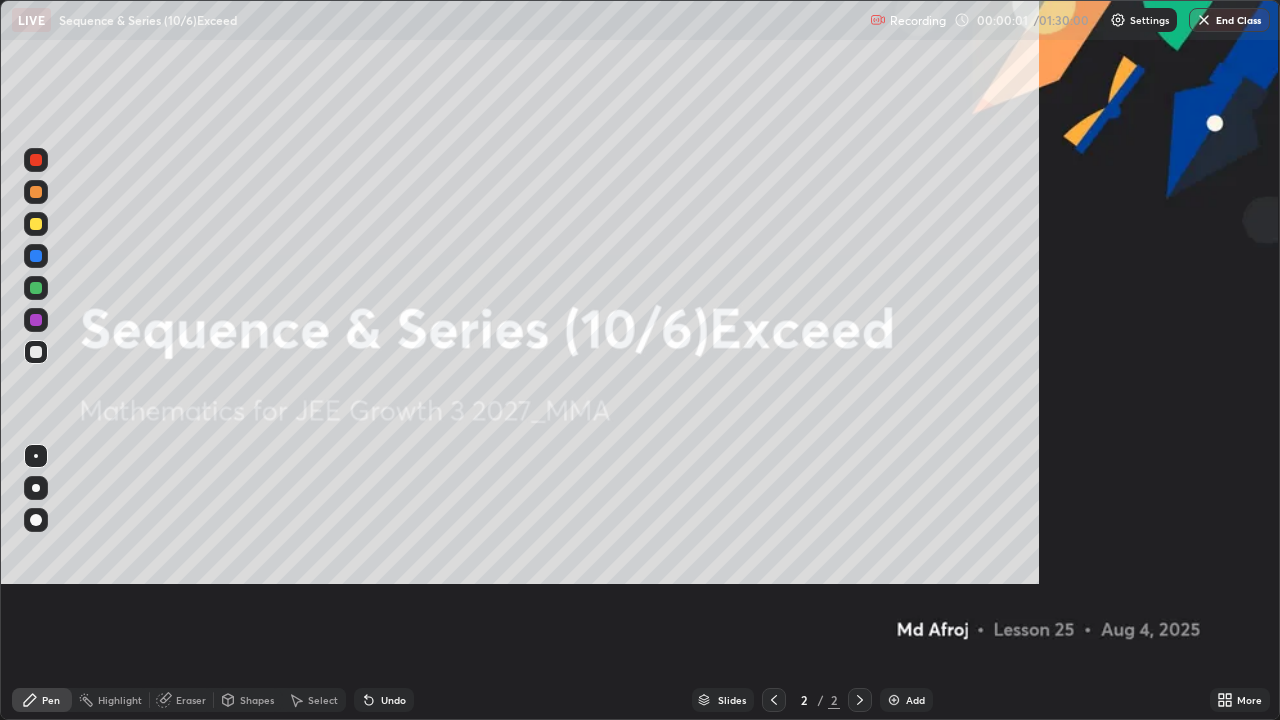 scroll, scrollTop: 99280, scrollLeft: 98720, axis: both 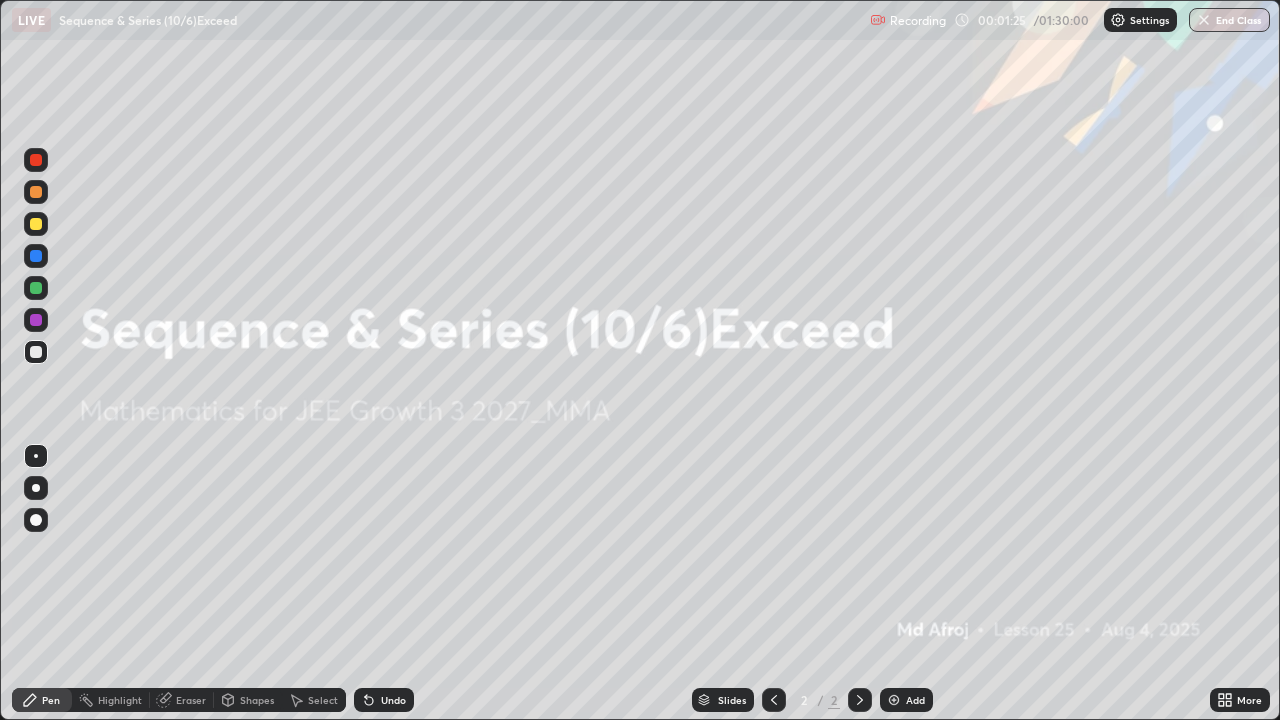 click at bounding box center [894, 700] 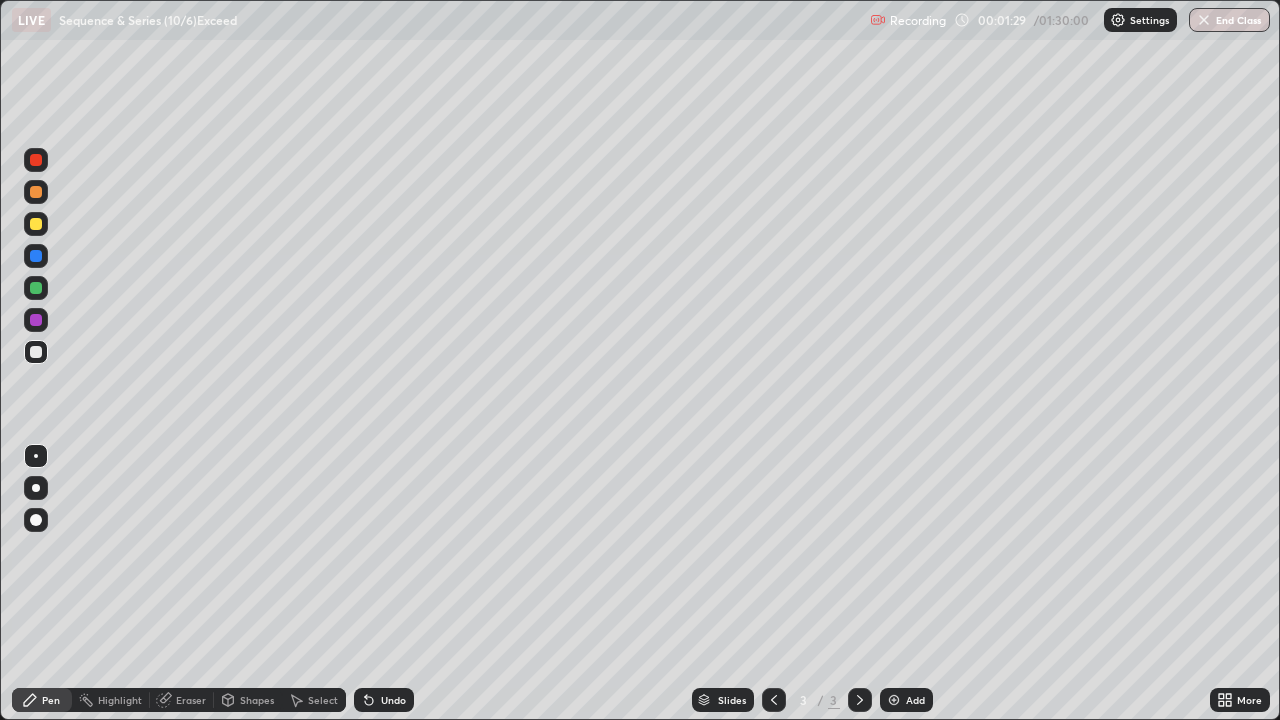 click at bounding box center (36, 160) 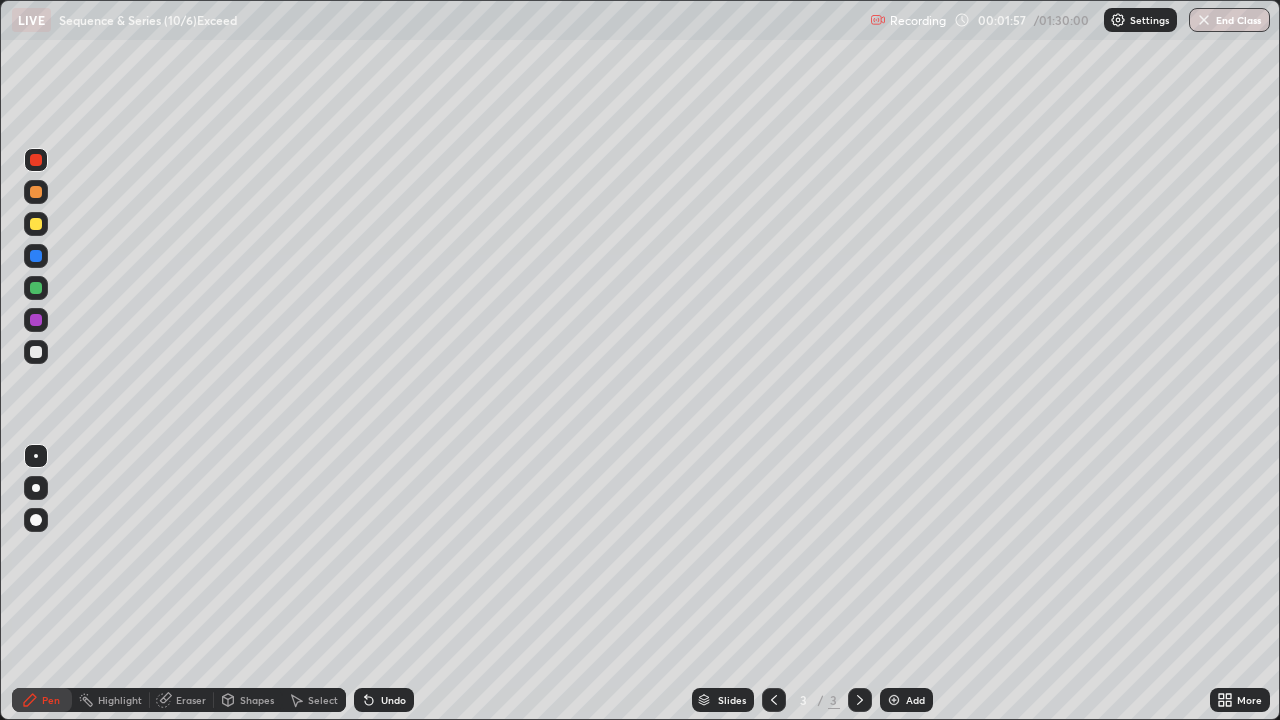 click at bounding box center (36, 352) 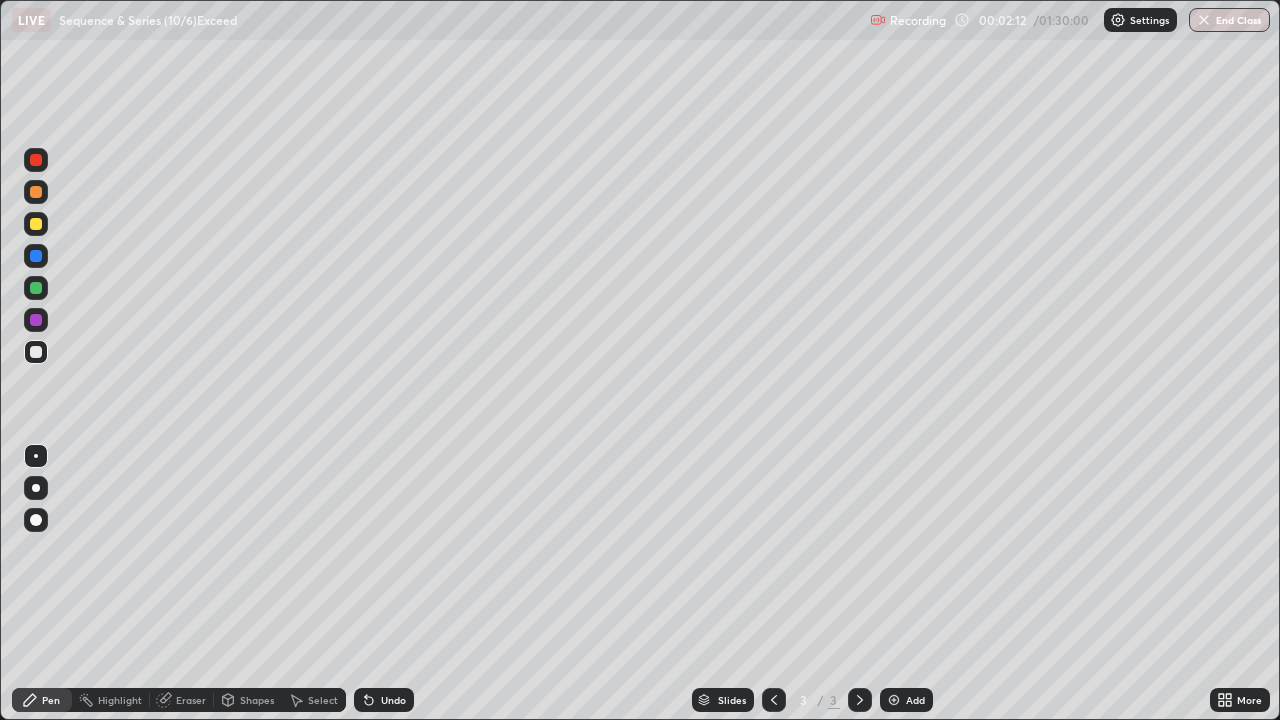 click on "Undo" at bounding box center (393, 700) 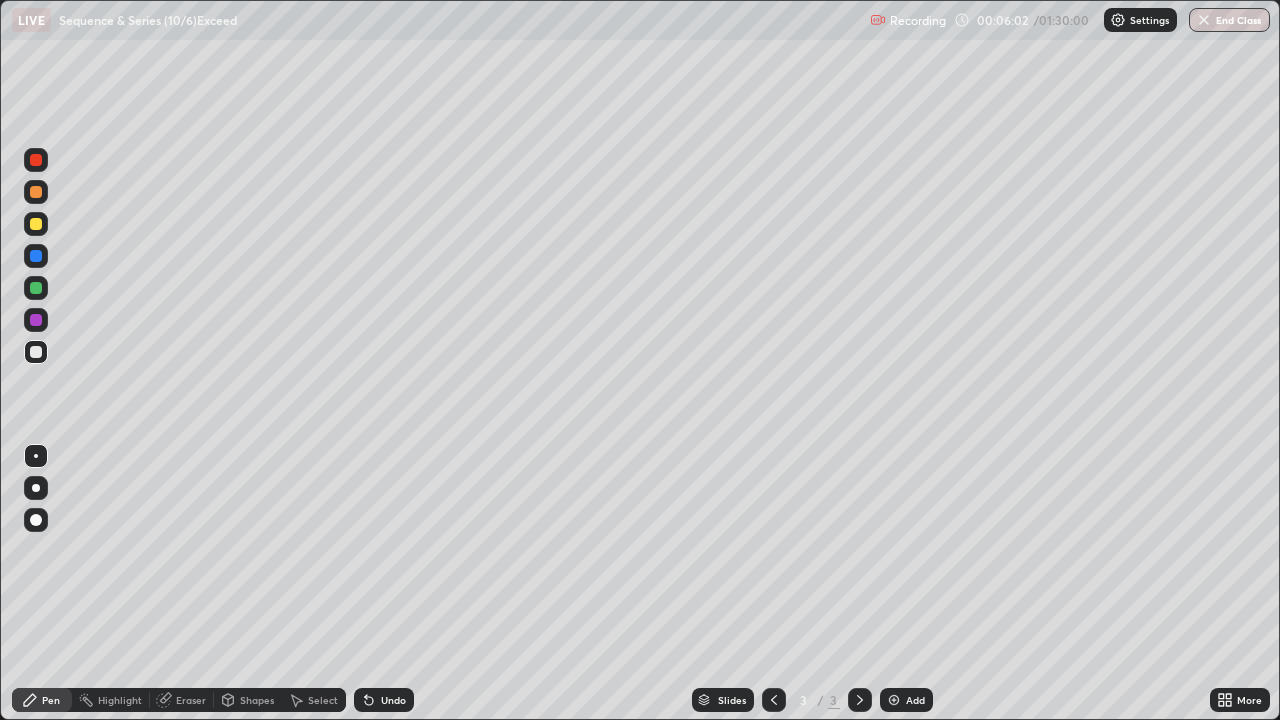 click on "Undo" at bounding box center (384, 700) 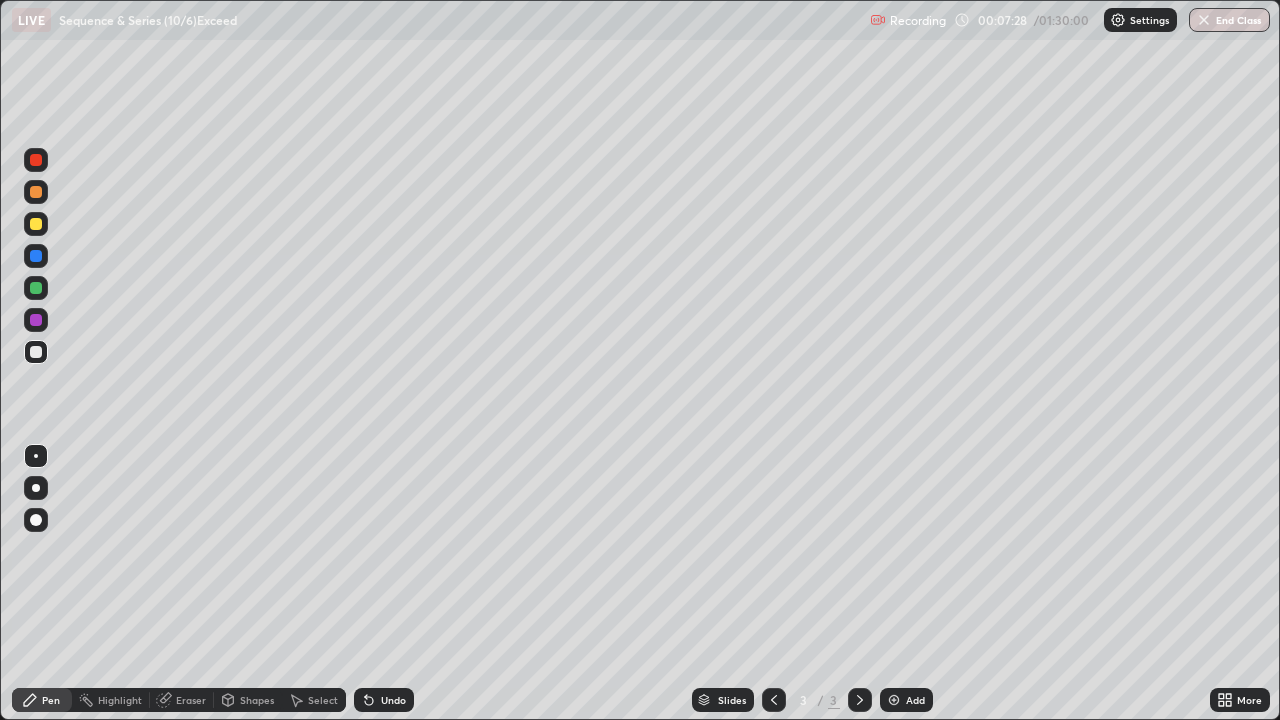 click on "Add" at bounding box center [906, 700] 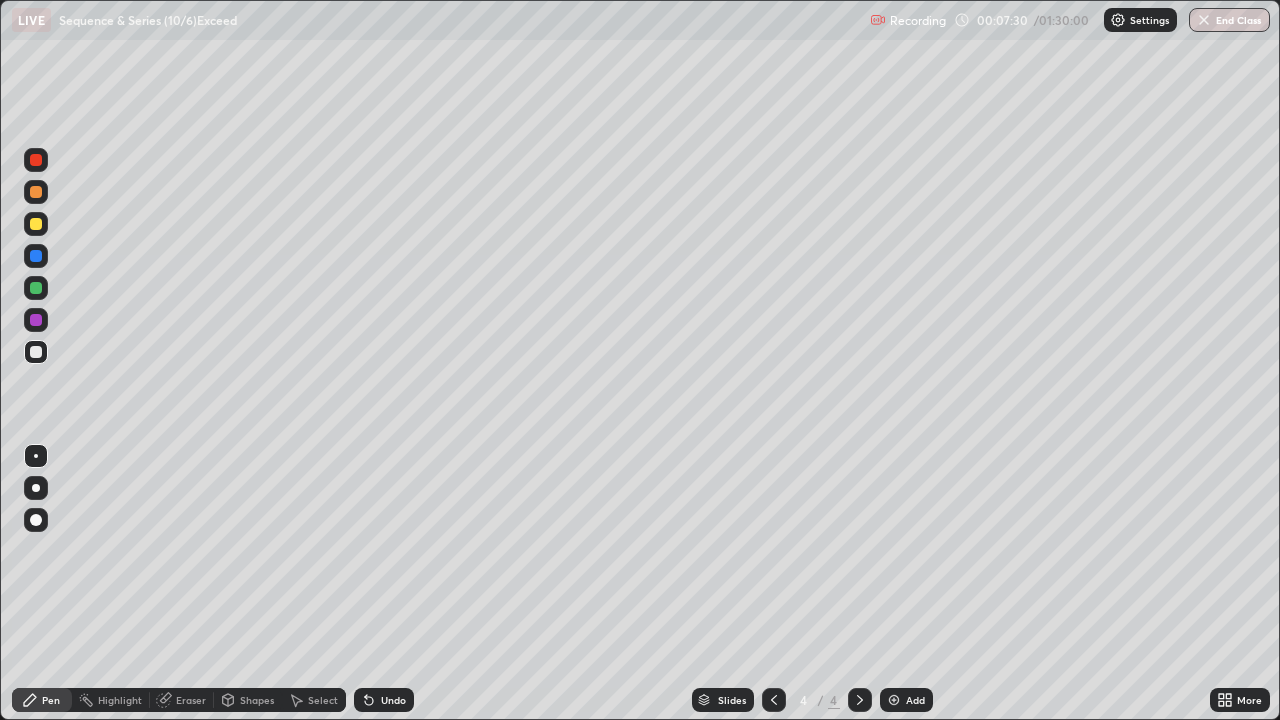 click at bounding box center (36, 224) 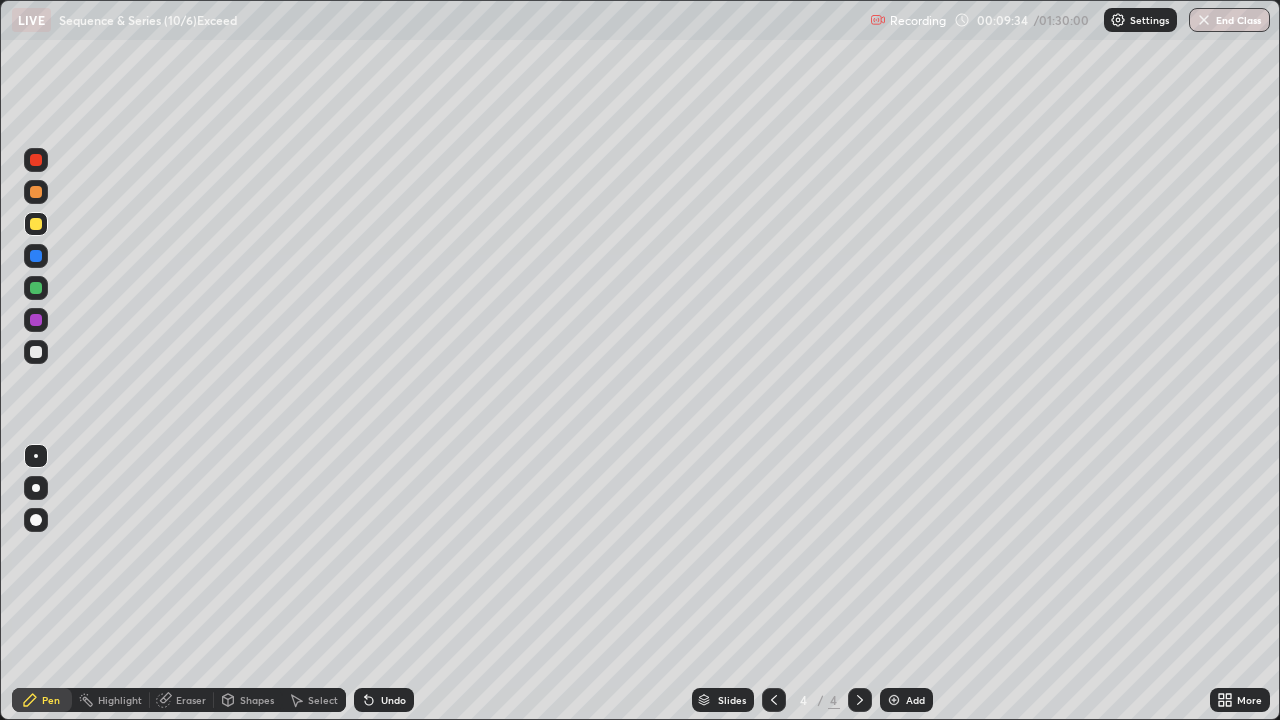 click on "Undo" at bounding box center [393, 700] 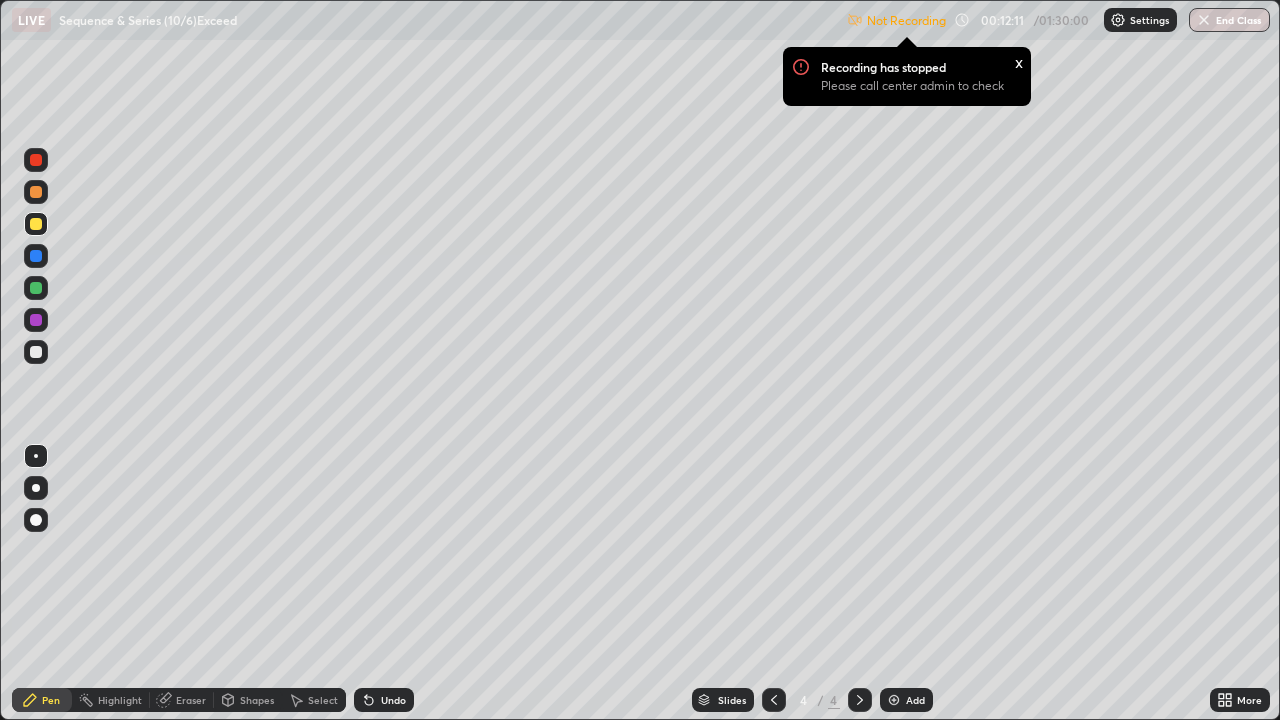 click on "x" at bounding box center (1019, 61) 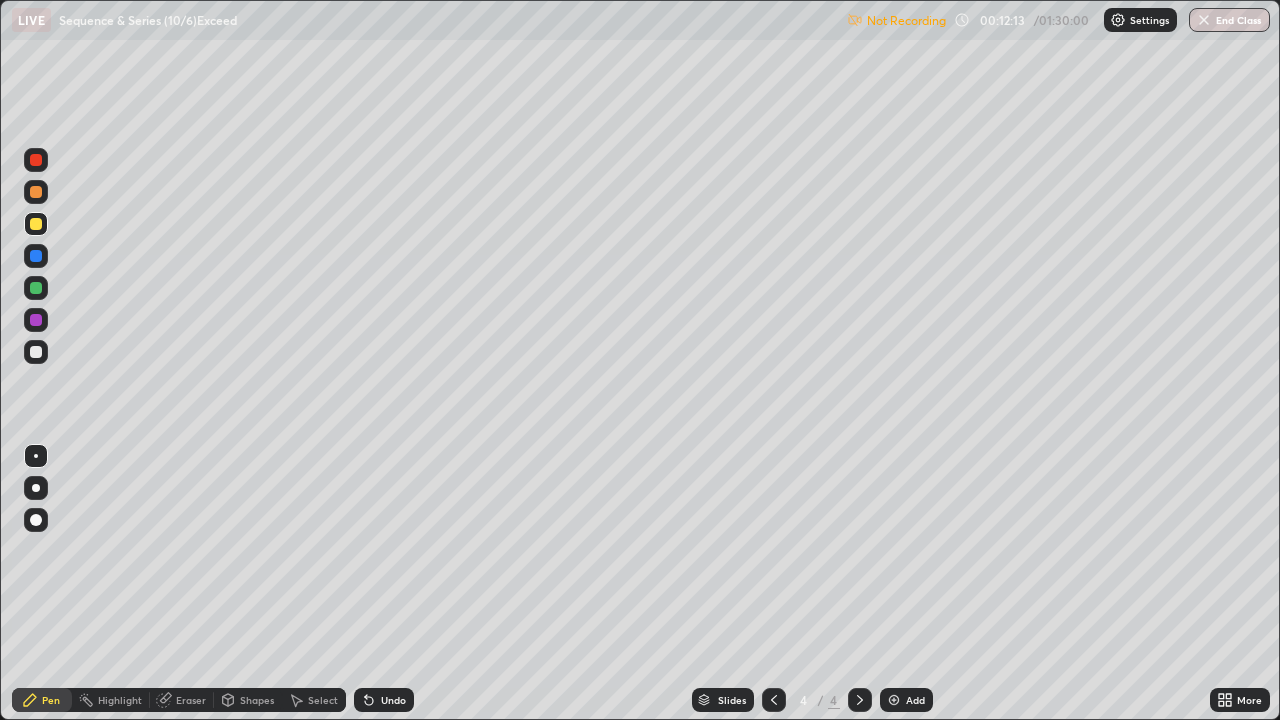 click on "Not Recording" at bounding box center (906, 20) 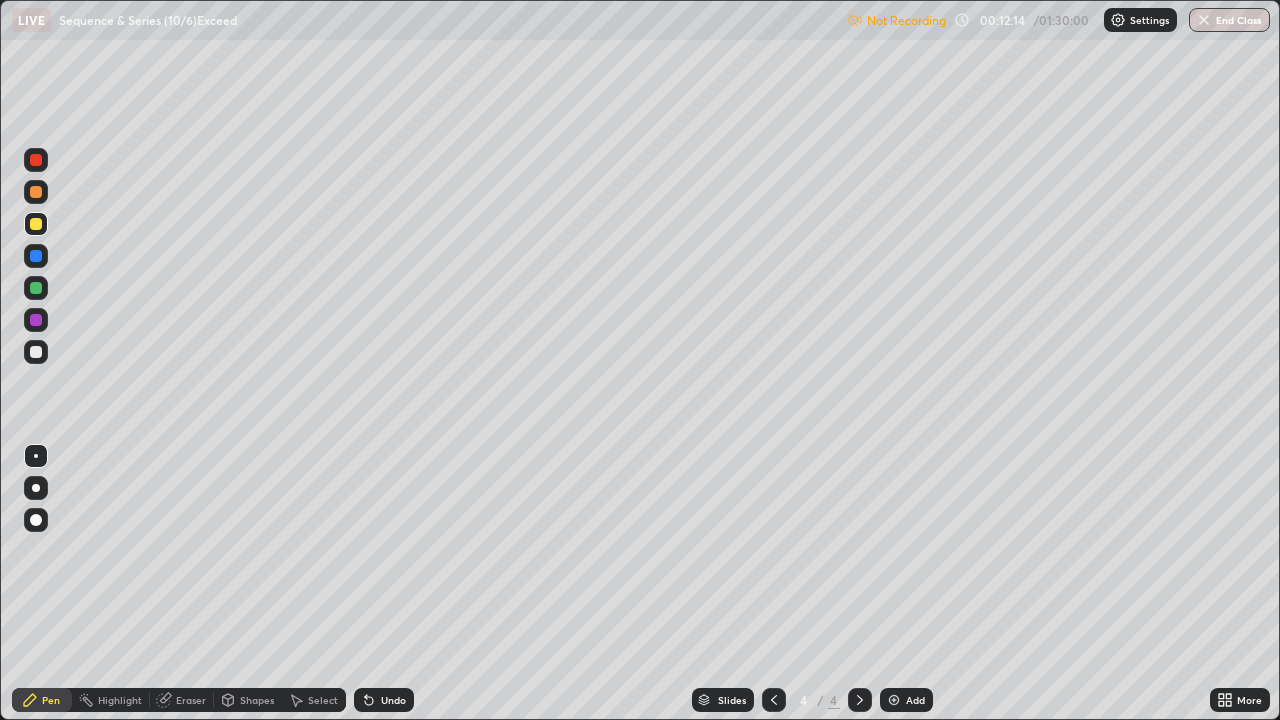 click on "Not Recording" at bounding box center (906, 20) 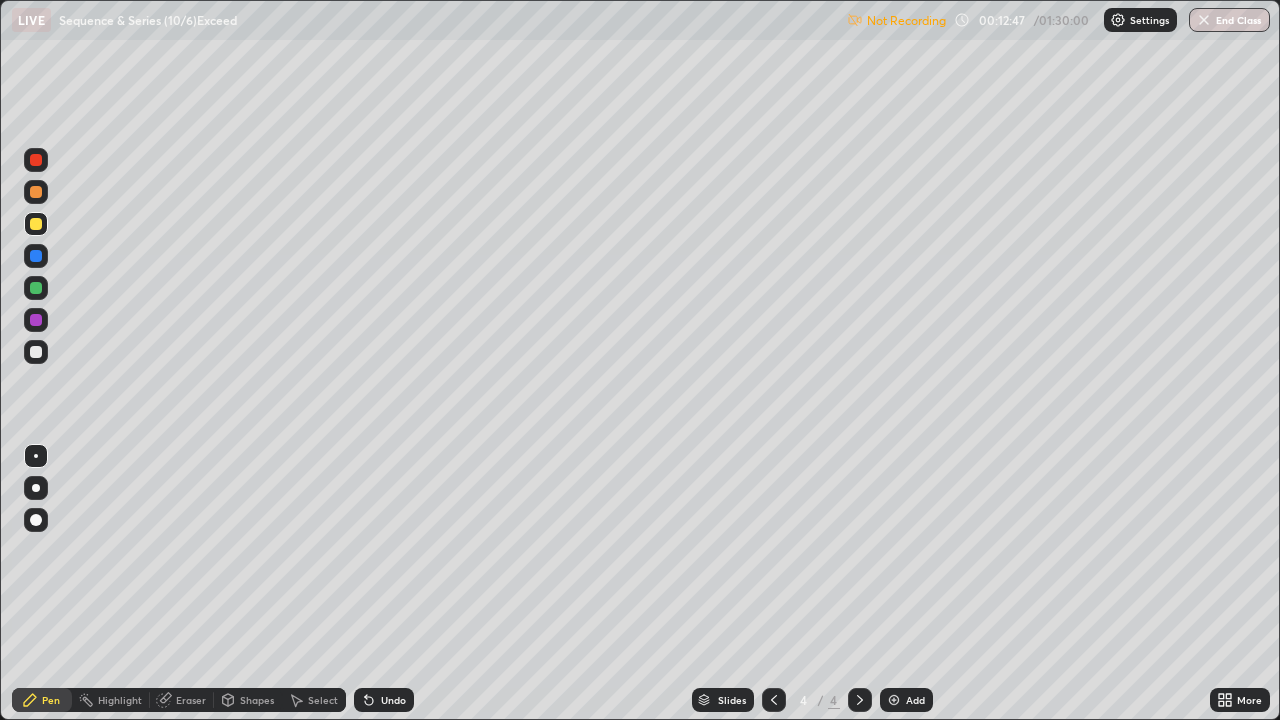 click on "Settings" at bounding box center [1149, 20] 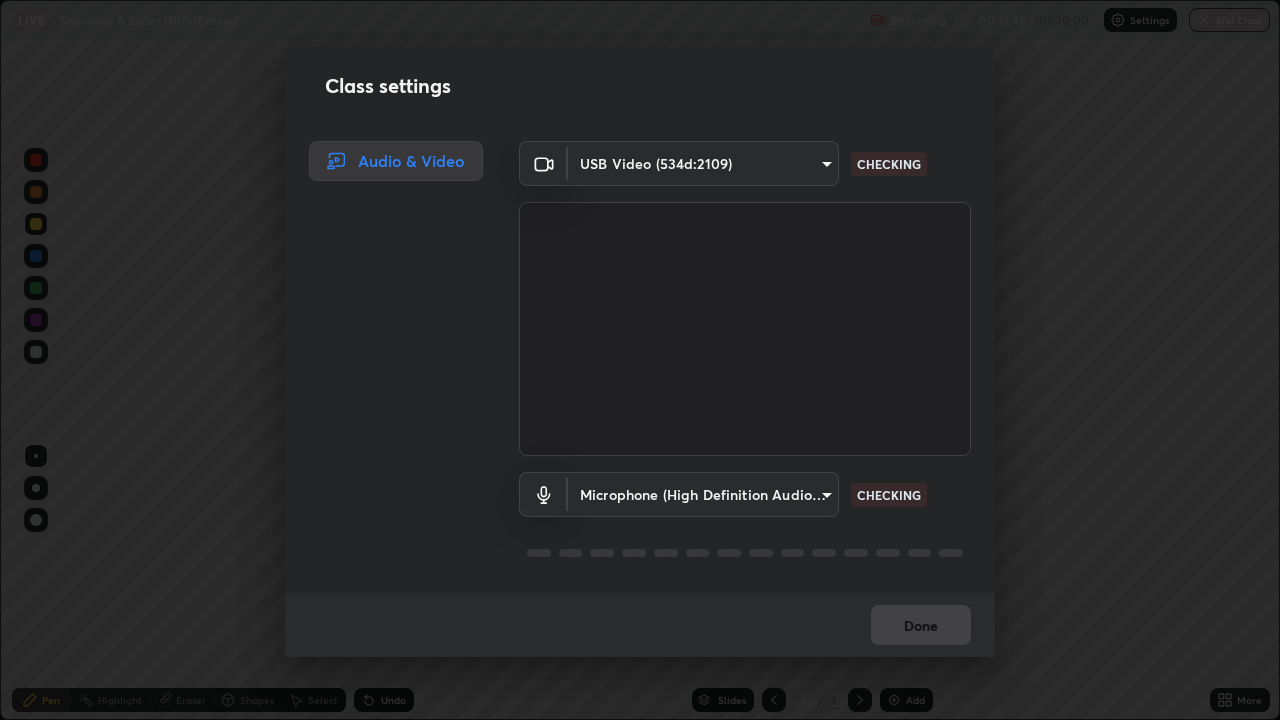 scroll, scrollTop: 2, scrollLeft: 0, axis: vertical 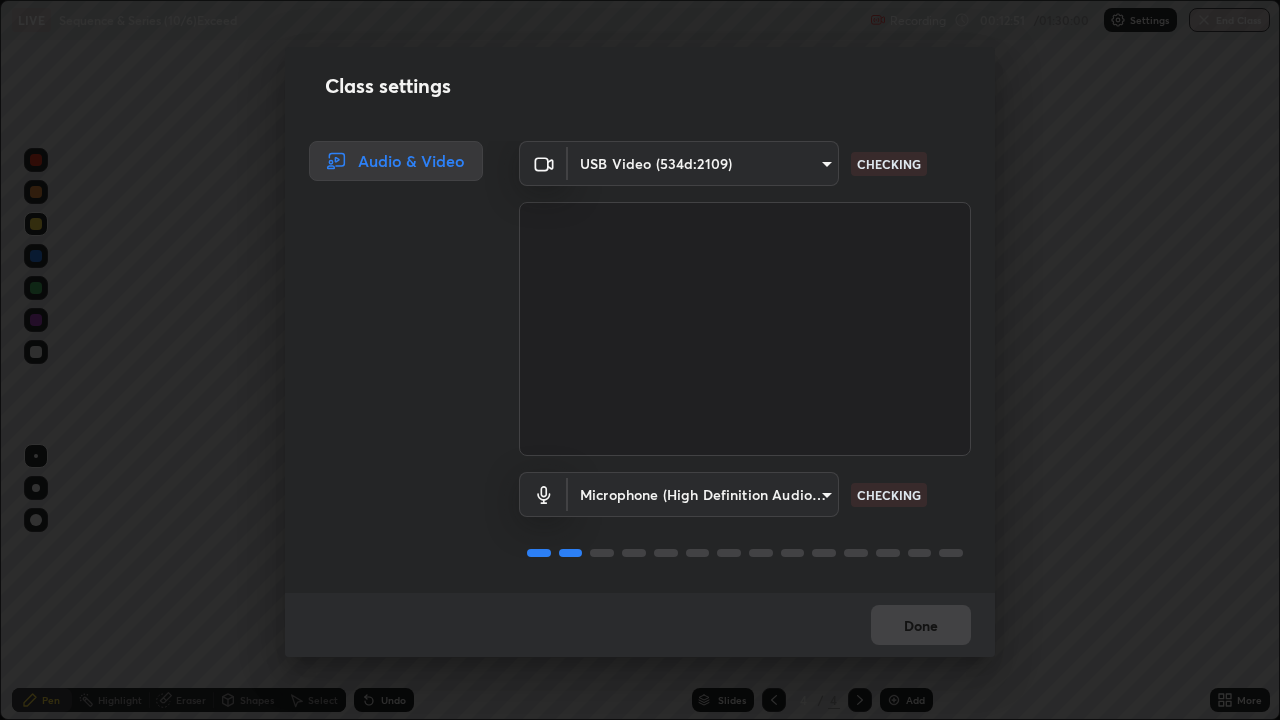 click on "Erase all LIVE Sequence & Series (10/6)Exceed Recording 00:12:51 / 01:30:00 Settings End Class Setting up your live class Sequence & Series (10/6)Exceed • L25 of Mathematics for JEE Growth 3 2027_MMA [FULL_NAME] Pen Highlight Eraser Shapes Select Undo Slides 4 / 4 Add More No doubts shared Encourage your learners to ask a doubt for better clarity Report an issue Reason for reporting Buffering Chat not working Audio - Video sync issue Educator video quality low ​ Attach an image Report Class settings Audio & Video USB Video (534d:2109) f3b36d8e6b847bc4dc8e134a237a5286748d309019593d01601e8cbe71cd7a6c CHECKING Microphone (High Definition Audio Device) babb6c285792d53e19439bf40a3a2ef2a60a899ba5fdf03c69bf583a201590de CHECKING Done" at bounding box center [640, 360] 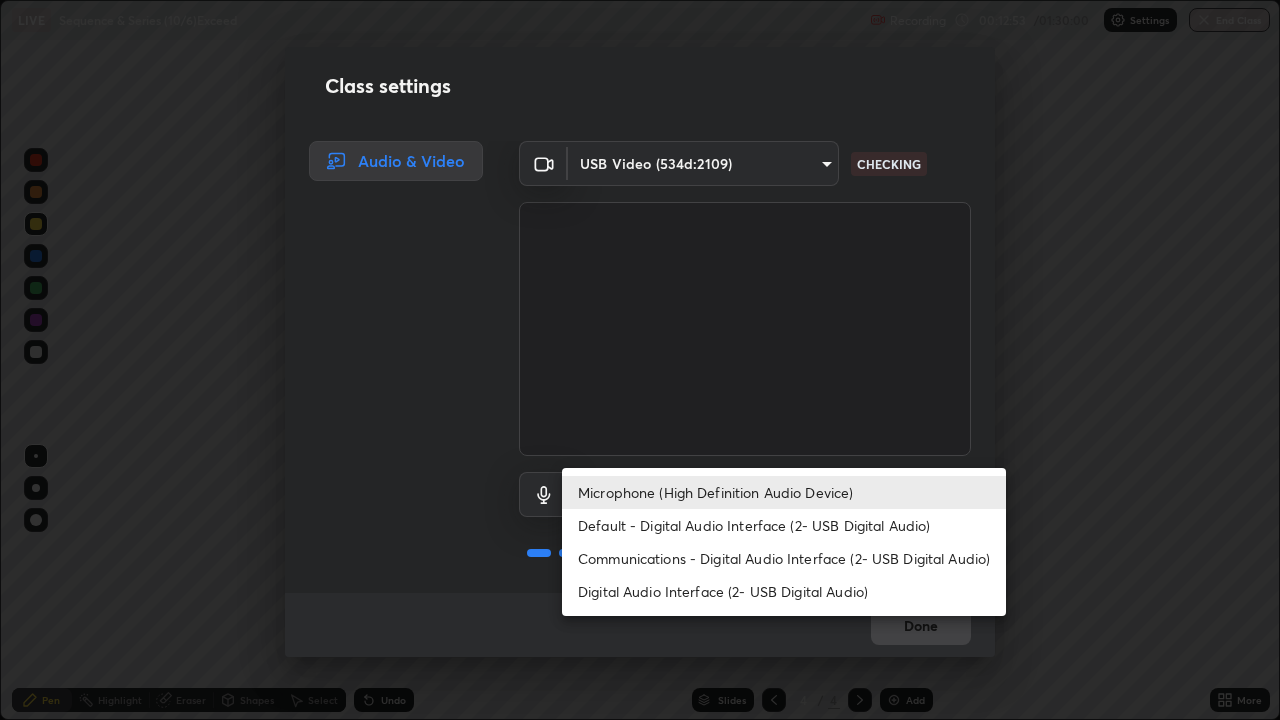 click on "Default - Digital Audio Interface (2- USB Digital Audio)" at bounding box center (784, 525) 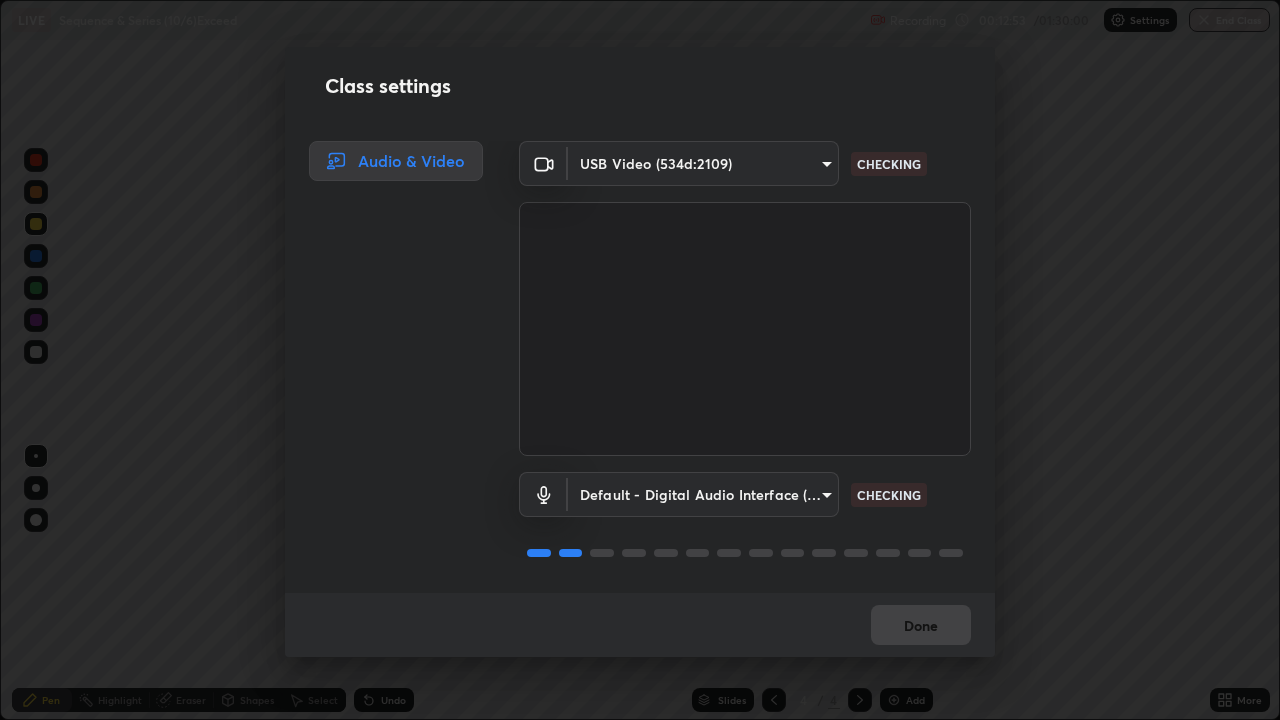 type on "default" 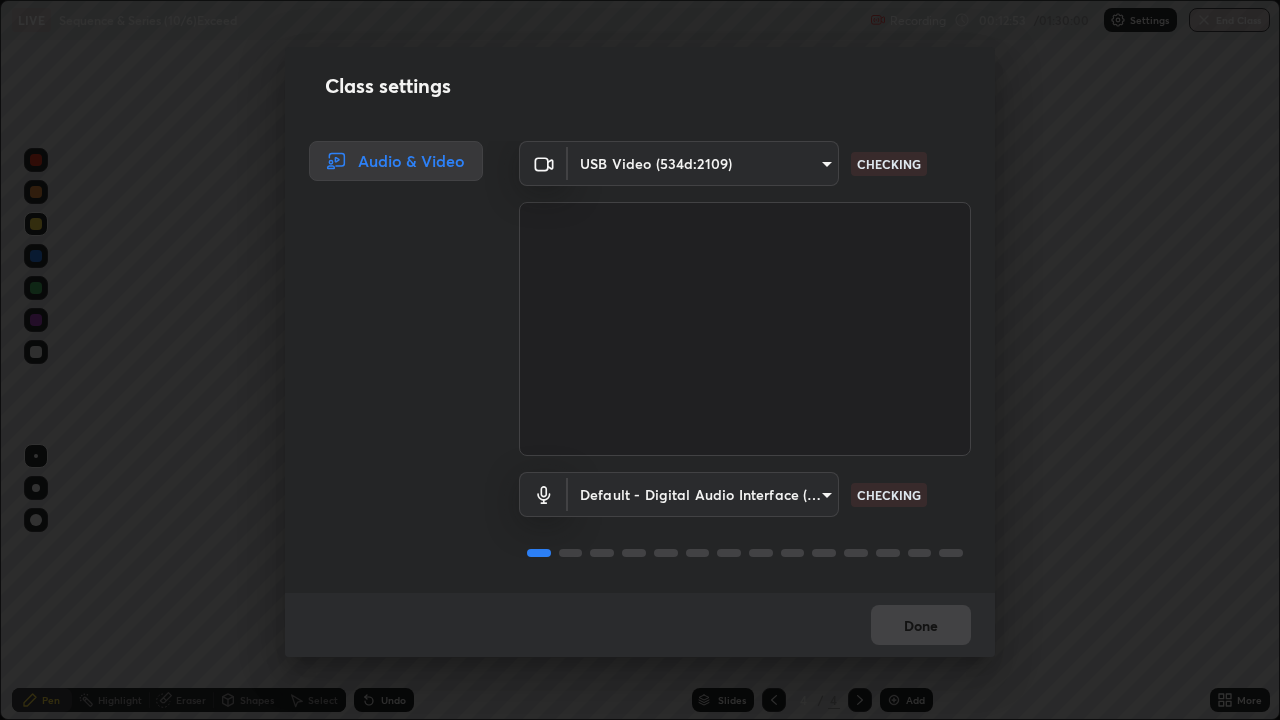 click on "Erase all LIVE Sequence & Series (10/6)Exceed Recording 00:12:53 / 01:30:00 Settings End Class Setting up your live class Sequence & Series (10/6)Exceed • L25 of Mathematics for JEE Growth 3 2027_MMA [FULL_NAME] Pen Highlight Eraser Shapes Select Undo Slides 4 / 4 Add More No doubts shared Encourage your learners to ask a doubt for better clarity Report an issue Reason for reporting Buffering Chat not working Audio - Video sync issue Educator video quality low ​ Attach an image Report Class settings Audio & Video USB Video (534d:2109) f3b36d8e6b847bc4dc8e134a237a5286748d309019593d01601e8cbe71cd7a6c CHECKING Default - Digital Audio Interface (2- USB Digital Audio) default CHECKING Done" at bounding box center (640, 360) 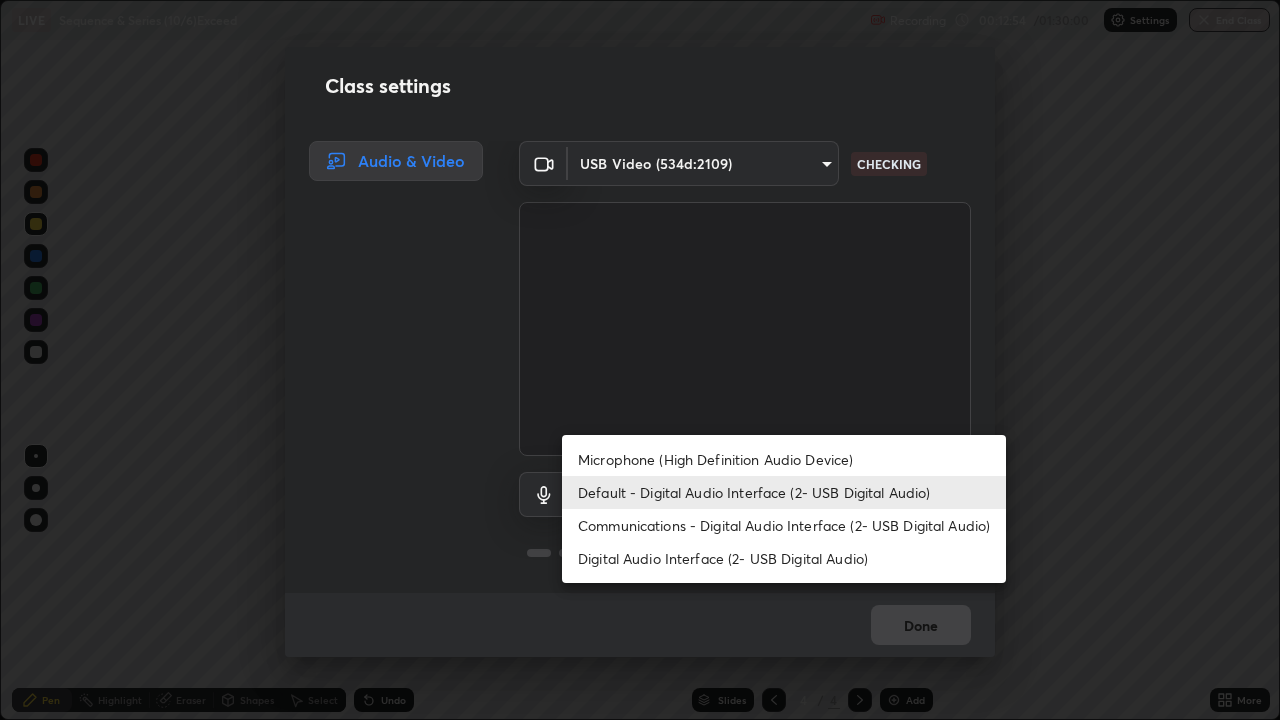click on "Default - Digital Audio Interface (2- USB Digital Audio)" at bounding box center [784, 492] 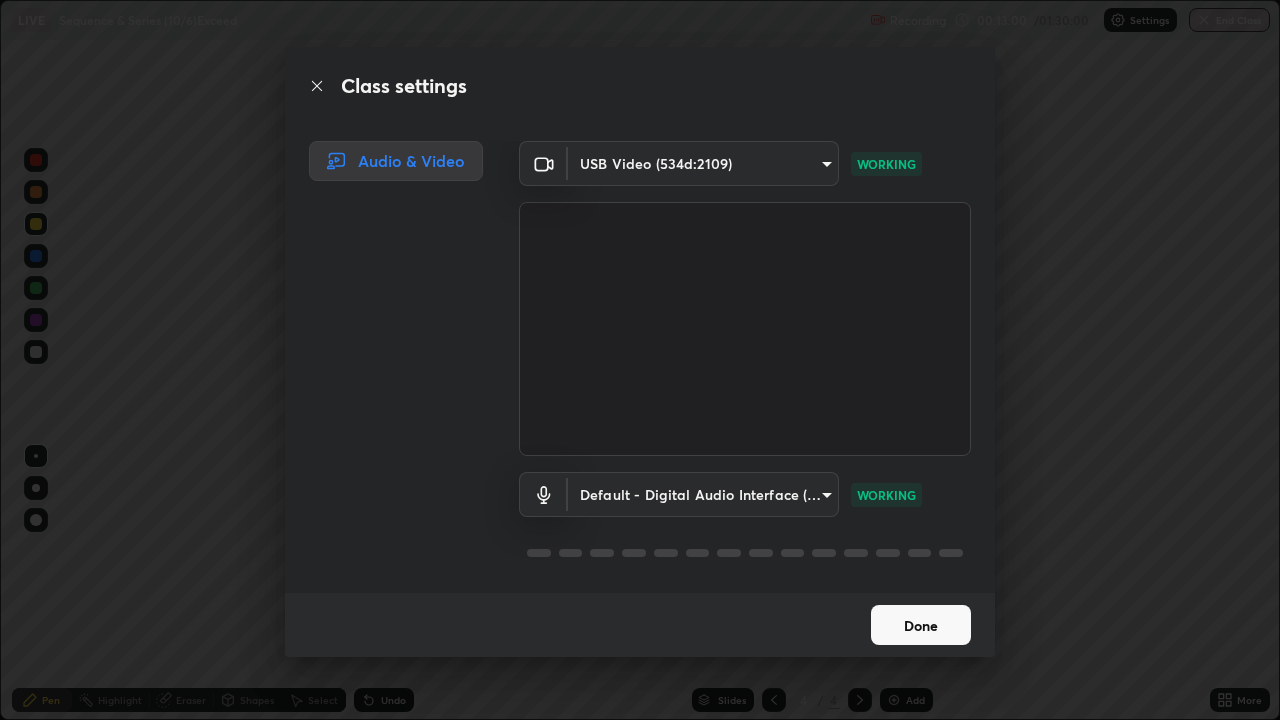 click on "Done" at bounding box center (921, 625) 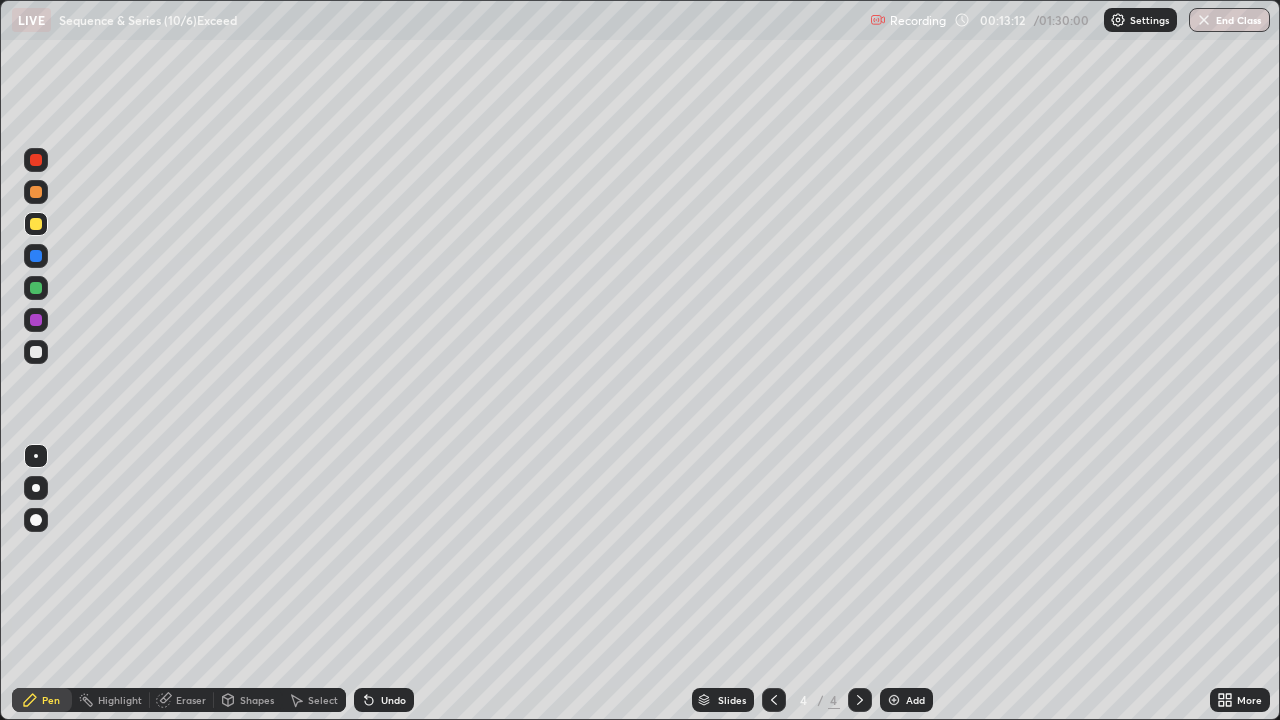 click on "Settings" at bounding box center (1149, 20) 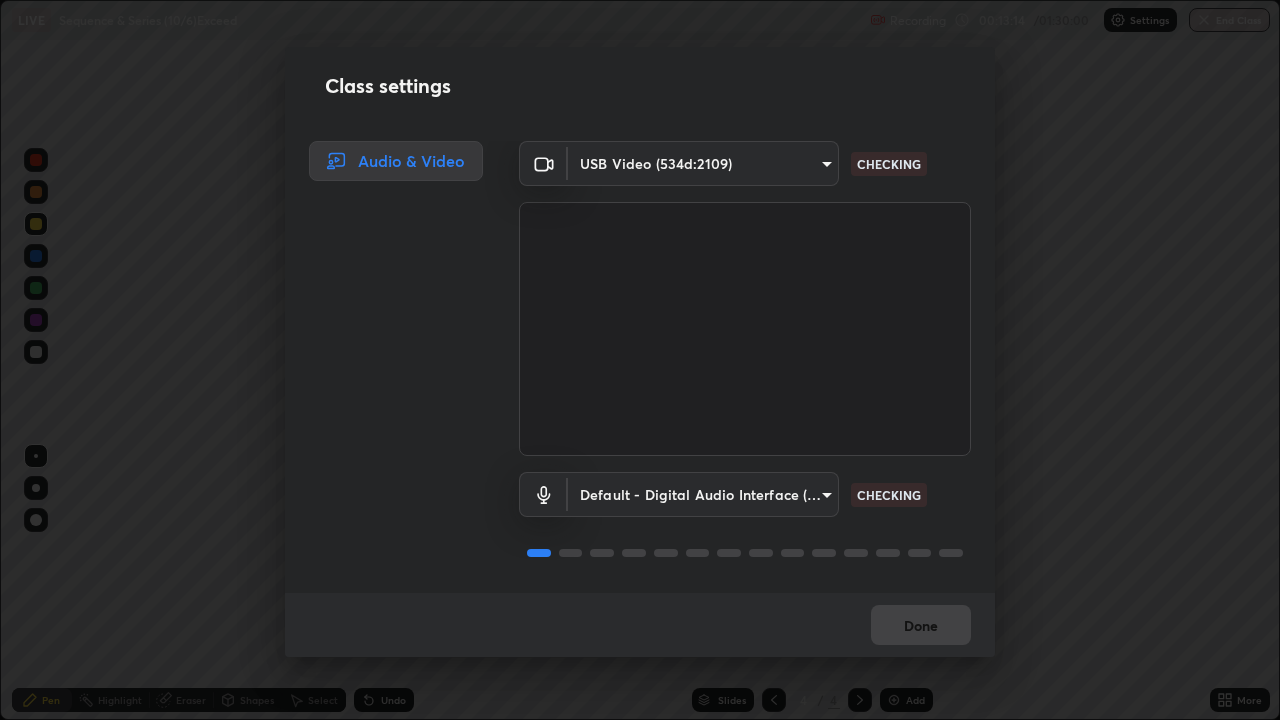 scroll, scrollTop: 2, scrollLeft: 0, axis: vertical 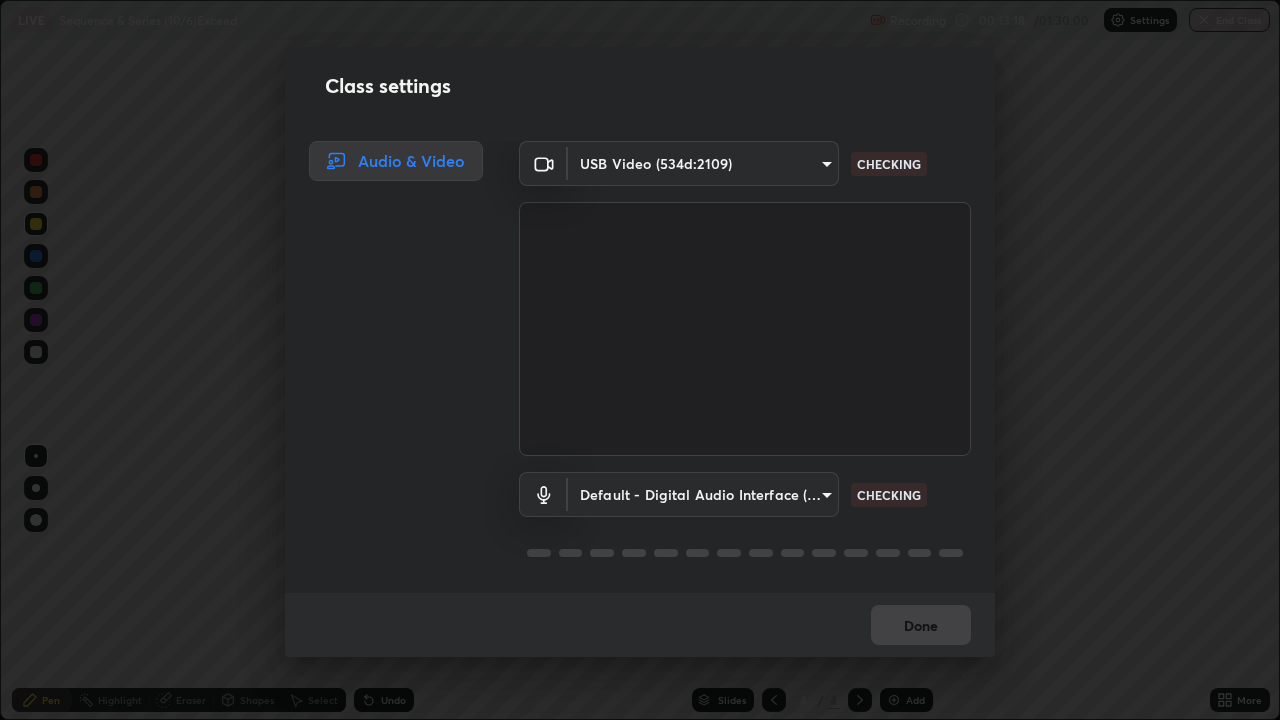 click on "Done" at bounding box center (640, 625) 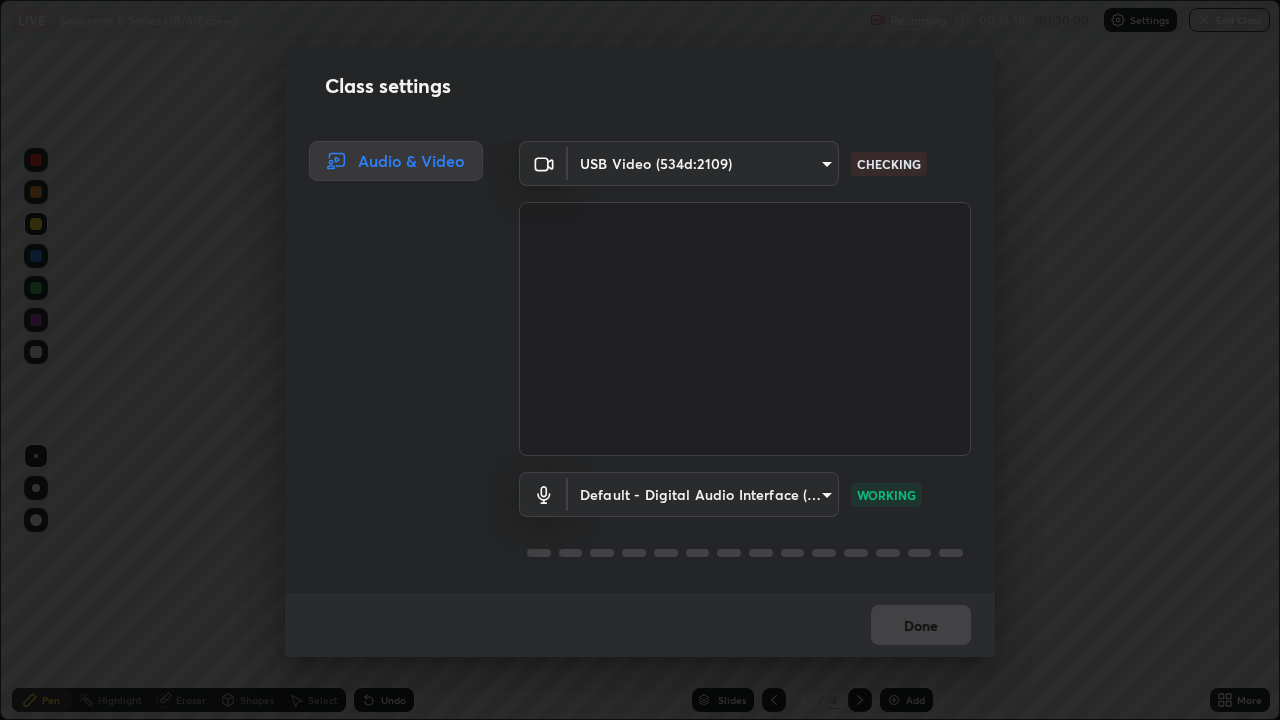 click on "Class settings Audio & Video USB Video (534d:2109) f3b36d8e6b847bc4dc8e134a237a5286748d309019593d01601e8cbe71cd7a6c CHECKING Default - Digital Audio Interface (2- USB Digital Audio) default WORKING Done" at bounding box center (640, 360) 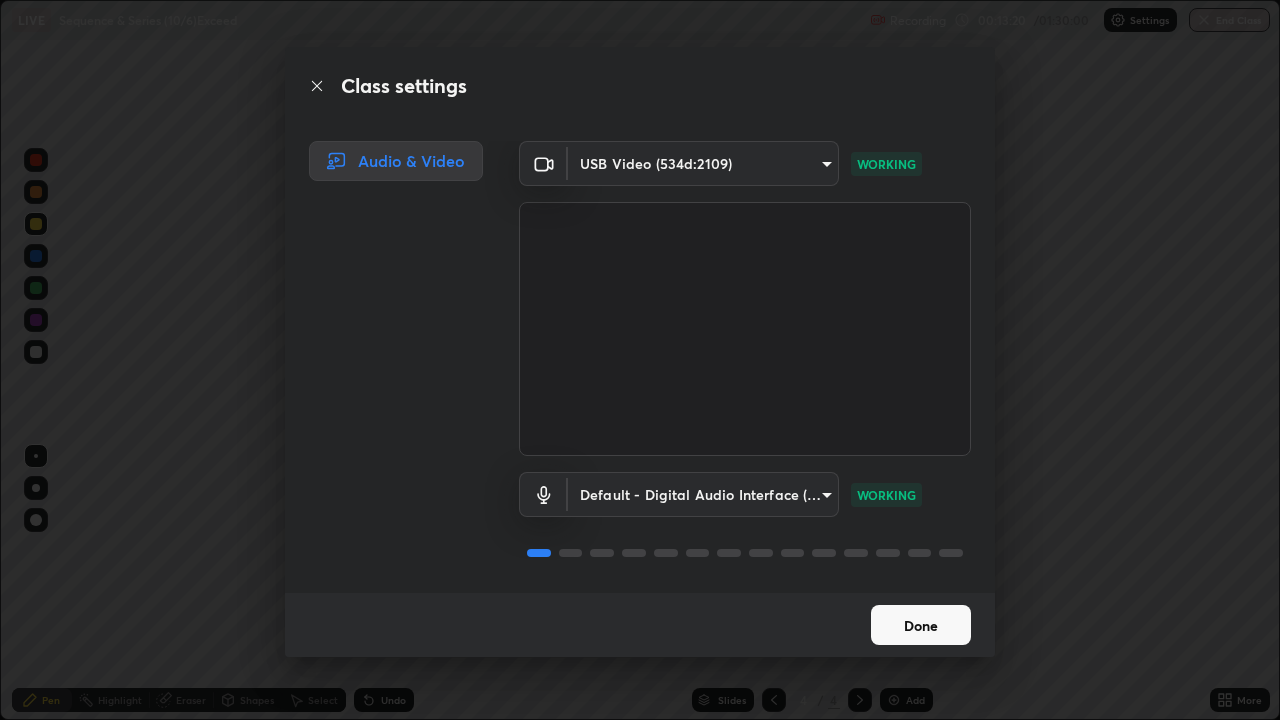 click on "Done" at bounding box center [921, 625] 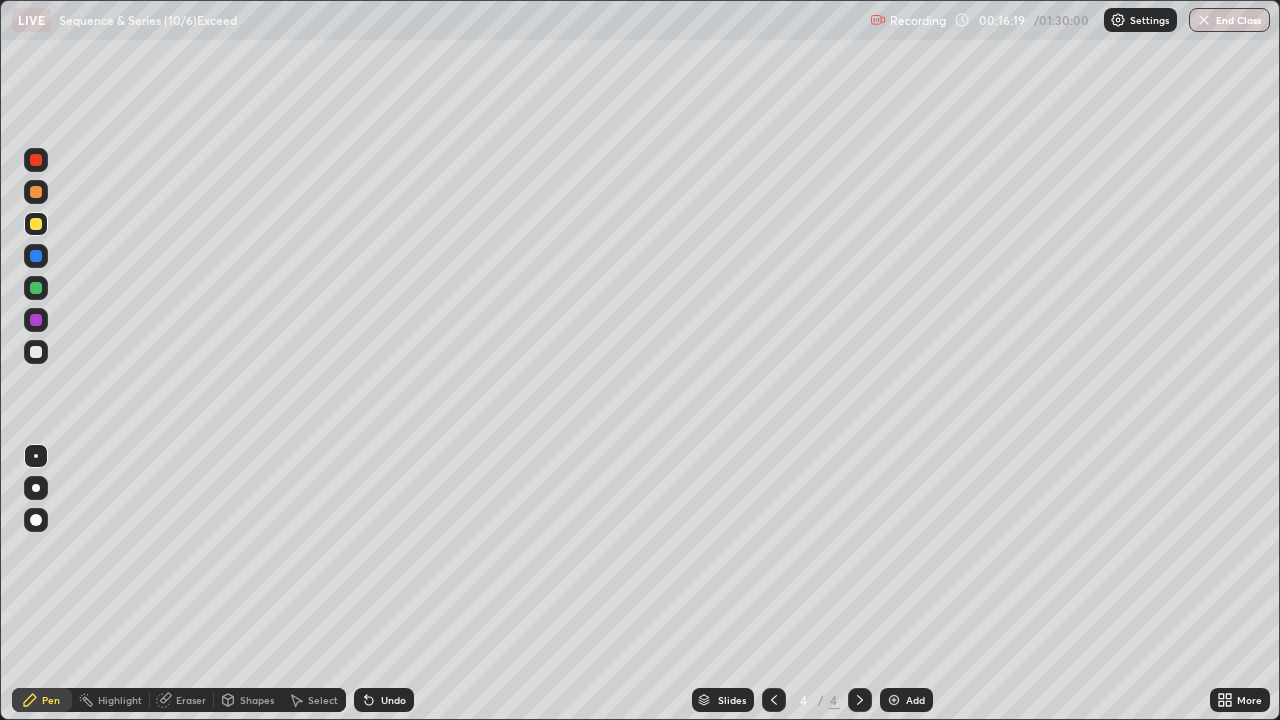 click on "Undo" at bounding box center [393, 700] 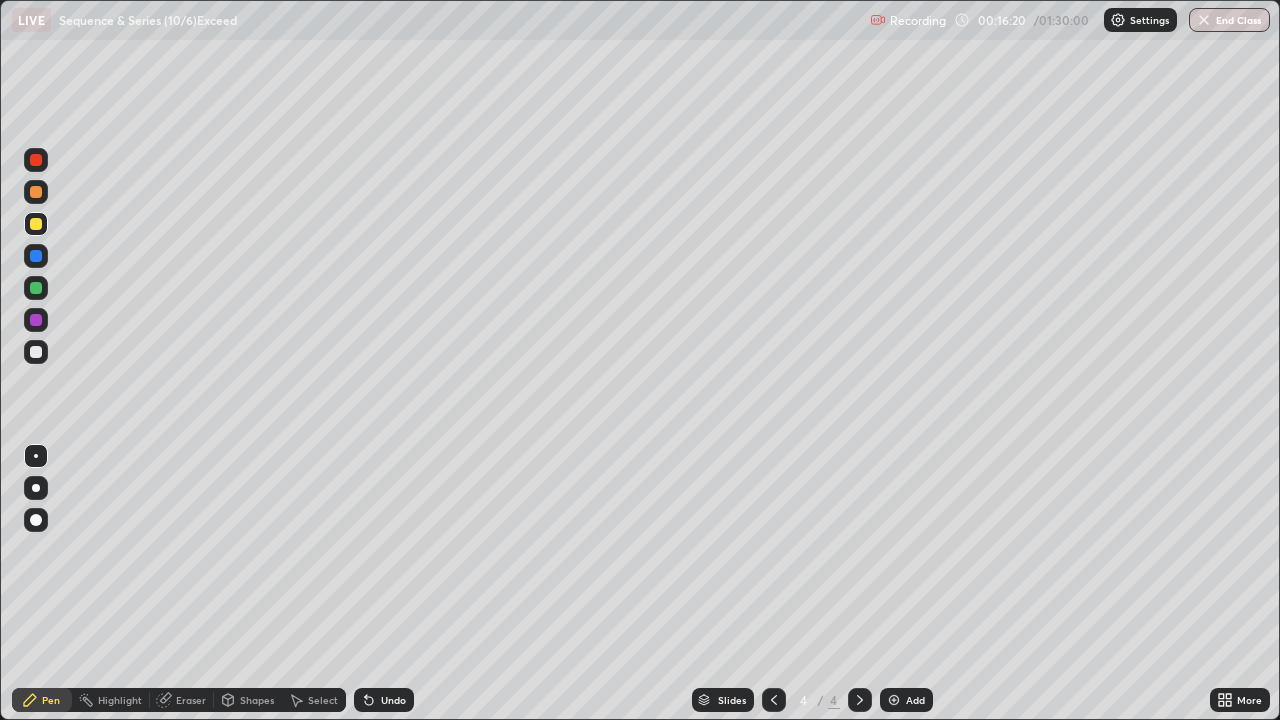 click on "Undo" at bounding box center [393, 700] 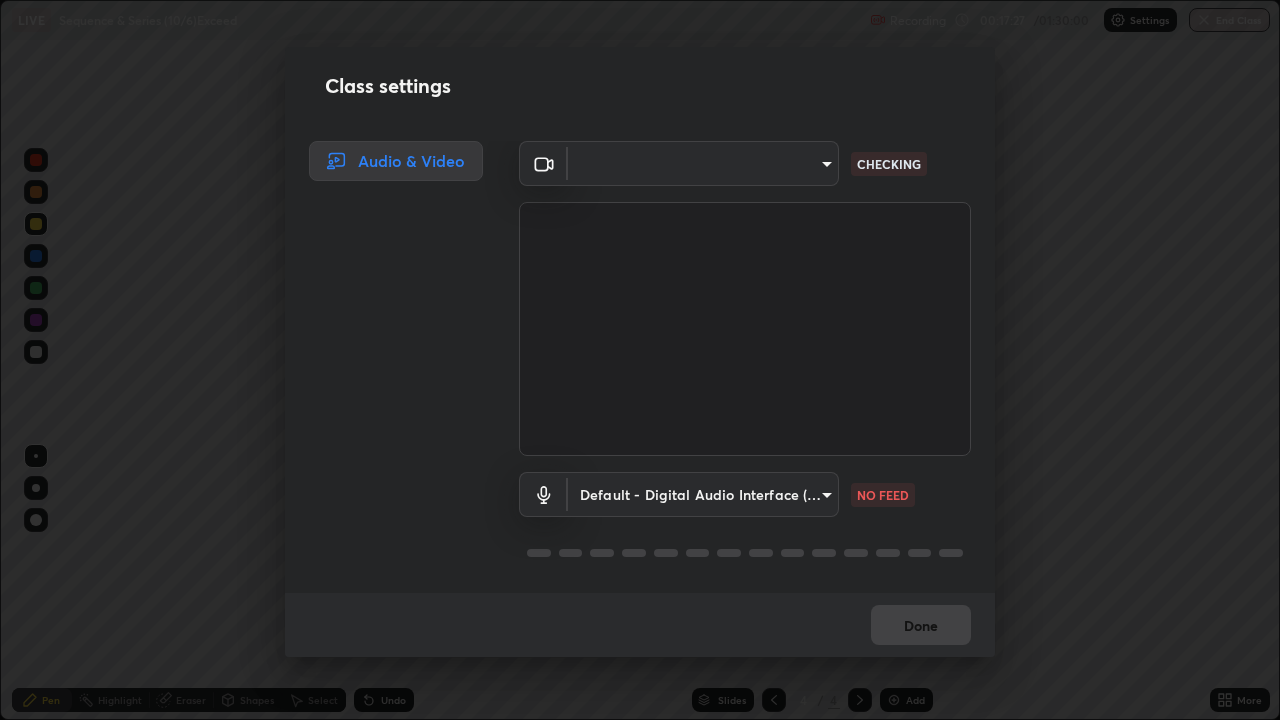 scroll, scrollTop: 0, scrollLeft: 0, axis: both 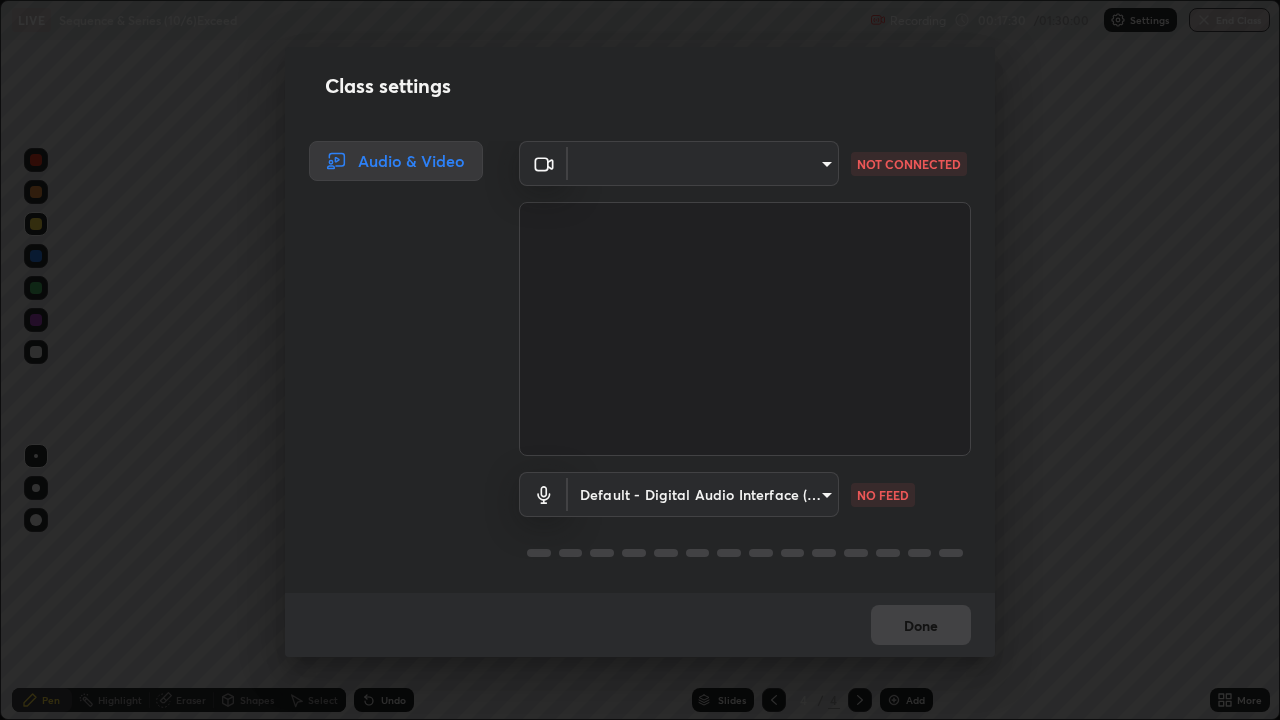 click on "Erase all LIVE Sequence & Series (10/6)Exceed Recording 00:17:30 / 01:30:00 Settings End Class Setting up your live class Sequence & Series (10/6)Exceed • L25 of Mathematics for JEE Growth 3 2027_MMA [FULL_NAME] Pen Highlight Eraser Shapes Select Undo Slides 4 / 4 Add More No doubts shared Encourage your learners to ask a doubt for better clarity Report an issue Reason for reporting Buffering Chat not working Audio - Video sync issue Educator video quality low ​ Attach an image Report Class settings Audio & Video ​ f3b36d8e6b847bc4dc8e134a237a5286748d309019593d01601e8cbe71cd7a6c NOT CONNECTED Default - Digital Audio Interface (2- USB Digital Audio) default NO FEED Done" at bounding box center [640, 360] 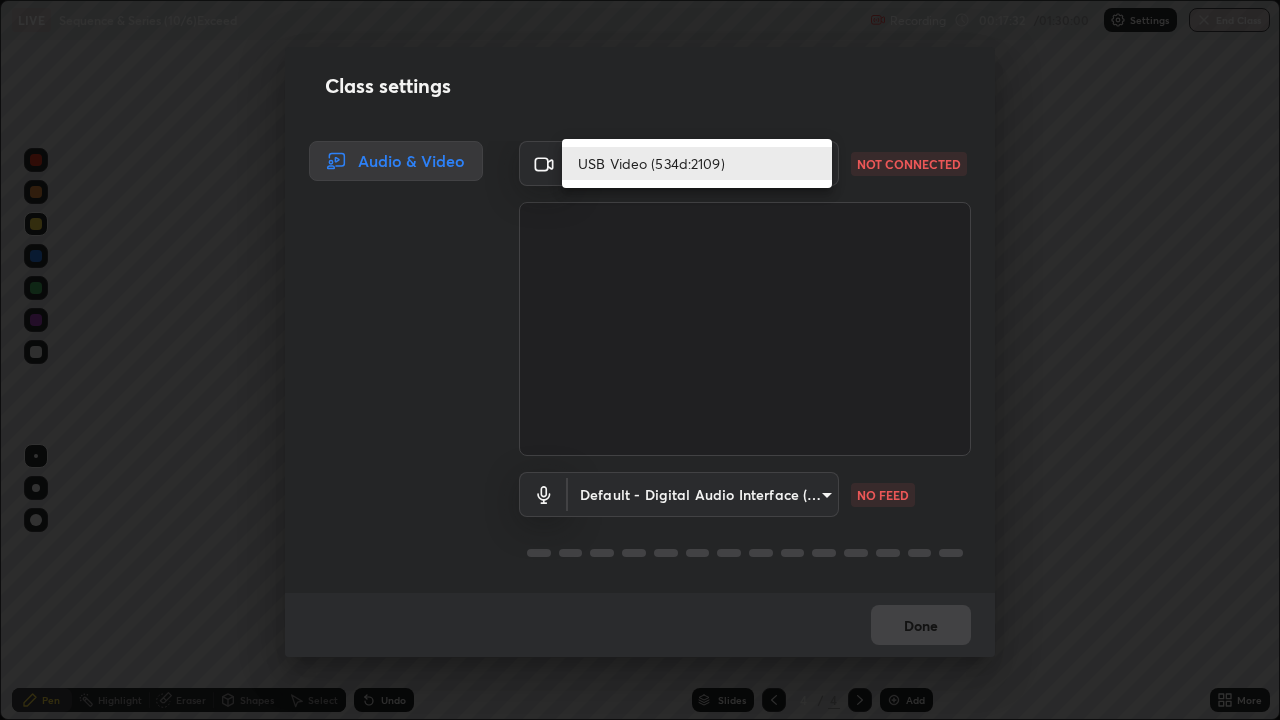 click on "USB Video (534d:2109)" at bounding box center [697, 163] 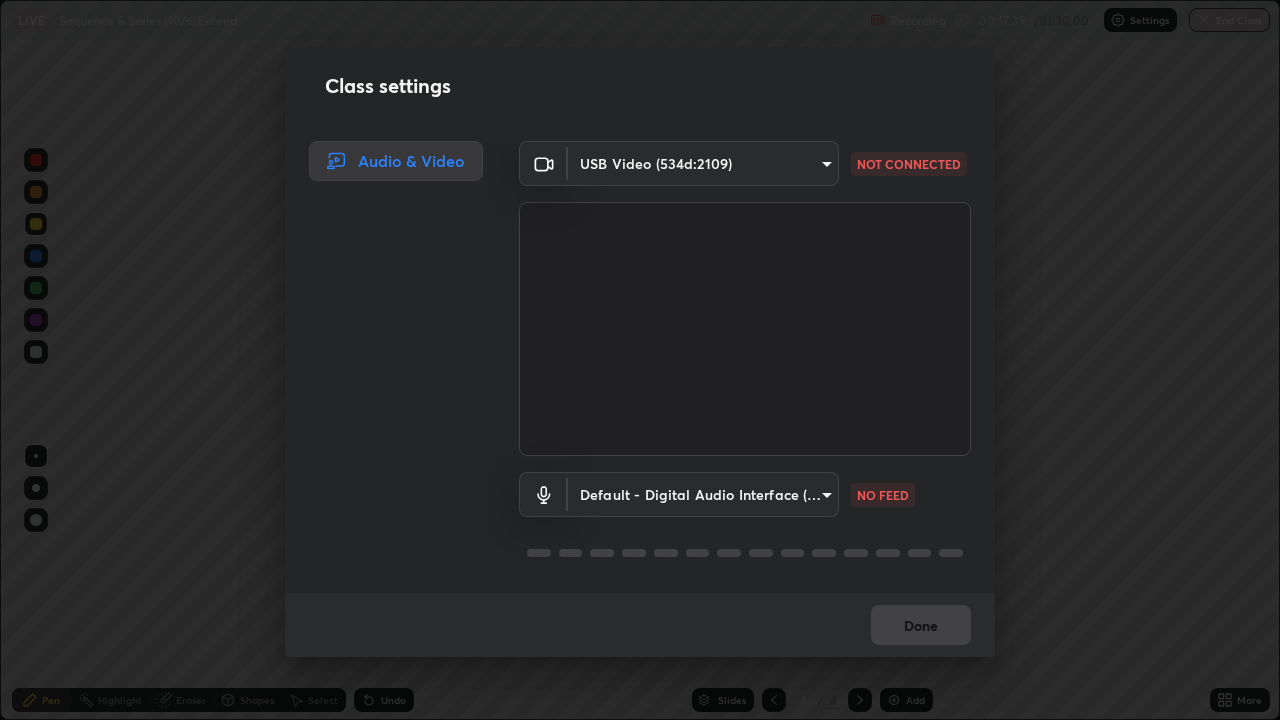 click on "Erase all LIVE Sequence & Series (10/6)Exceed Recording 00:17:39 / 01:30:00 Settings End Class Setting up your live class Sequence & Series (10/6)Exceed • L25 of Mathematics for JEE Growth 3 2027_MMA [FULL_NAME] Pen Highlight Eraser Shapes Select Undo Slides 4 / 4 Add More No doubts shared Encourage your learners to ask a doubt for better clarity Report an issue Reason for reporting Buffering Chat not working Audio - Video sync issue Educator video quality low ​ Attach an image Report Class settings Audio & Video USB Video (534d:2109) f3b36d8e6b847bc4dc8e134a237a5286748d309019593d01601e8cbe71cd7a6c NOT CONNECTED Default - Digital Audio Interface (2- USB Digital Audio) default NO FEED Done" at bounding box center (640, 360) 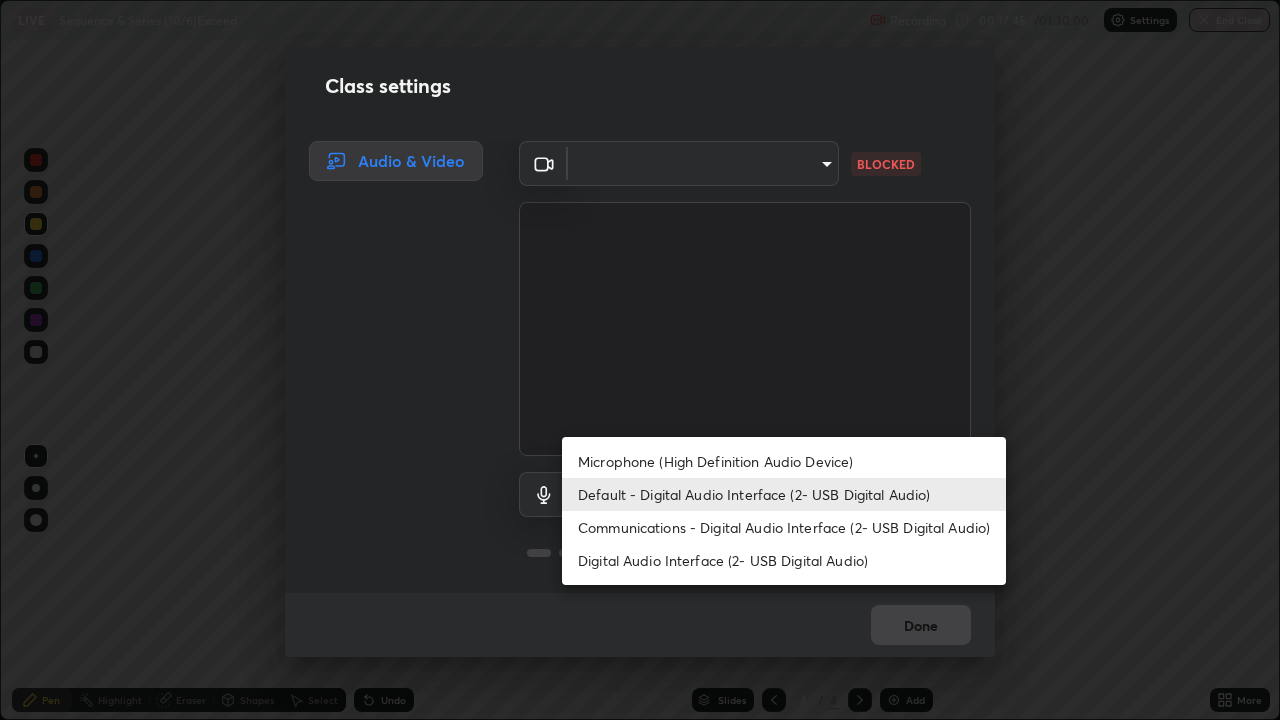click on "Default - Digital Audio Interface (2- USB Digital Audio)" at bounding box center [784, 494] 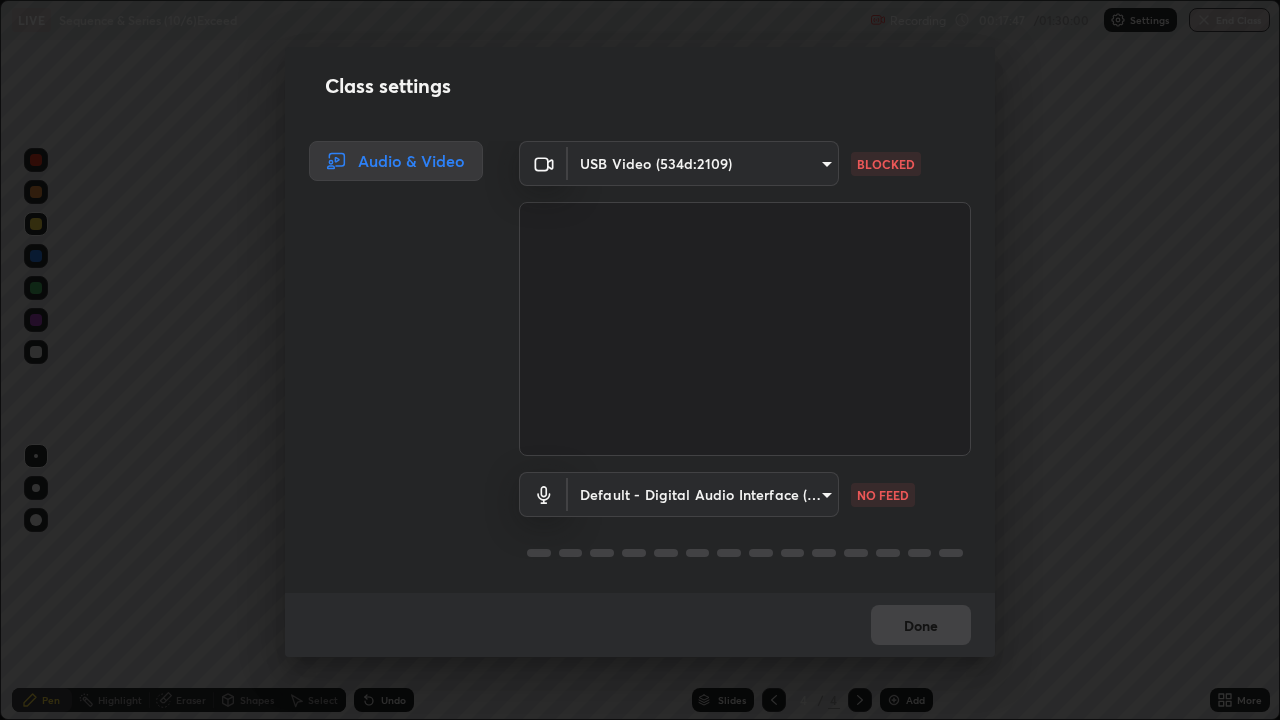 click on "Erase all LIVE Sequence & Series (10/6)Exceed Recording 00:17:47 /  01:30:00 Settings End Class Setting up your live class Sequence & Series (10/6)Exceed • L25 of Mathematics for JEE Growth 3 2027_MMA [FIRST] [LAST] Pen Highlight Eraser Shapes Select Undo Slides 4 / 4 Add More No doubts shared Encourage your learners to ask a doubt for better clarity Report an issue Reason for reporting Buffering Chat not working Audio - Video sync issue Educator video quality low ​ Attach an image Report Class settings Audio & Video USB Video (534d:2109) f3b36d8e6b847bc4dc8e134a237a5286748d309019593d01601e8cbe71cd7a6c BLOCKED Default - Digital Audio Interface (2- USB Digital Audio) default NO FEED Done" at bounding box center [640, 360] 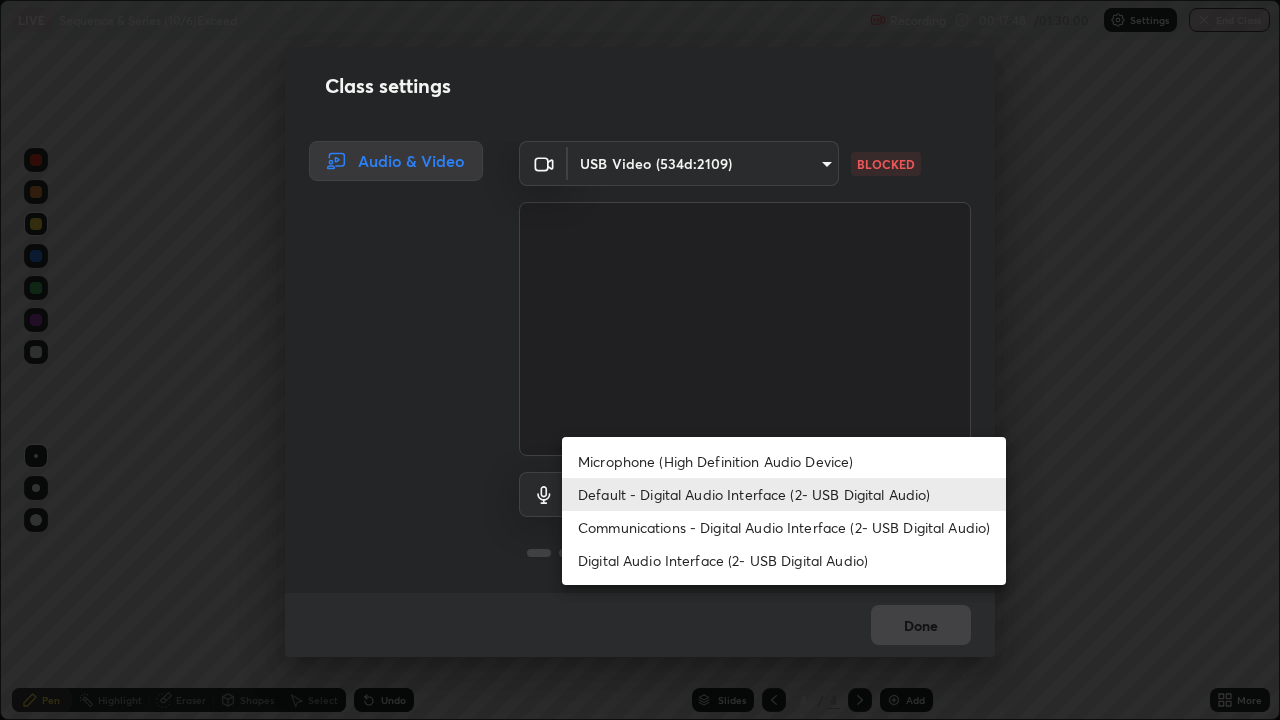 click on "Default - Digital Audio Interface (2- USB Digital Audio)" at bounding box center (784, 494) 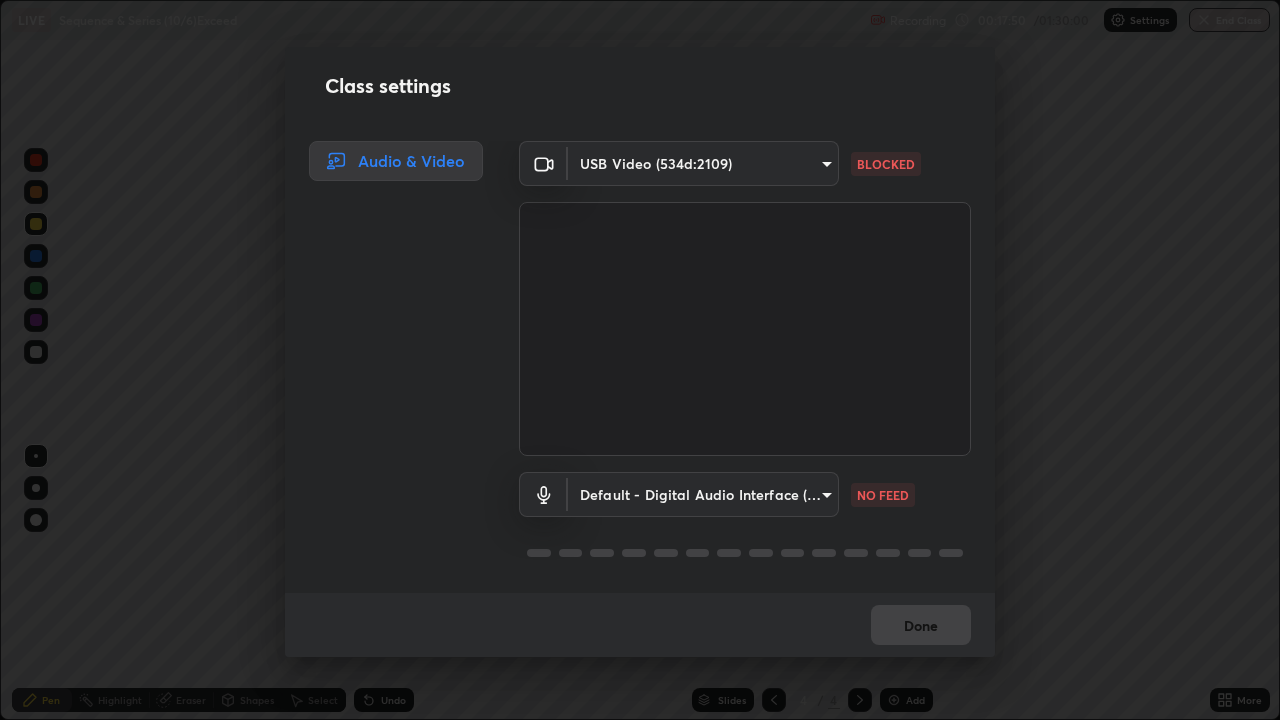 click on "Erase all LIVE Sequence & Series (10/6)Exceed Recording 00:17:50 /  01:30:00 Settings End Class Setting up your live class Sequence & Series (10/6)Exceed • L25 of Mathematics for JEE Growth 3 2027_MMA [FIRST] [LAST] Pen Highlight Eraser Shapes Select Undo Slides 4 / 4 Add More No doubts shared Encourage your learners to ask a doubt for better clarity Report an issue Reason for reporting Buffering Chat not working Audio - Video sync issue Educator video quality low ​ Attach an image Report Class settings Audio & Video USB Video (534d:2109) f3b36d8e6b847bc4dc8e134a237a5286748d309019593d01601e8cbe71cd7a6c BLOCKED Default - Digital Audio Interface (2- USB Digital Audio) default NO FEED Done" at bounding box center [640, 360] 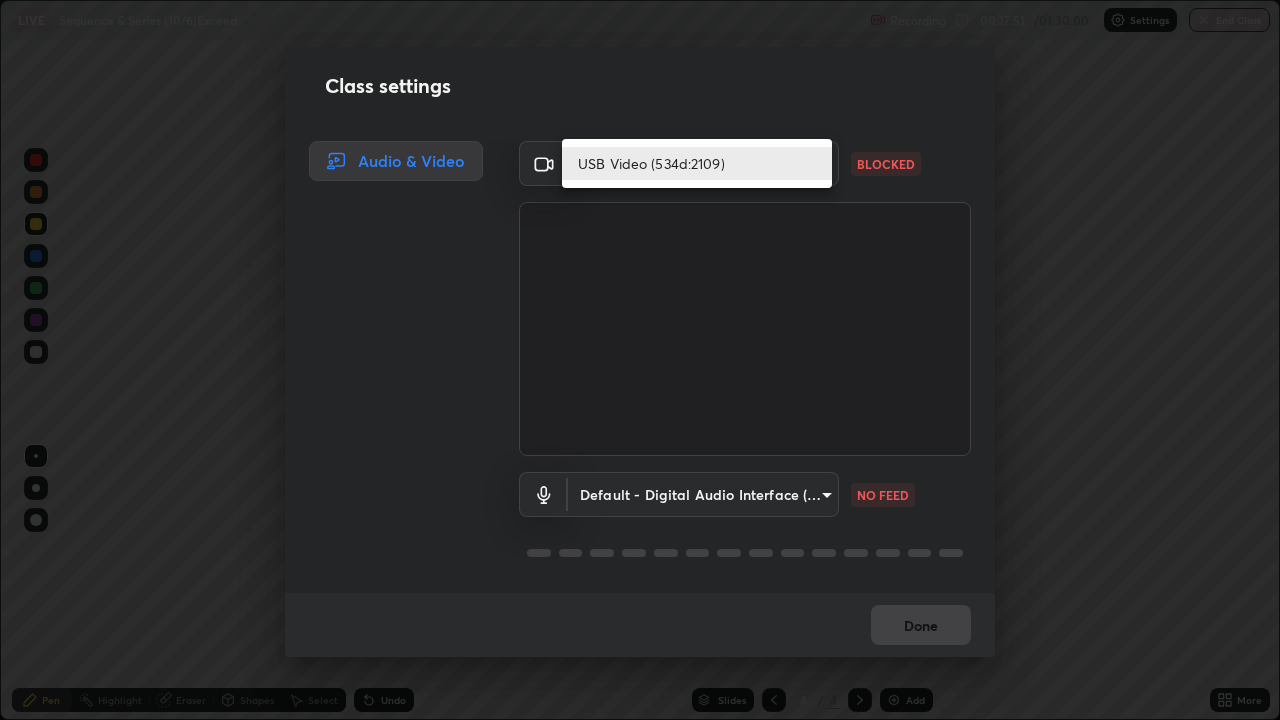 click at bounding box center [640, 360] 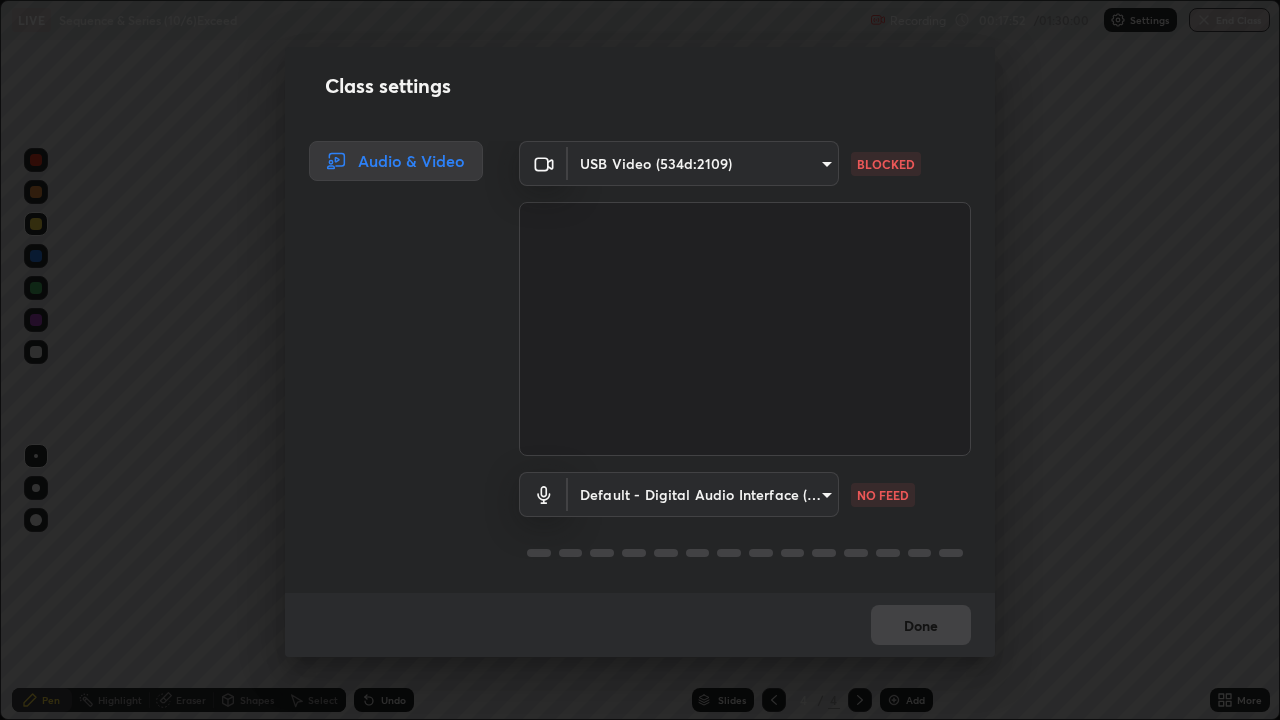 click on "Erase all LIVE Sequence & Series (10/6)Exceed Recording 00:17:52 / 01:30:00 Settings End Class Setting up your live class Sequence & Series (10/6)Exceed • L25 of Mathematics for JEE Growth 3 2027_MMA [FULL_NAME] Pen Highlight Eraser Shapes Select Undo Slides 4 / 4 Add More No doubts shared Encourage your learners to ask a doubt for better clarity Report an issue Reason for reporting Buffering Chat not working Audio - Video sync issue Educator video quality low ​ Attach an image Report Class settings Audio & Video USB Video (534d:2109) f3b36d8e6b847bc4dc8e134a237a5286748d309019593d01601e8cbe71cd7a6c BLOCKED Default - Digital Audio Interface (2- USB Digital Audio) default NO FEED Done" at bounding box center (640, 360) 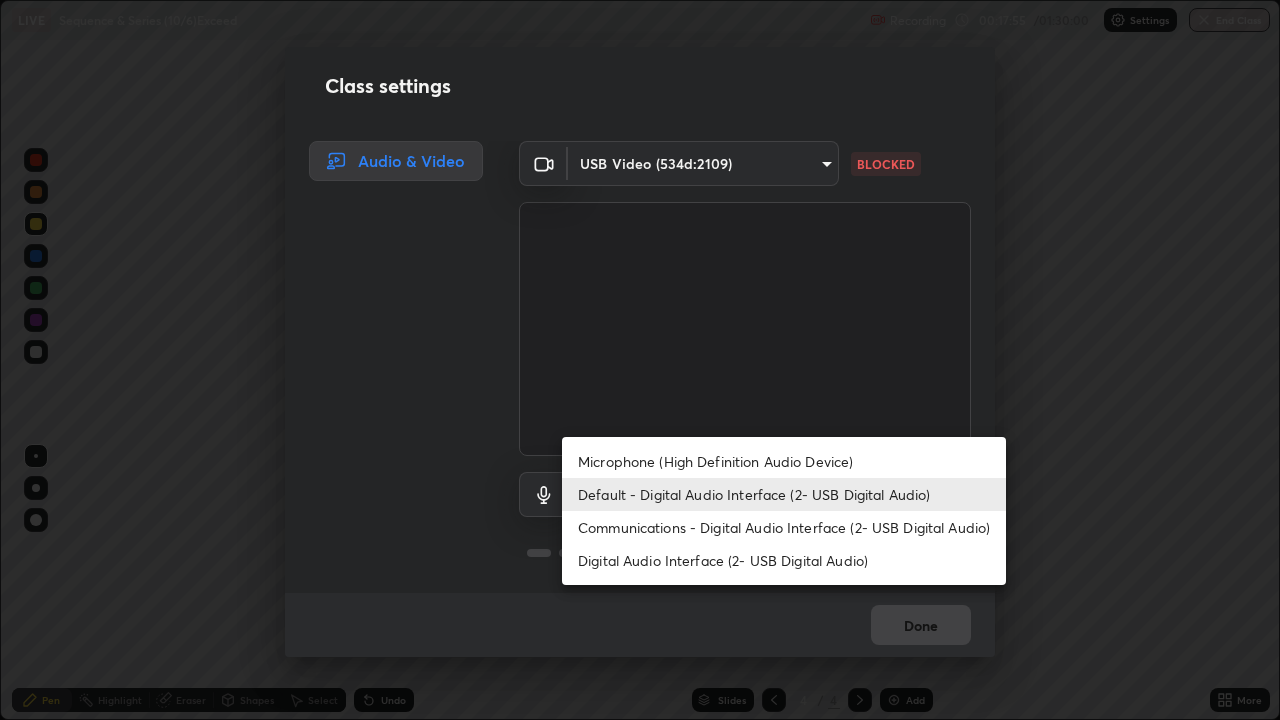 click at bounding box center (640, 360) 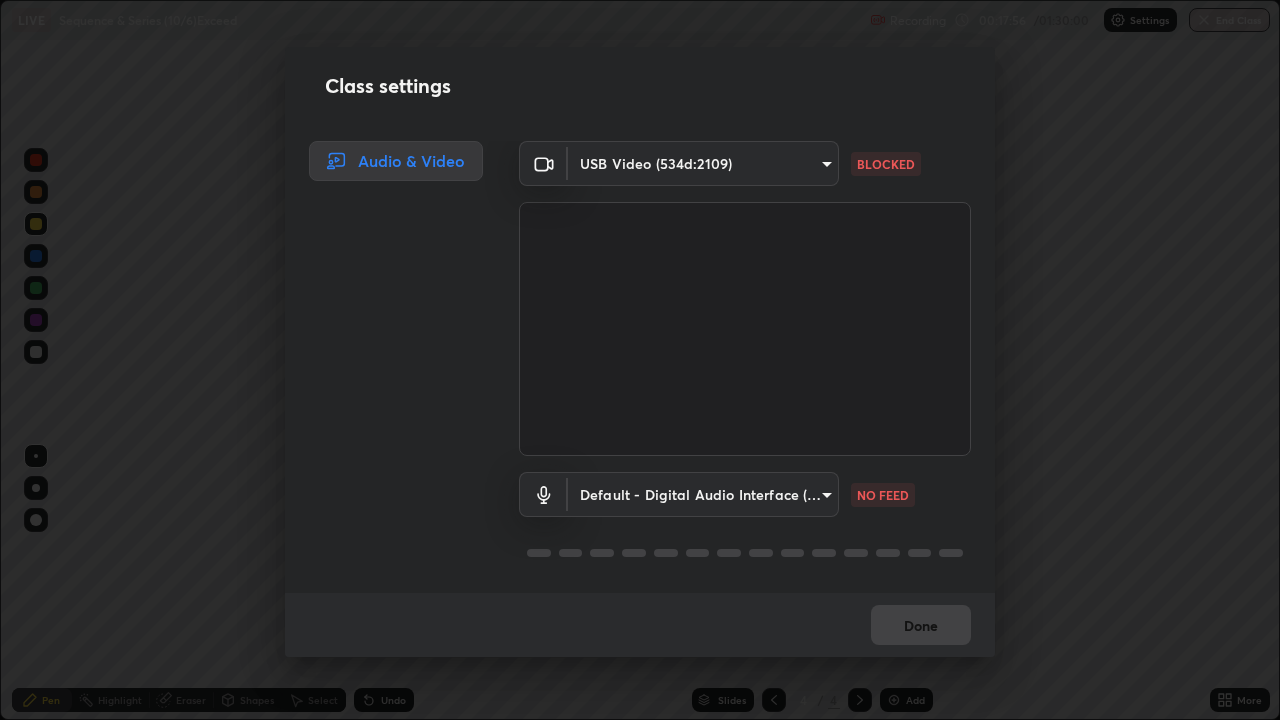 click on "Erase all LIVE Sequence & Series (10/6)Exceed Recording 00:17:56 /  01:30:00 Settings End Class Setting up your live class Sequence & Series (10/6)Exceed • L25 of Mathematics for JEE Growth 3 2027_MMA [FIRST] [LAST] Pen Highlight Eraser Shapes Select Undo Slides 4 / 4 Add More No doubts shared Encourage your learners to ask a doubt for better clarity Report an issue Reason for reporting Buffering Chat not working Audio - Video sync issue Educator video quality low ​ Attach an image Report Class settings Audio & Video USB Video (534d:2109) f3b36d8e6b847bc4dc8e134a237a5286748d309019593d01601e8cbe71cd7a6c BLOCKED Default - Digital Audio Interface (2- USB Digital Audio) default NO FEED Done" at bounding box center [640, 360] 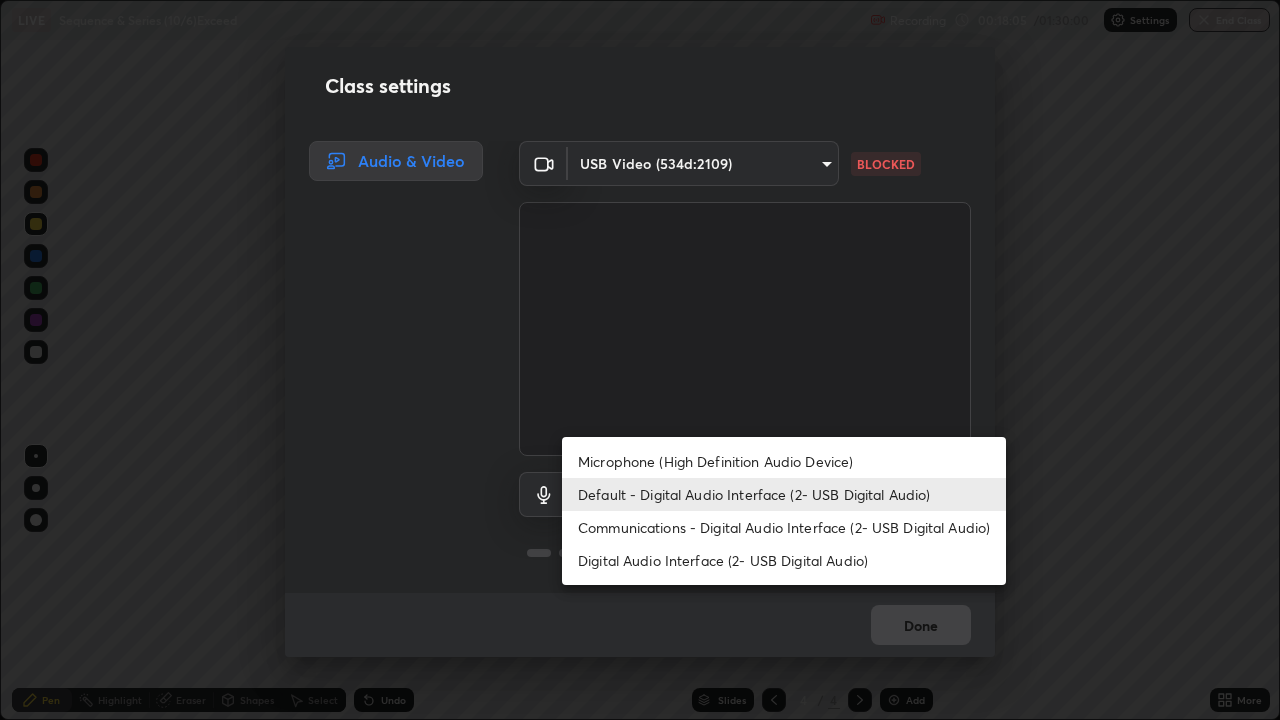 click on "Default - Digital Audio Interface (2- USB Digital Audio)" at bounding box center (784, 494) 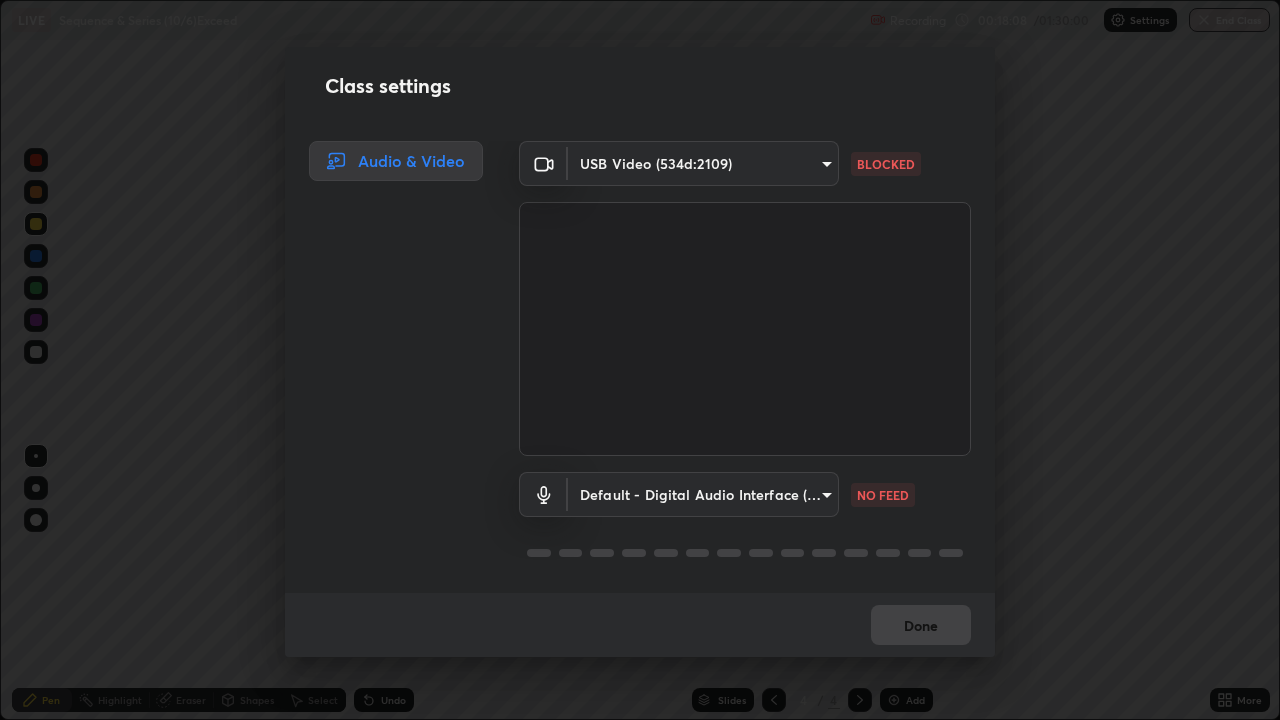 click on "Class settings Audio & Video USB Video (534d:2109) f3b36d8e6b847bc4dc8e134a237a5286748d309019593d01601e8cbe71cd7a6c BLOCKED Default - Digital Audio Interface (2- USB Digital Audio) default NO FEED Done" at bounding box center [640, 360] 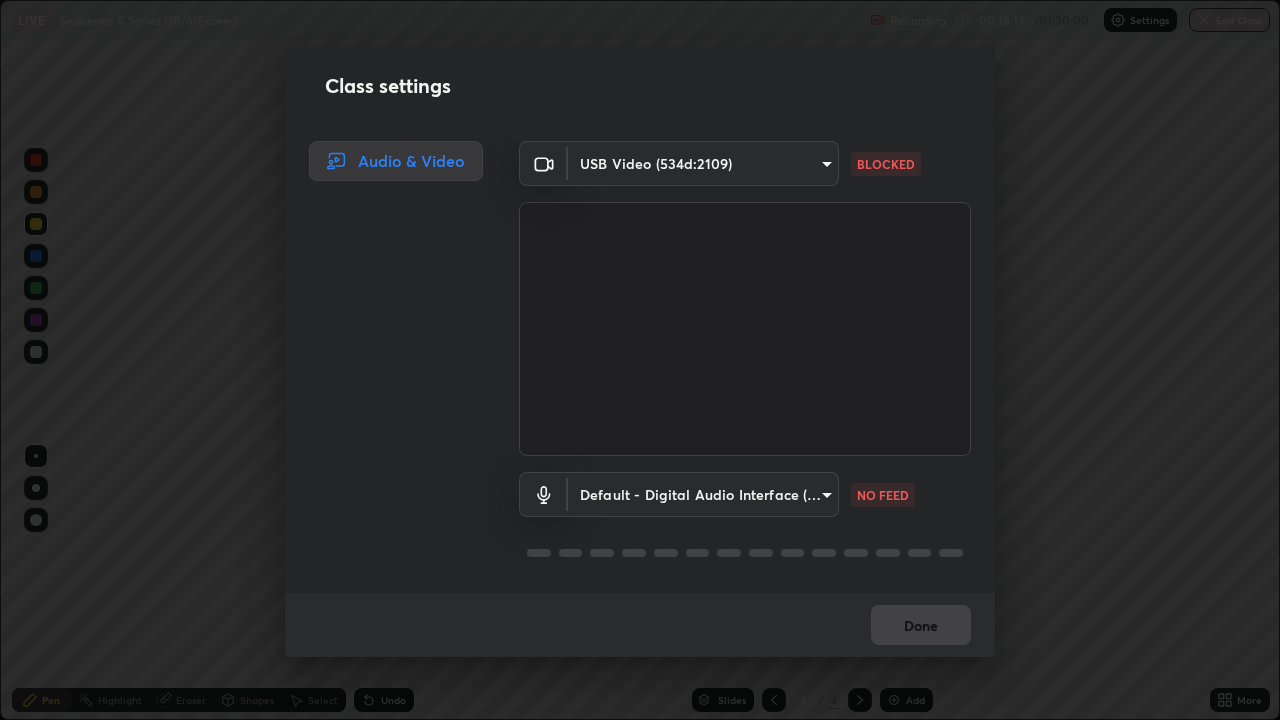 click on "Erase all LIVE Sequence & Series (10/6)Exceed Recording 00:18:13 / 01:30:00 Settings End Class Setting up your live class Sequence & Series (10/6)Exceed • L25 of Mathematics for JEE Growth 3 2027_MMA [FULL_NAME] Pen Highlight Eraser Shapes Select Undo Slides 4 / 4 Add More No doubts shared Encourage your learners to ask a doubt for better clarity Report an issue Reason for reporting Buffering Chat not working Audio - Video sync issue Educator video quality low ​ Attach an image Report Class settings Audio & Video USB Video (534d:2109) f3b36d8e6b847bc4dc8e134a237a5286748d309019593d01601e8cbe71cd7a6c BLOCKED Default - Digital Audio Interface (2- USB Digital Audio) default NO FEED Done" at bounding box center [640, 360] 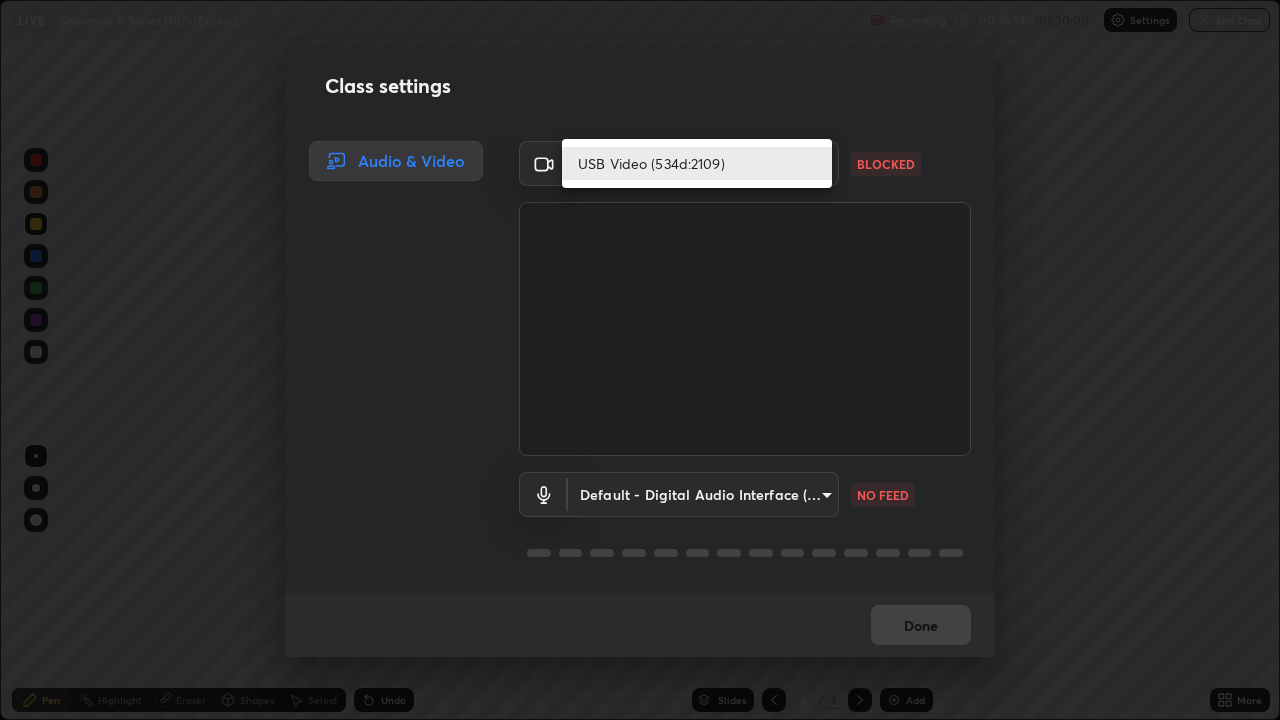 click on "USB Video (534d:2109)" at bounding box center [697, 163] 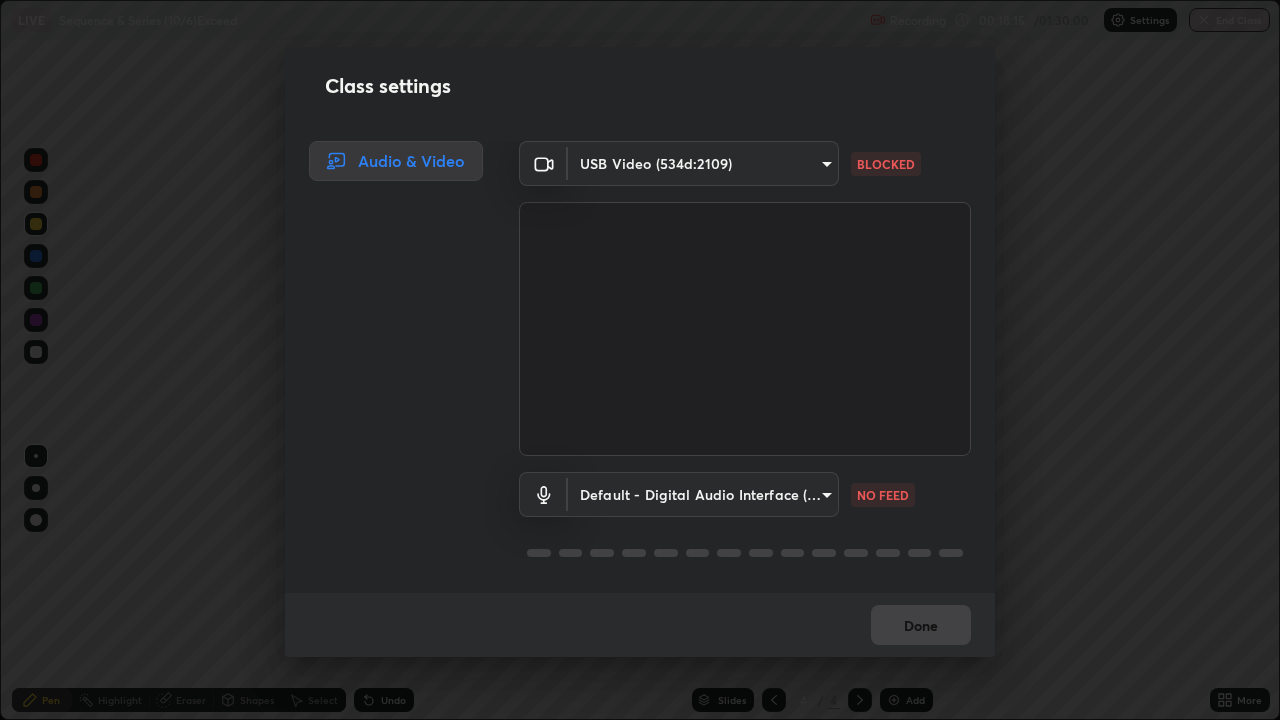 click at bounding box center [745, 329] 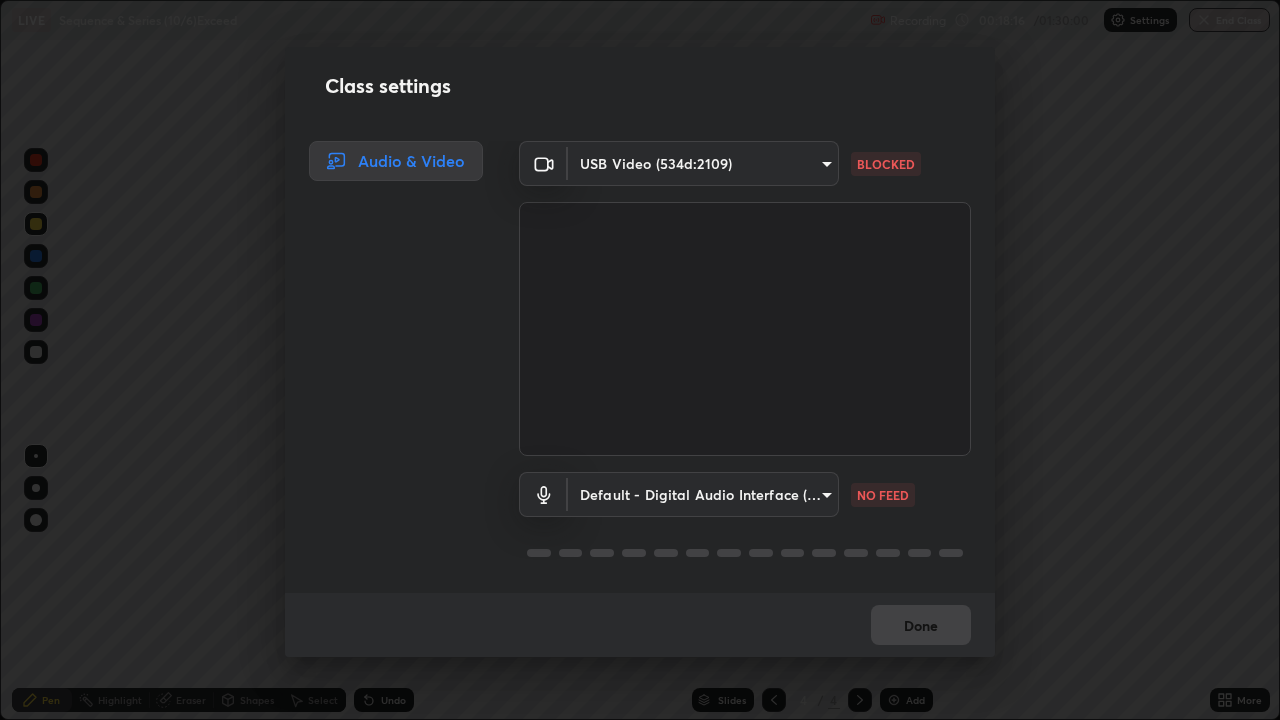 scroll, scrollTop: 2, scrollLeft: 0, axis: vertical 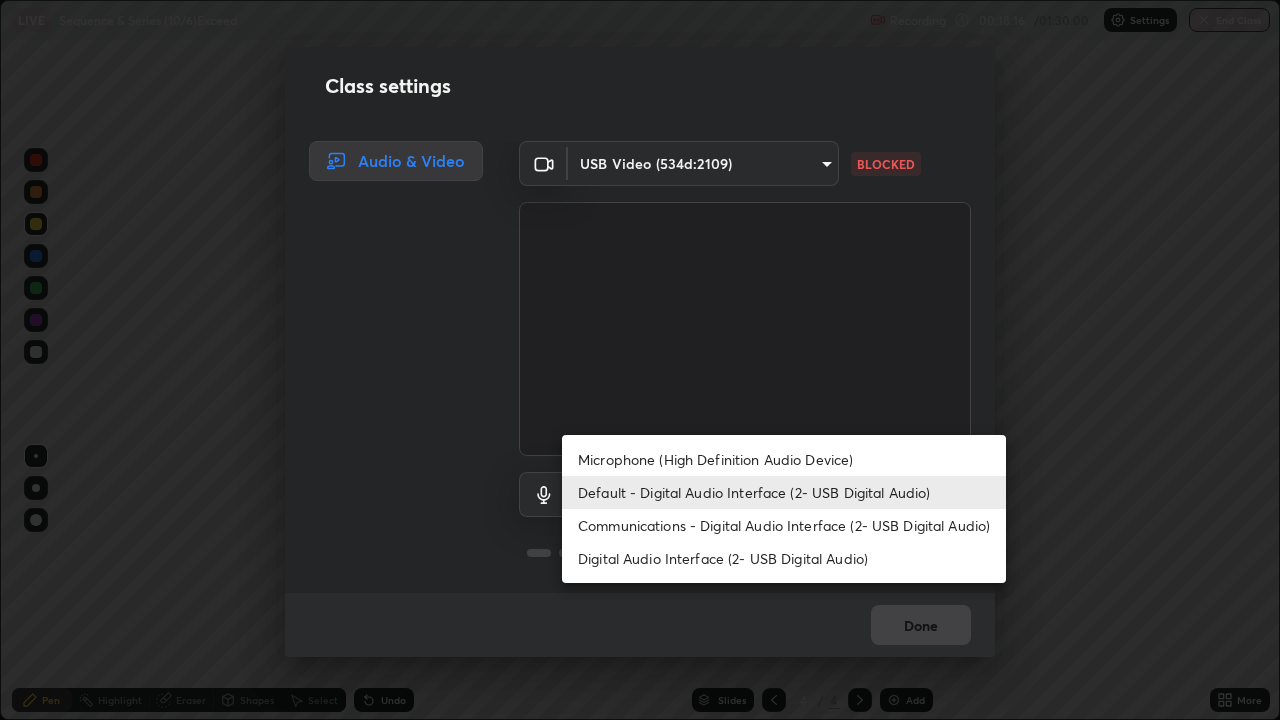 click on "Default - Digital Audio Interface (2- USB Digital Audio)" at bounding box center [784, 492] 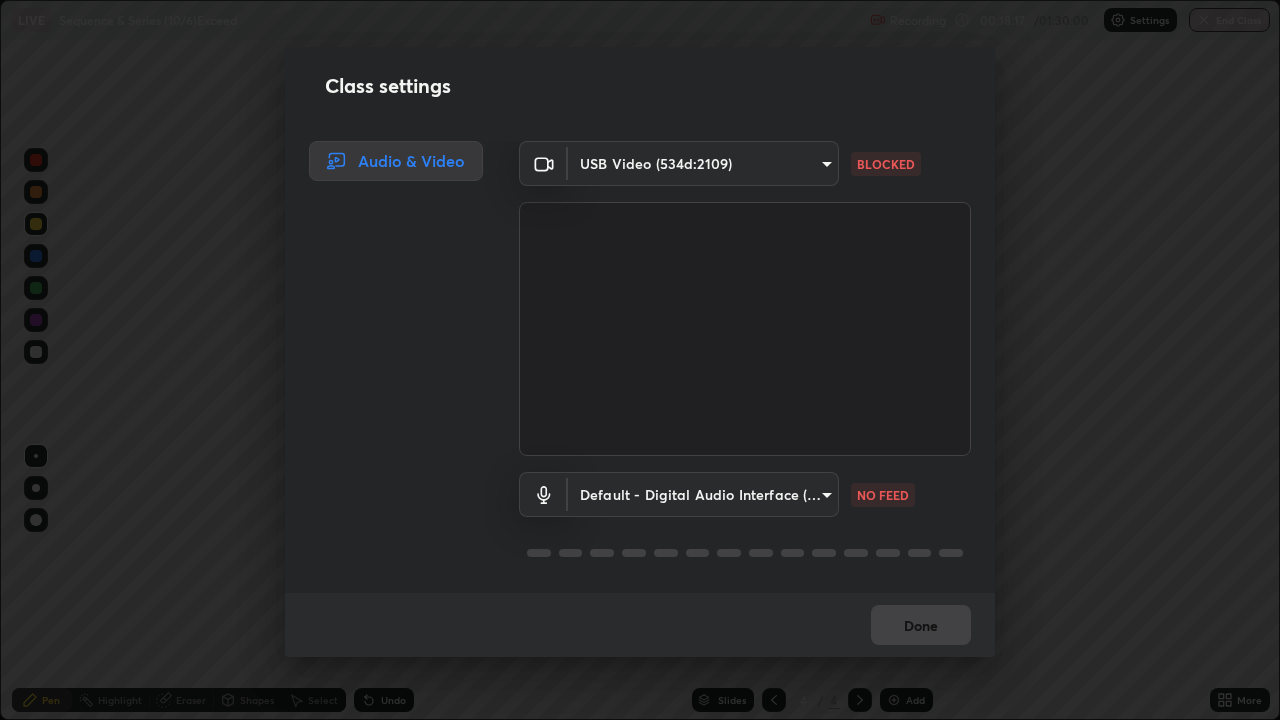 click on "Erase all LIVE Sequence & Series (10/6)Exceed Recording 00:18:17 / 01:30:00 Settings End Class Setting up your live class Sequence & Series (10/6)Exceed • L25 of Mathematics for JEE Growth 3 2027_MMA [FULL_NAME] Pen Highlight Eraser Shapes Select Undo Slides 4 / 4 Add More No doubts shared Encourage your learners to ask a doubt for better clarity Report an issue Reason for reporting Buffering Chat not working Audio - Video sync issue Educator video quality low ​ Attach an image Report Class settings Audio & Video USB Video (534d:2109) f3b36d8e6b847bc4dc8e134a237a5286748d309019593d01601e8cbe71cd7a6c BLOCKED Default - Digital Audio Interface (2- USB Digital Audio) default NO FEED Done" at bounding box center [640, 360] 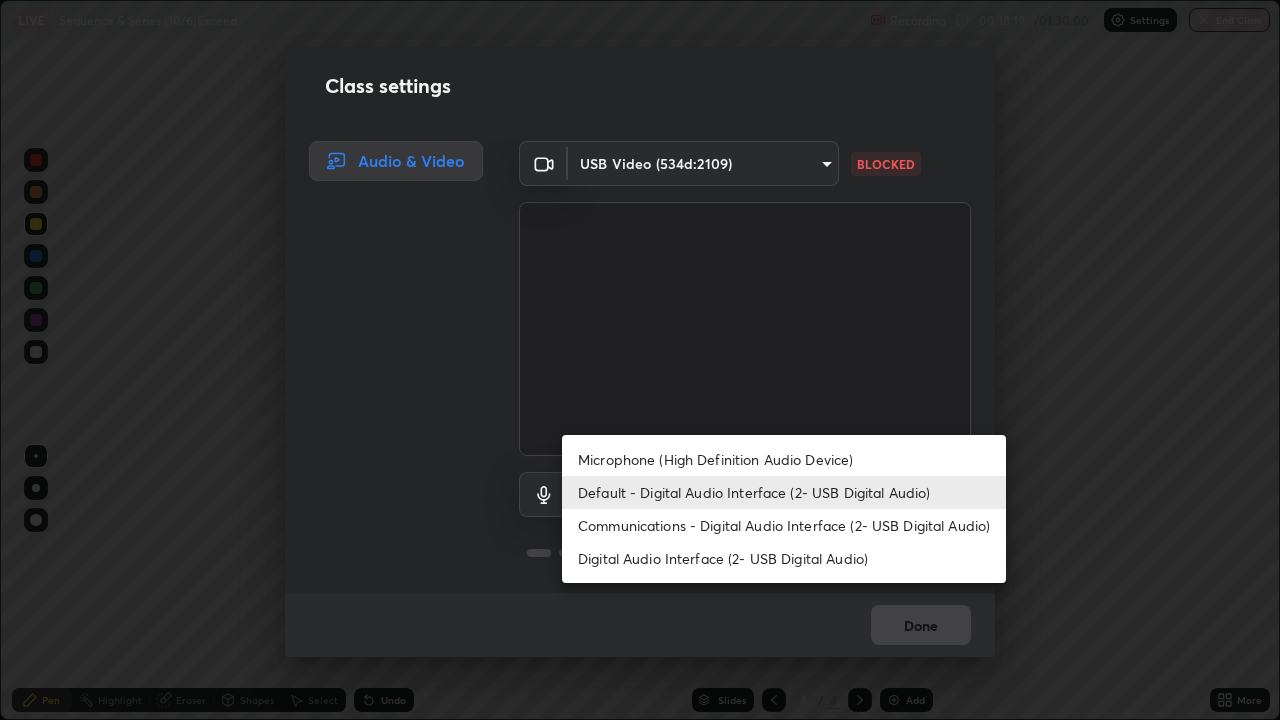 click at bounding box center (640, 360) 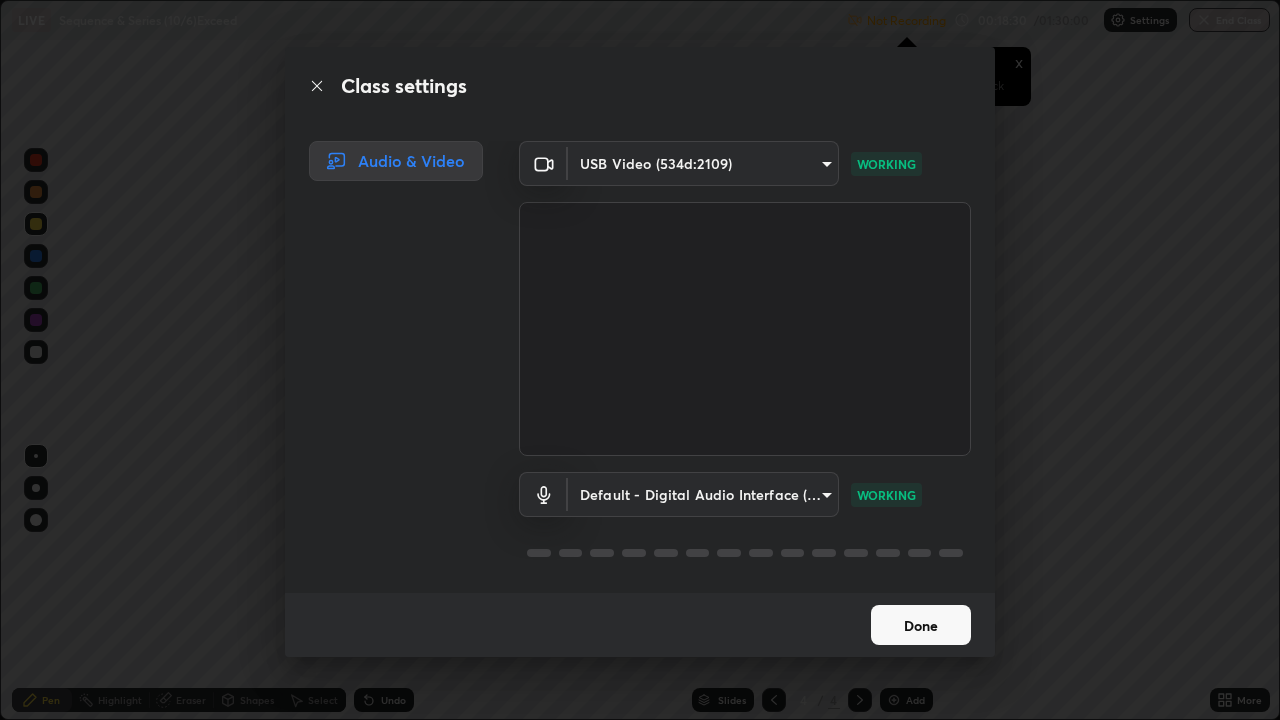 click on "Done" at bounding box center (921, 625) 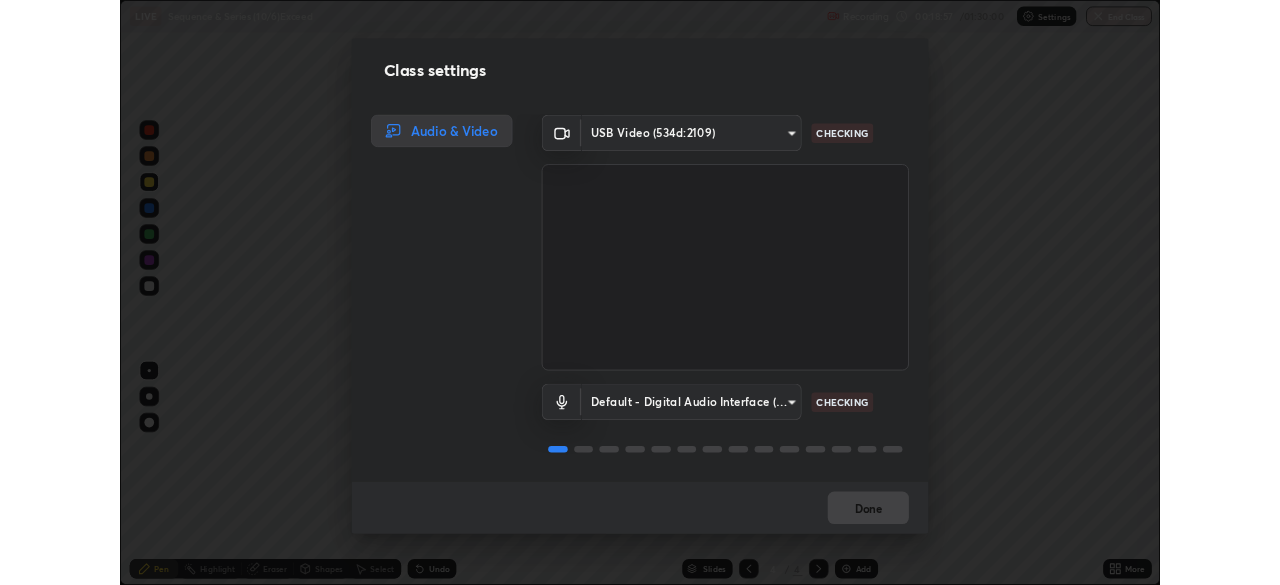 scroll, scrollTop: 2, scrollLeft: 0, axis: vertical 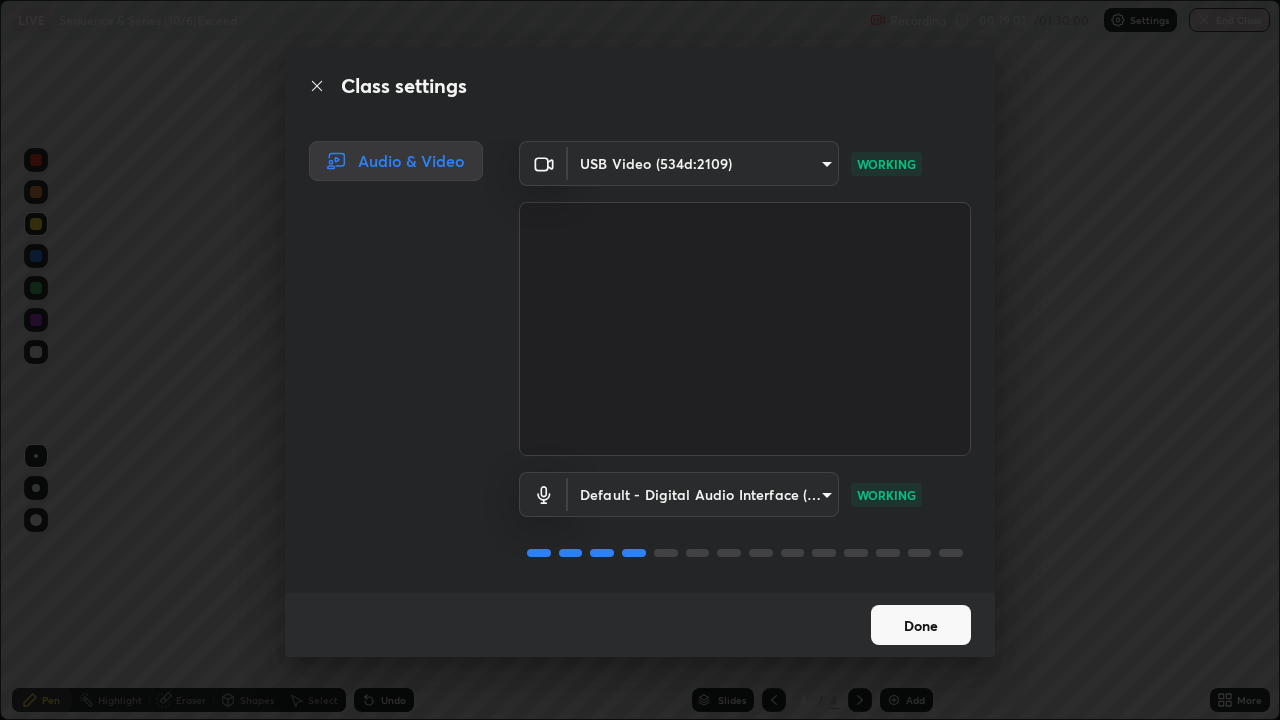 click on "Done" at bounding box center [921, 625] 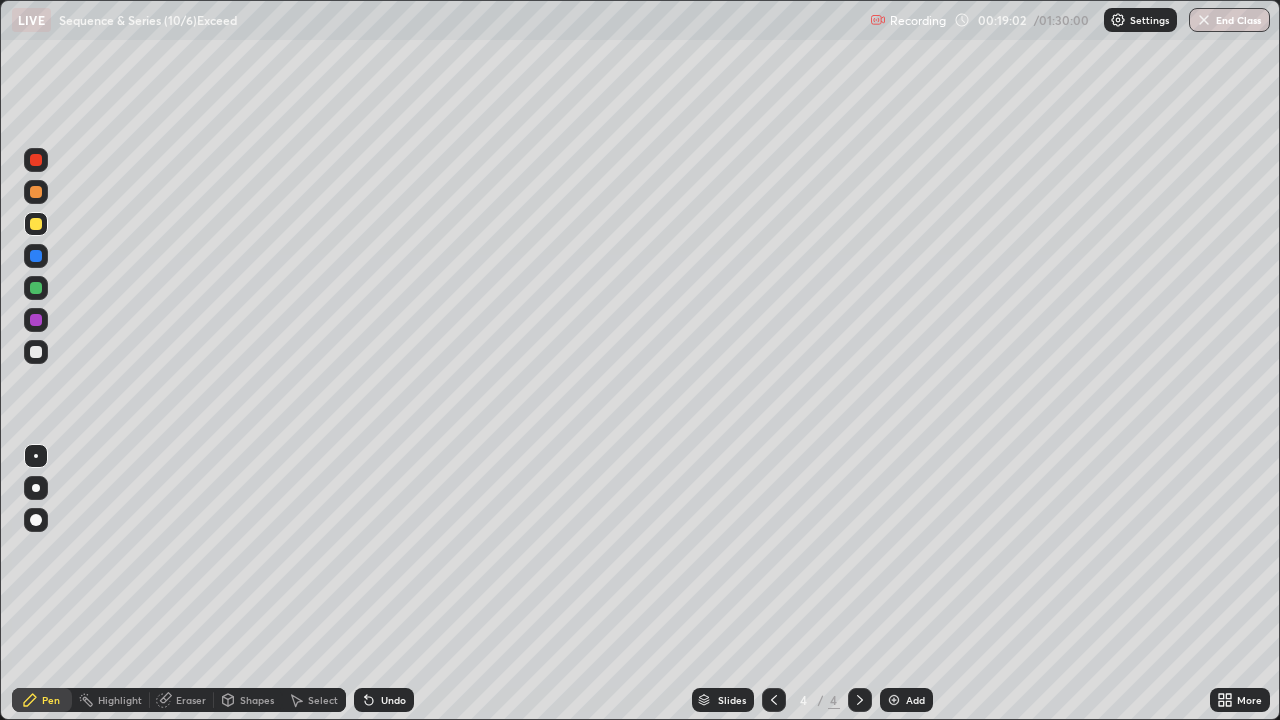click on "More" at bounding box center (1249, 700) 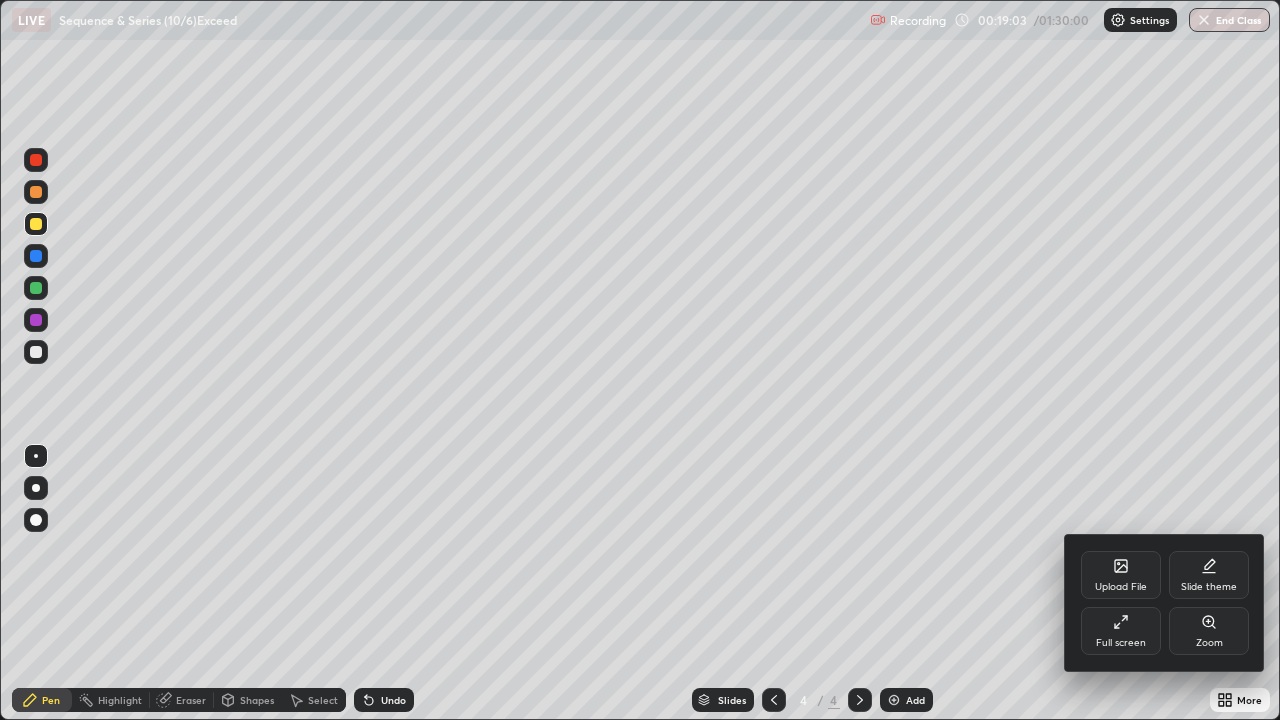 click on "Full screen" at bounding box center [1121, 631] 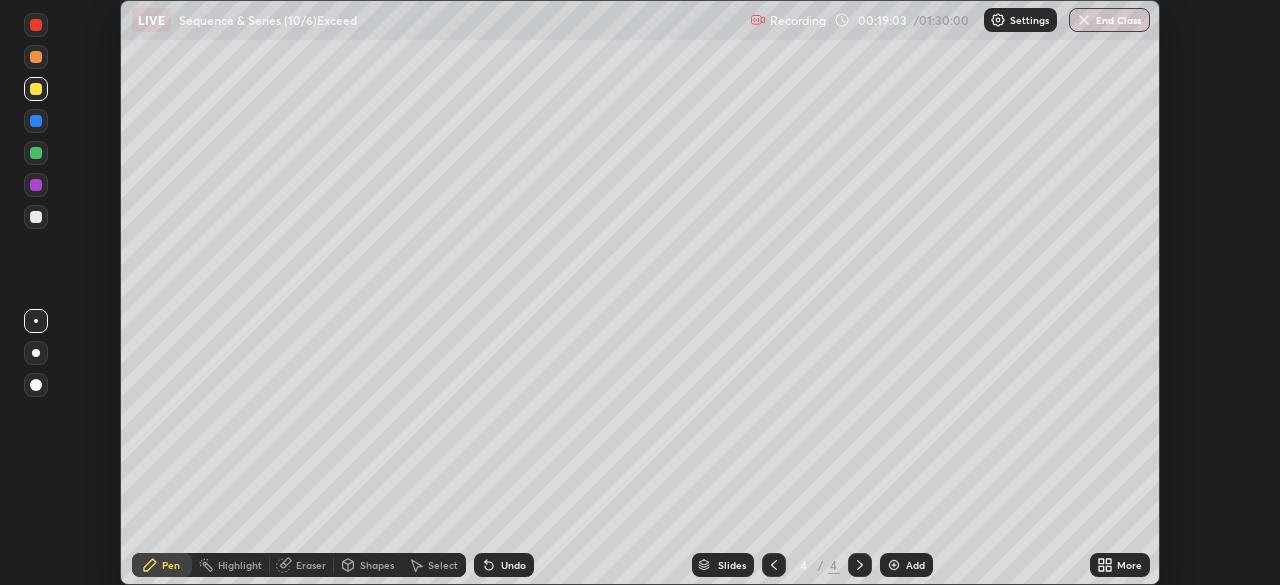 scroll, scrollTop: 585, scrollLeft: 1280, axis: both 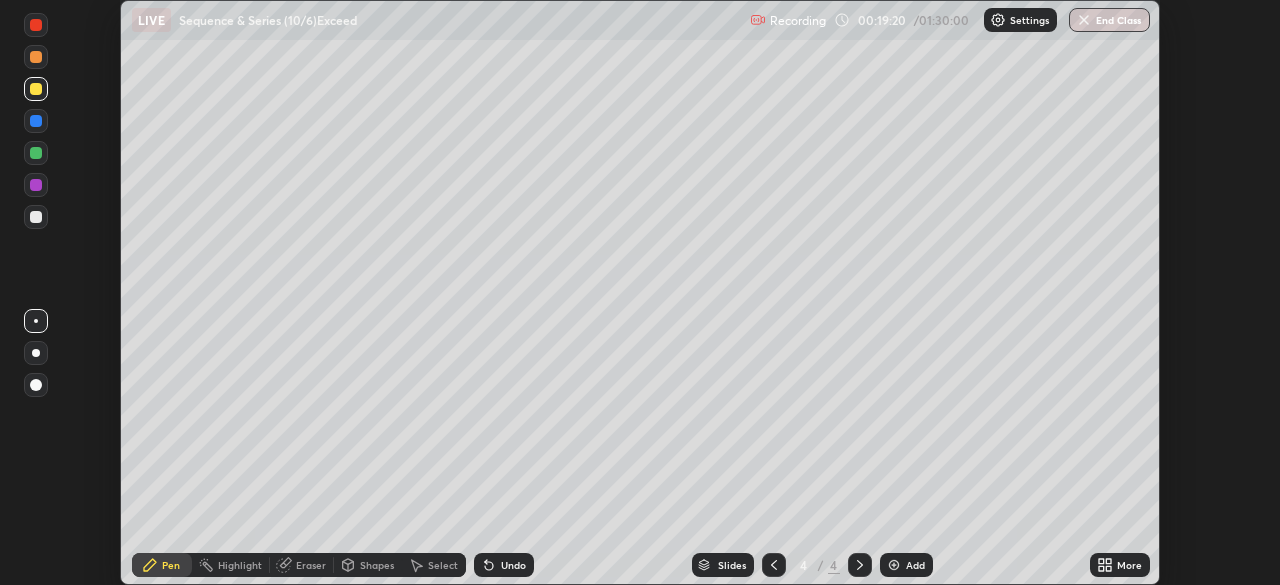 click on "Settings" at bounding box center [1020, 20] 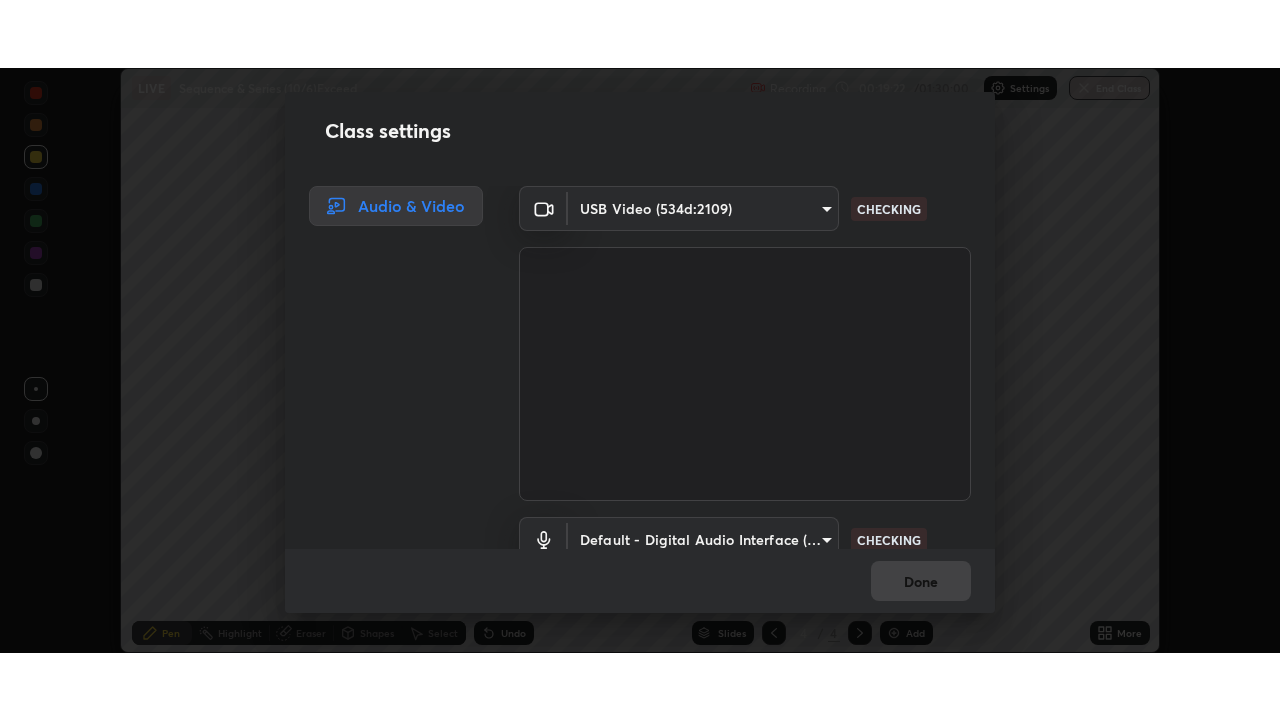 scroll, scrollTop: 91, scrollLeft: 0, axis: vertical 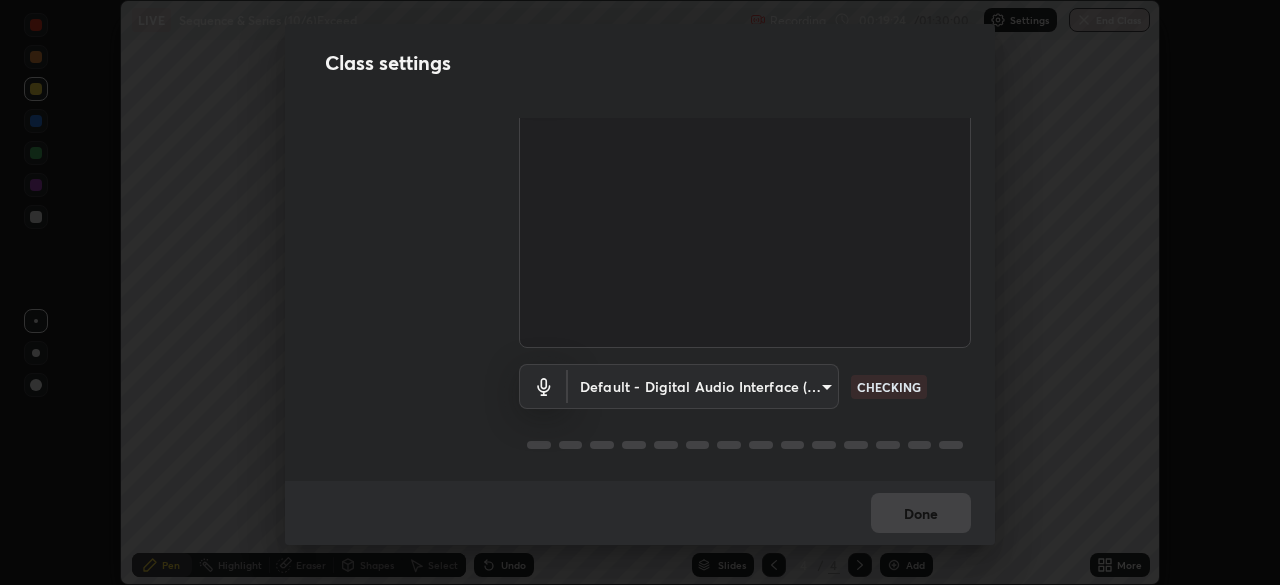 click on "Class settings Audio & Video USB Video (534d:2109) f3b36d8e6b847bc4dc8e134a237a5286748d309019593d01601e8cbe71cd7a6c CHECKING Default - Digital Audio Interface (2- USB Digital Audio) default CHECKING Done" at bounding box center (640, 292) 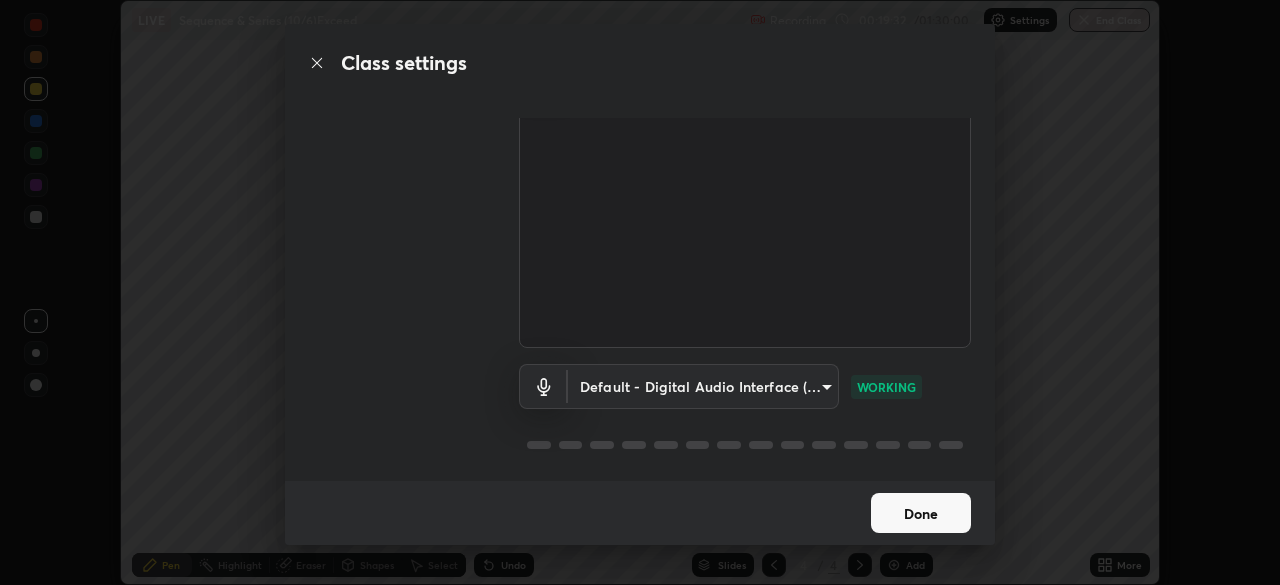 click on "Done" at bounding box center (921, 513) 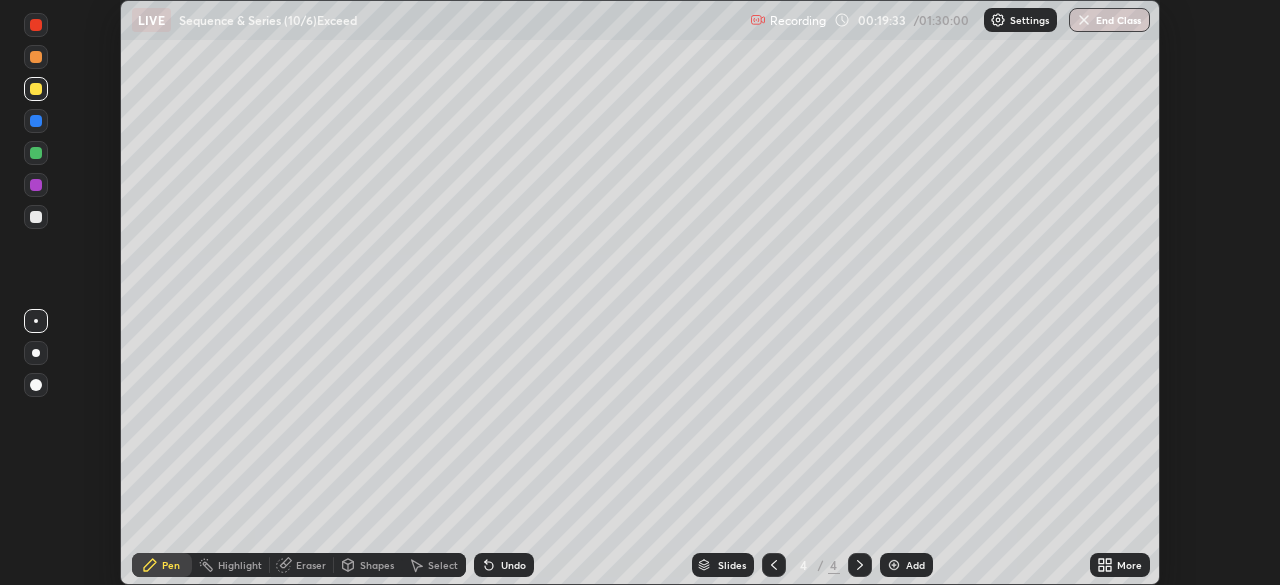 click 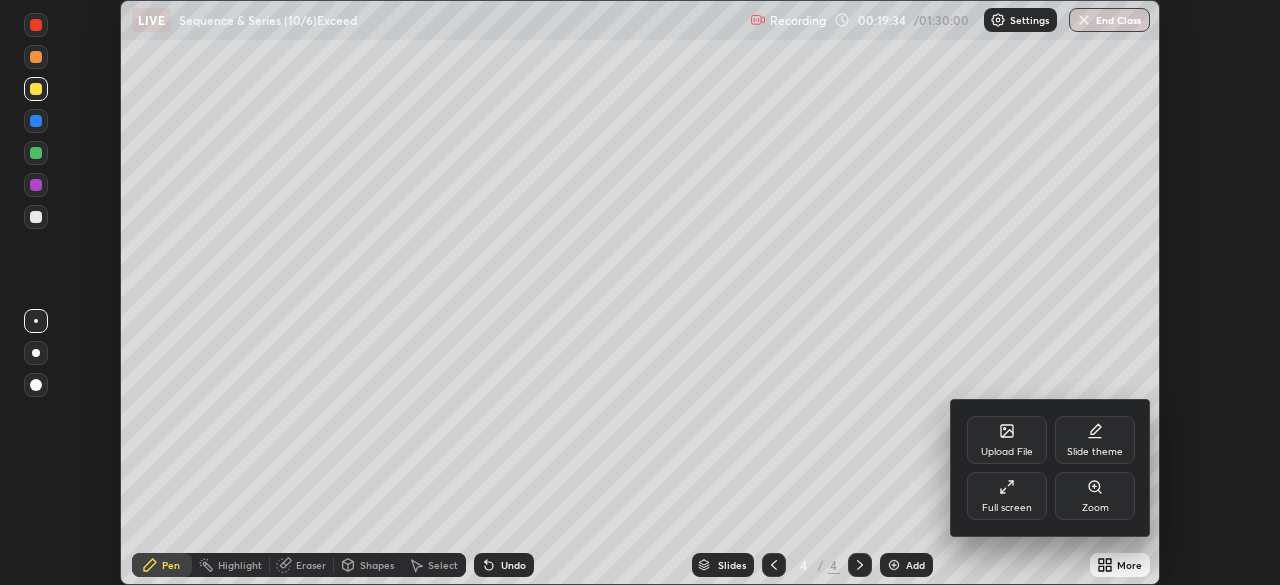 click on "Full screen" at bounding box center (1007, 508) 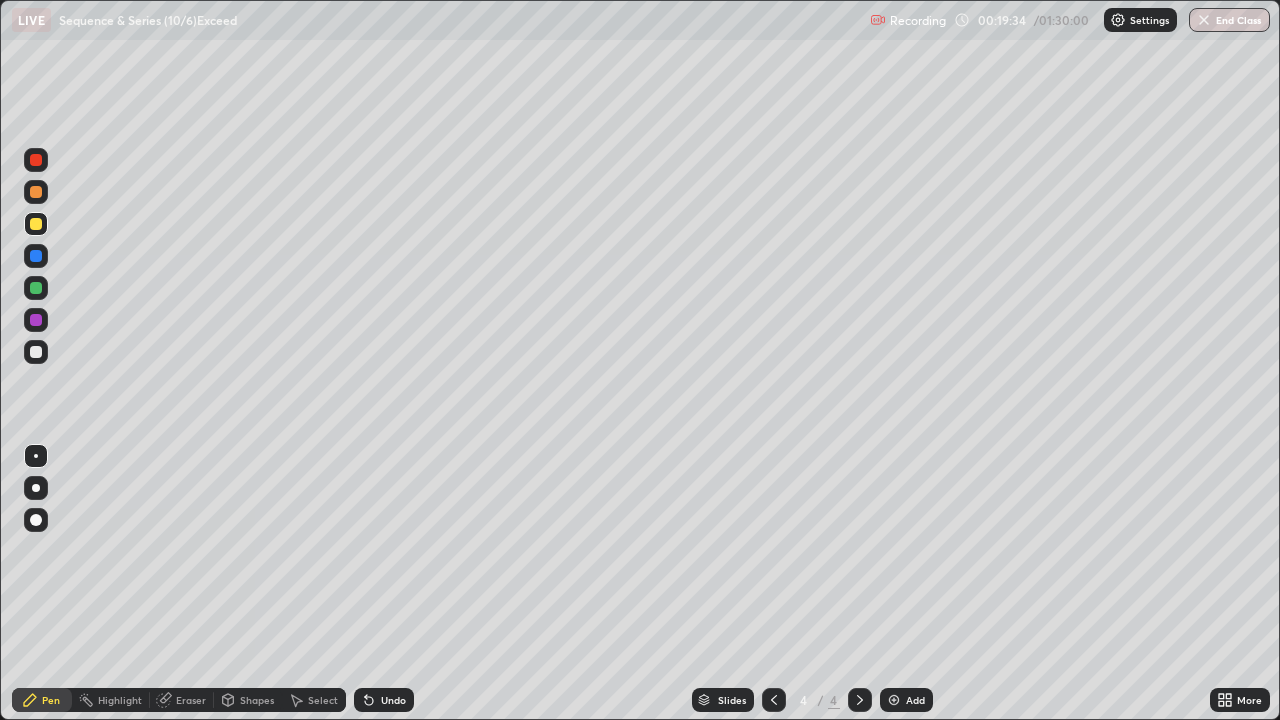 scroll, scrollTop: 99280, scrollLeft: 98720, axis: both 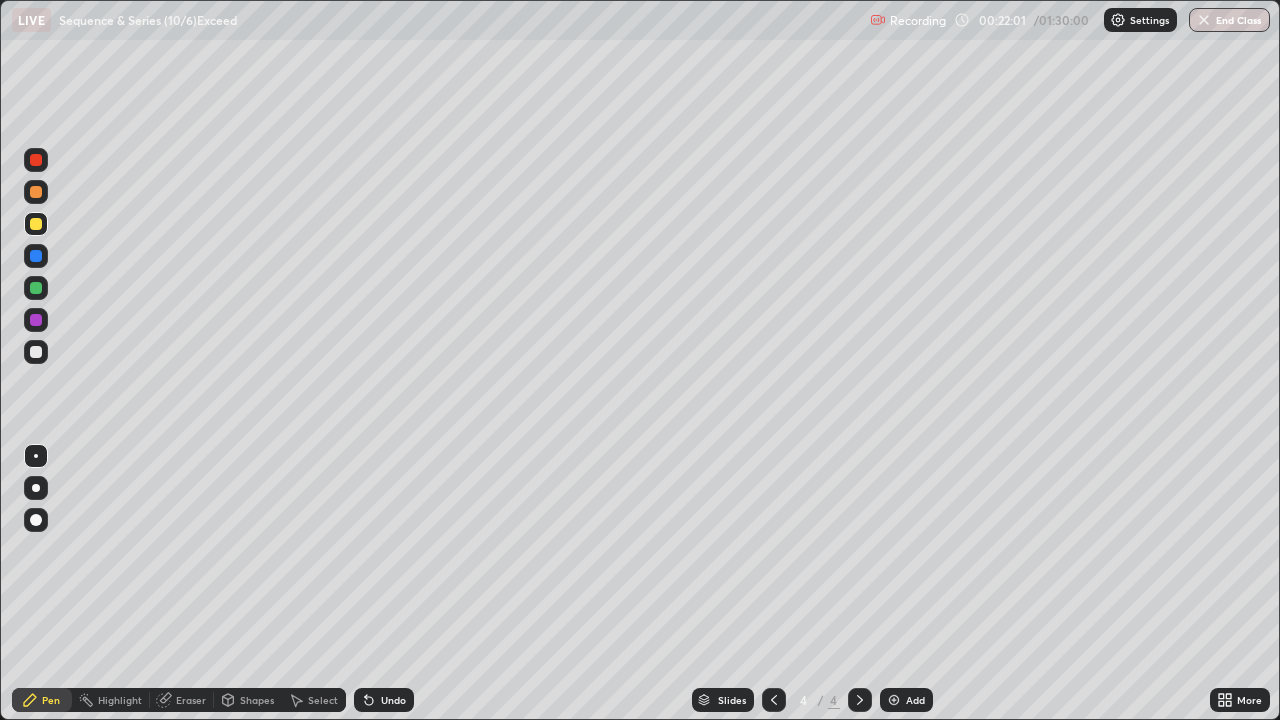 click at bounding box center (894, 700) 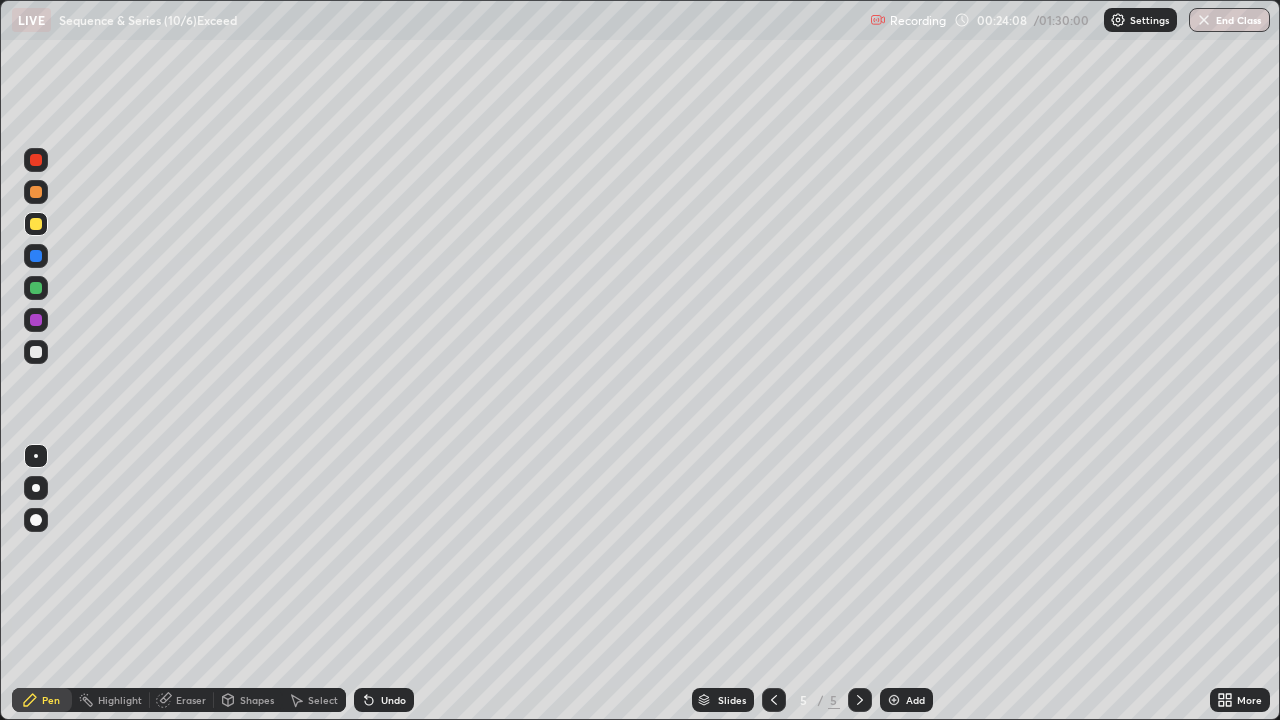 click at bounding box center (36, 320) 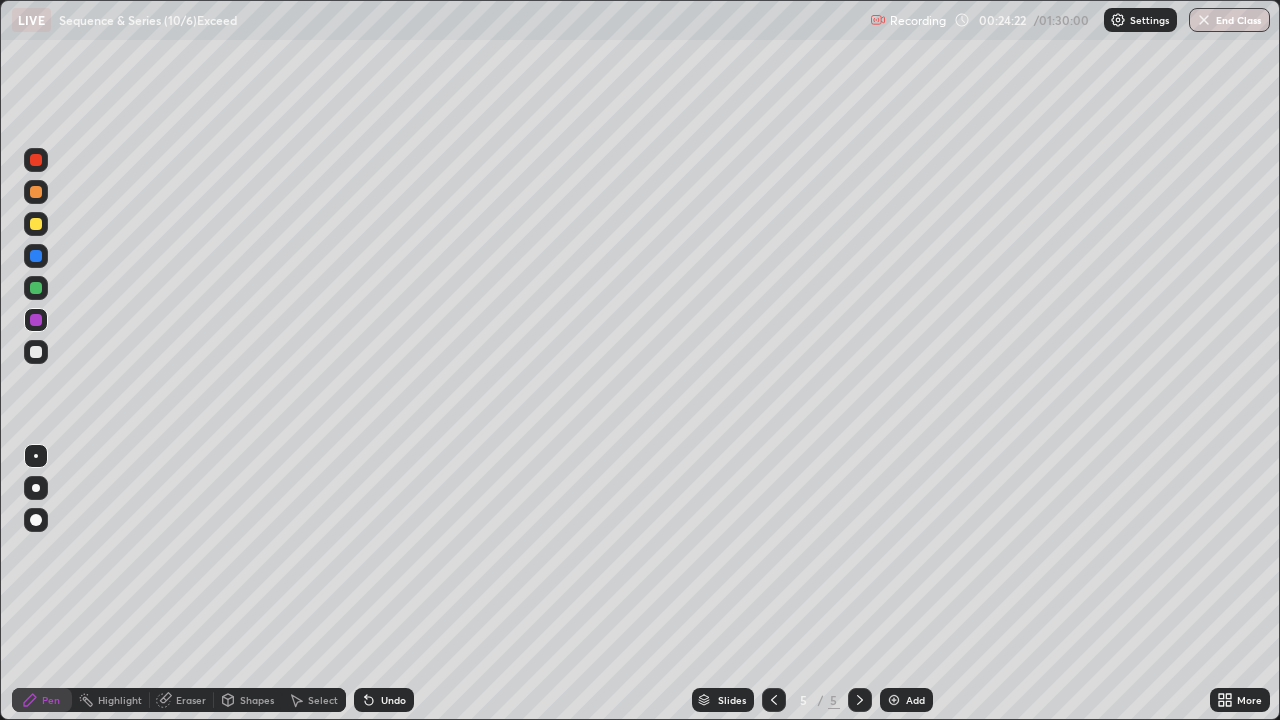 click on "Undo" at bounding box center (384, 700) 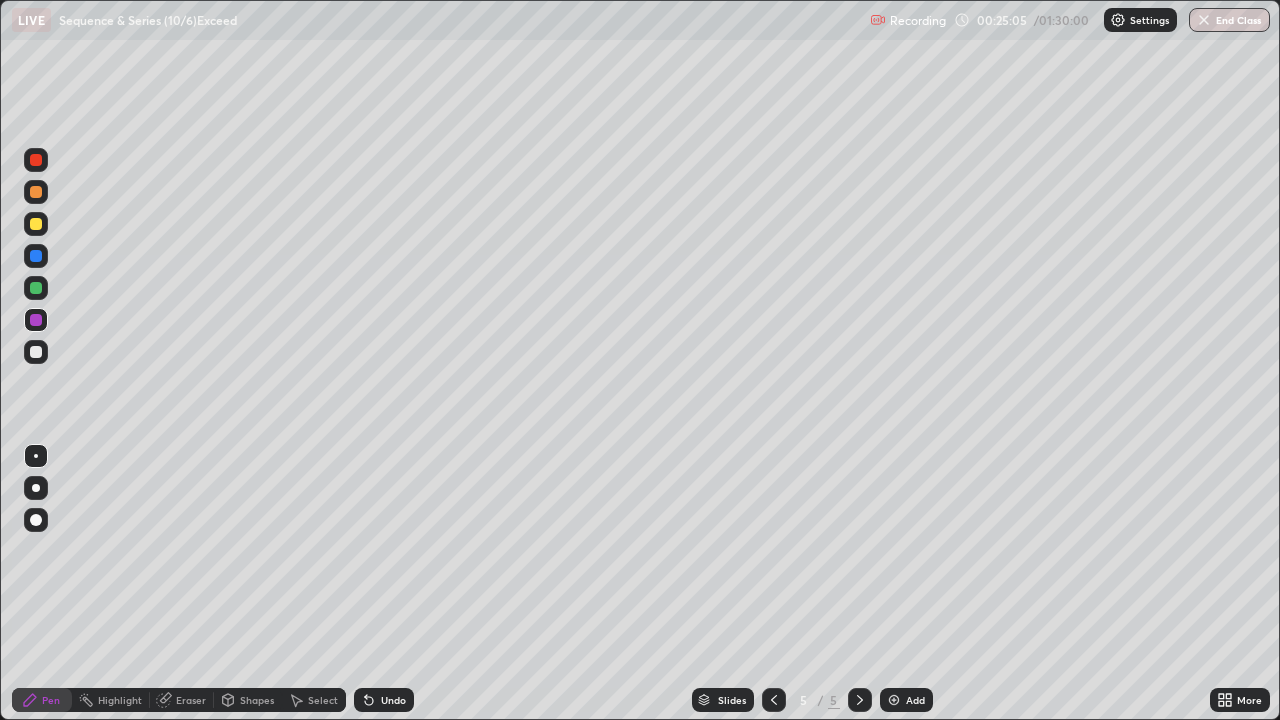 click at bounding box center (36, 224) 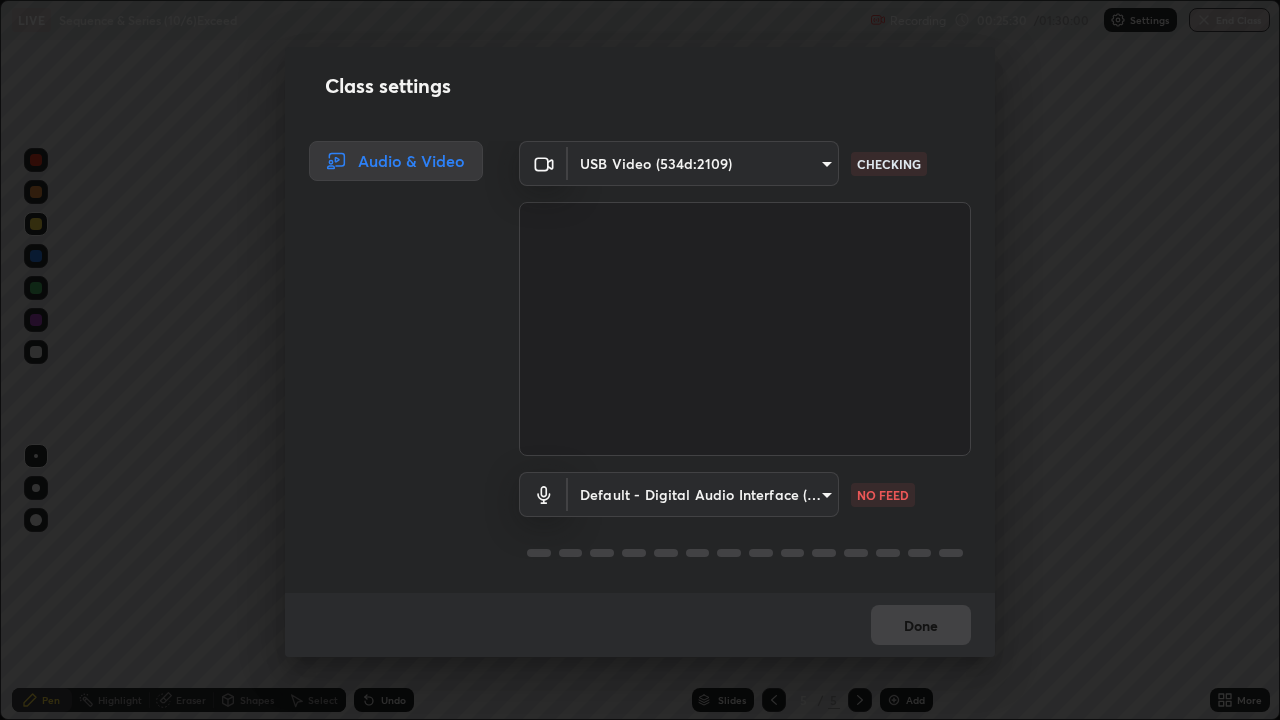 scroll, scrollTop: 2, scrollLeft: 0, axis: vertical 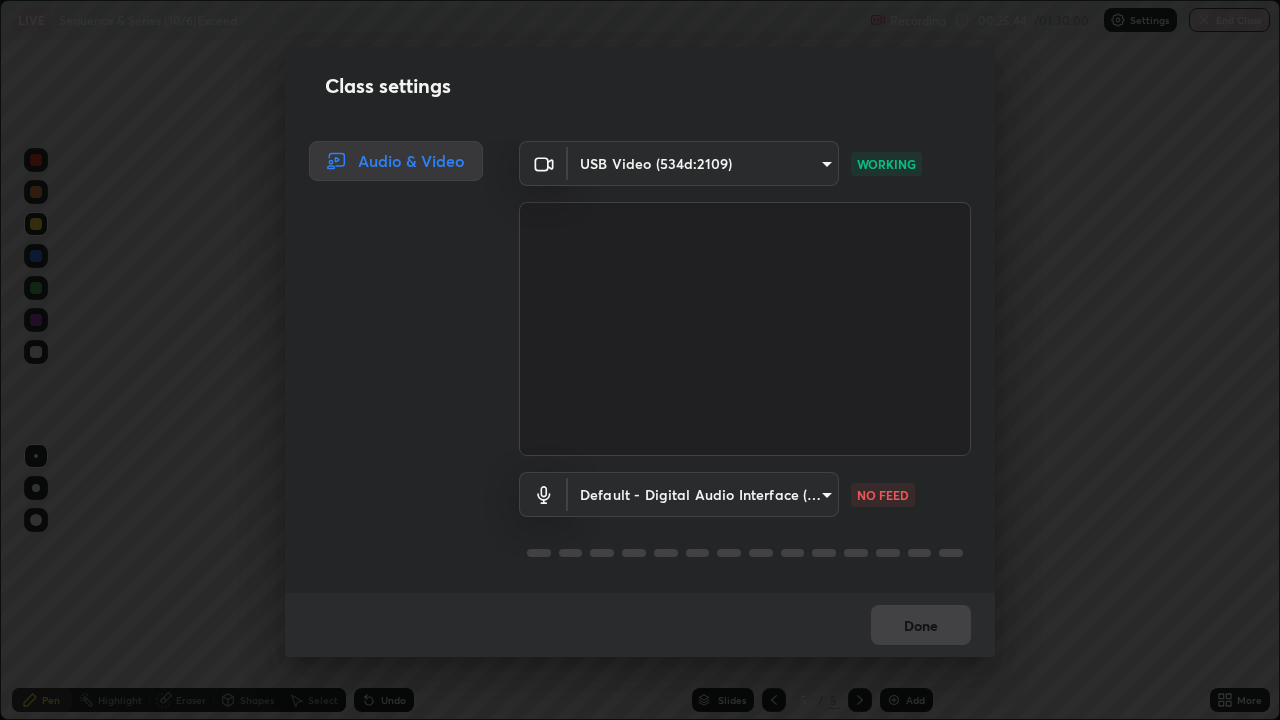 click on "Erase all LIVE Sequence & Series (10/6)Exceed Recording 00:25:44 /  01:30:00 Settings End Class Setting up your live class Sequence & Series (10/6)Exceed • L25 of Mathematics for JEE Growth 3 2027_MMA [FIRST] [LAST] Pen Highlight Eraser Shapes Select Undo Slides 5 / 5 Add More No doubts shared Encourage your learners to ask a doubt for better clarity Report an issue Reason for reporting Buffering Chat not working Audio - Video sync issue Educator video quality low ​ Attach an image Report Class settings Audio & Video USB Video (534d:2109) f3b36d8e6b847bc4dc8e134a237a5286748d309019593d01601e8cbe71cd7a6c WORKING Default - Digital Audio Interface (2- USB Digital Audio) default NO FEED Done" at bounding box center (640, 360) 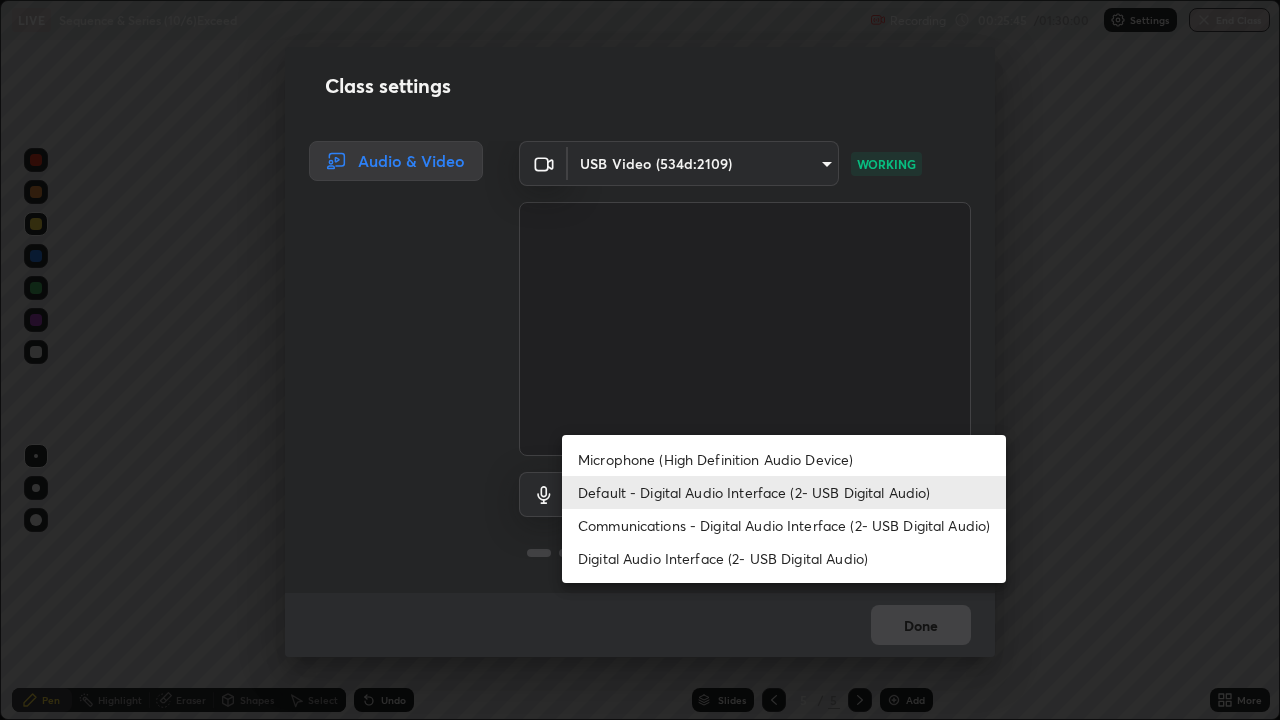 click on "Default - Digital Audio Interface (2- USB Digital Audio)" at bounding box center [784, 492] 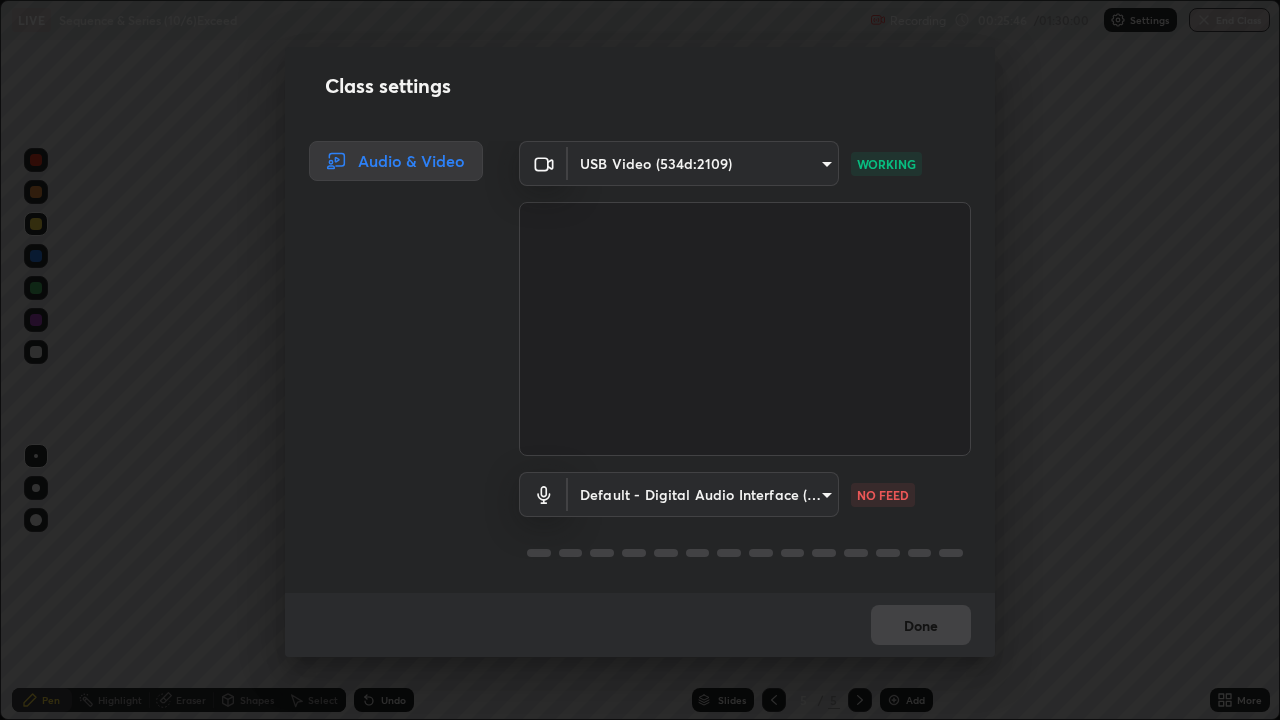 click on "Erase all LIVE Sequence & Series (10/6)Exceed Recording 00:25:46 / 01:30:00 Settings End Class Setting up your live class Sequence & Series (10/6)Exceed • L25 of Mathematics for JEE Growth 3 2027_MMA [FULL_NAME] Pen Highlight Eraser Shapes Select Undo Slides 5 / 5 Add More No doubts shared Encourage your learners to ask a doubt for better clarity Report an issue Reason for reporting Buffering Chat not working Audio - Video sync issue Educator video quality low ​ Attach an image Report Class settings Audio & Video USB Video (534d:2109) f3b36d8e6b847bc4dc8e134a237a5286748d309019593d01601e8cbe71cd7a6c WORKING Default - Digital Audio Interface (2- USB Digital Audio) default NO FEED Done" at bounding box center (640, 360) 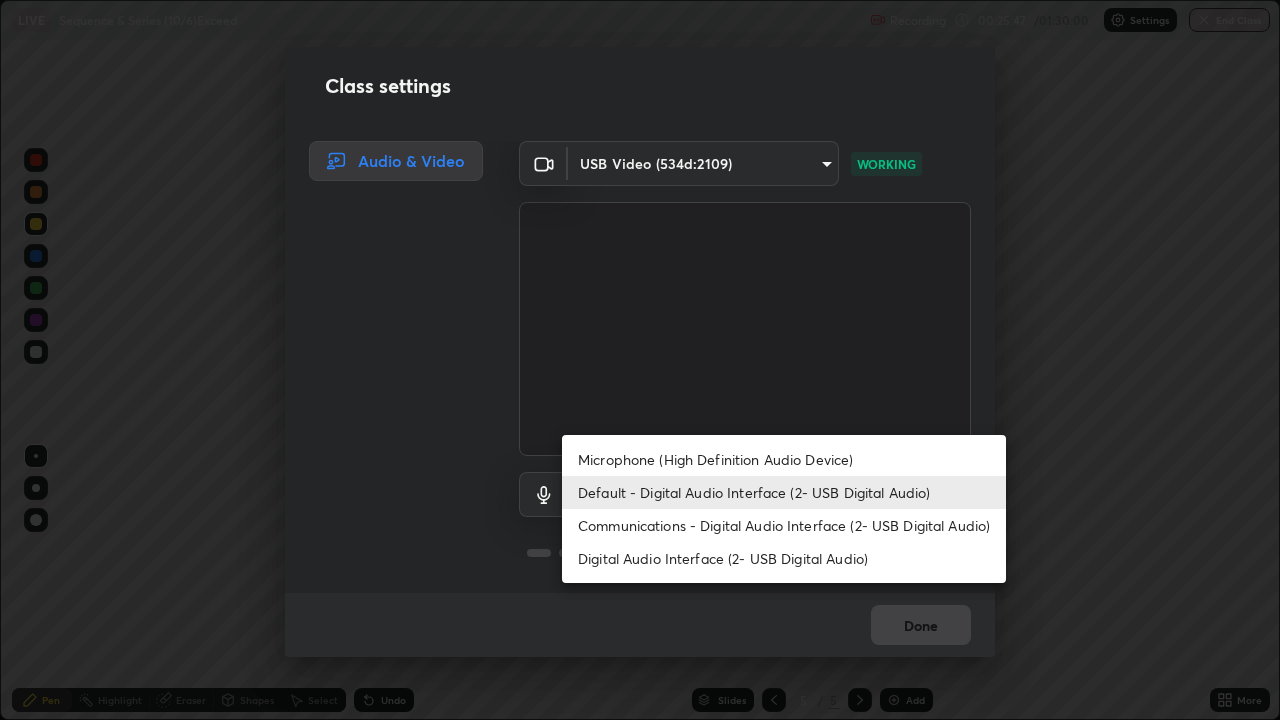 click on "Default - Digital Audio Interface (2- USB Digital Audio)" at bounding box center (784, 492) 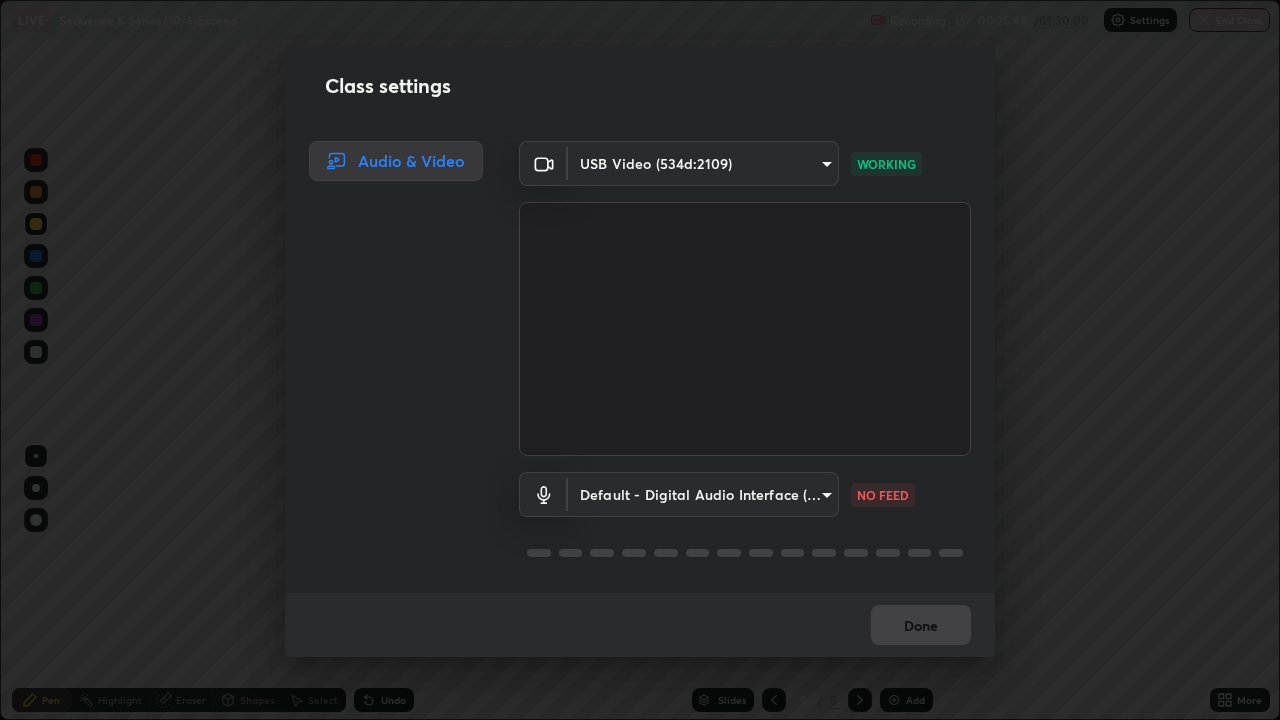 click on "Erase all LIVE Sequence & Series (10/6)Exceed Recording 00:25:49 /  01:30:00 Settings End Class Setting up your live class Sequence & Series (10/6)Exceed • L25 of Mathematics for JEE Growth 3 2027_MMA [FIRST] [LAST] Pen Highlight Eraser Shapes Select Undo Slides 5 / 5 Add More No doubts shared Encourage your learners to ask a doubt for better clarity Report an issue Reason for reporting Buffering Chat not working Audio - Video sync issue Educator video quality low ​ Attach an image Report Class settings Audio & Video USB Video (534d:2109) f3b36d8e6b847bc4dc8e134a237a5286748d309019593d01601e8cbe71cd7a6c WORKING Default - Digital Audio Interface (2- USB Digital Audio) default NO FEED Done" at bounding box center [640, 360] 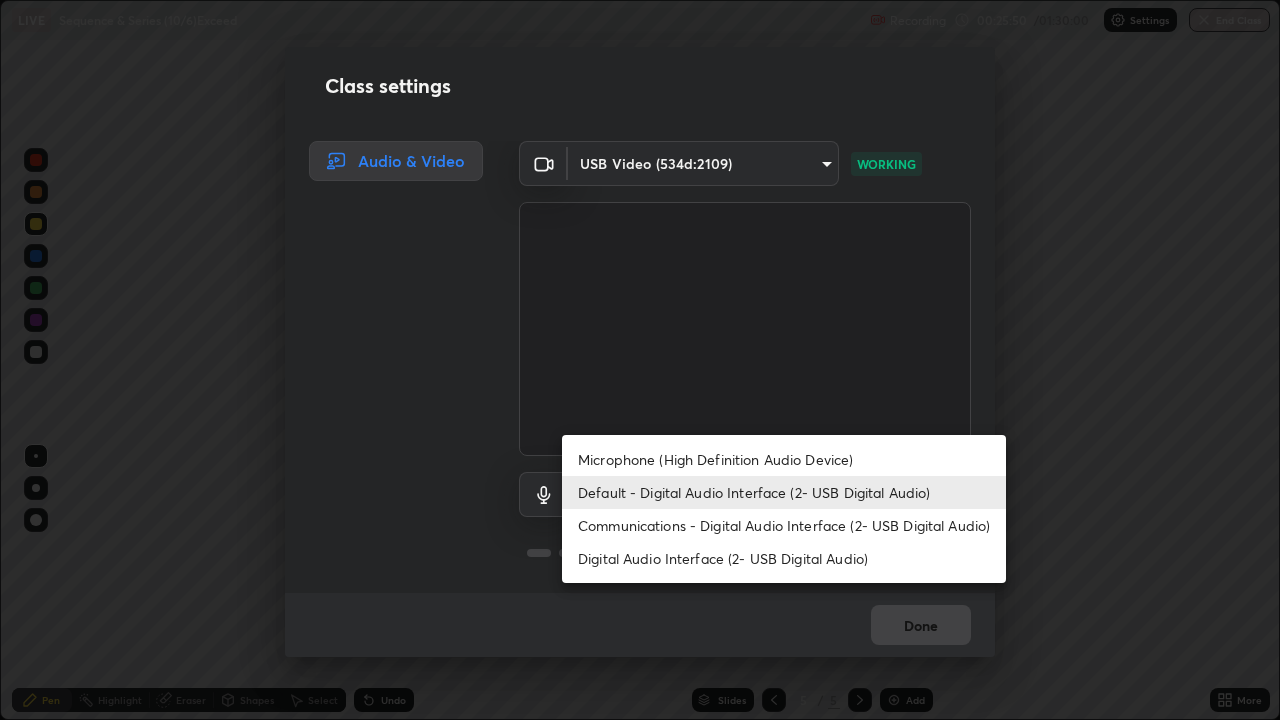 click on "Microphone (High Definition Audio Device)" at bounding box center [784, 459] 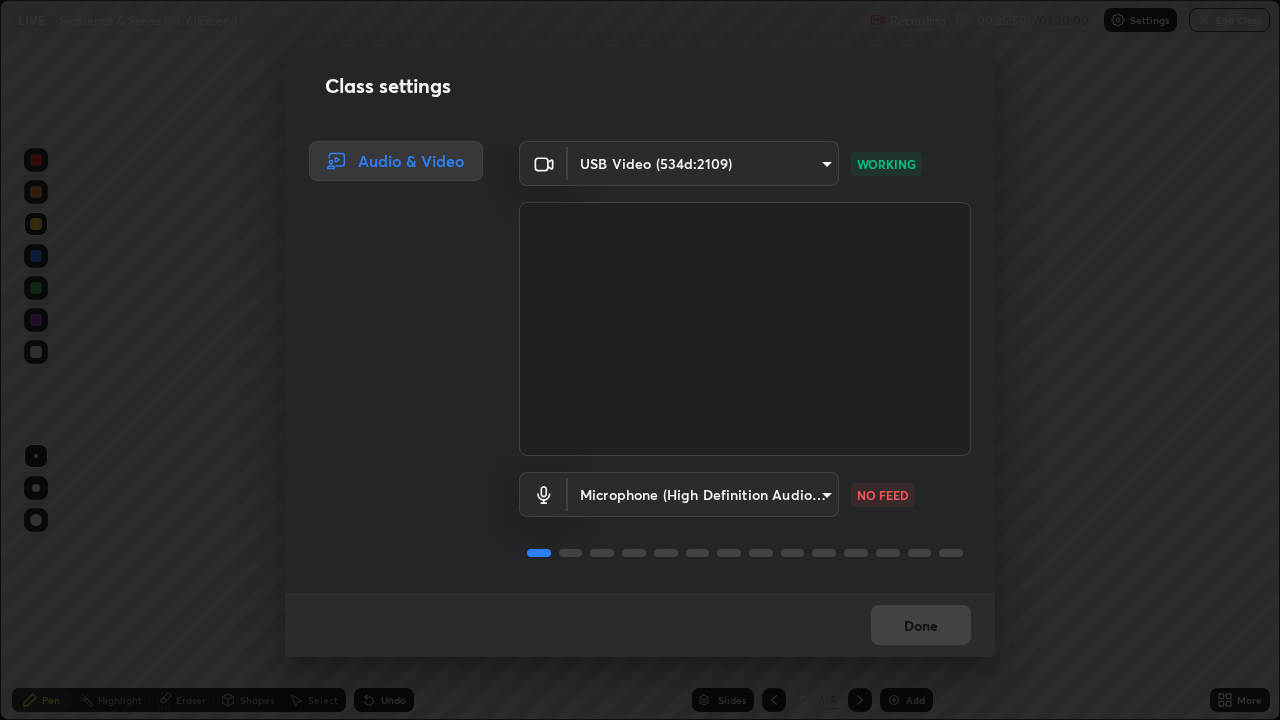 click on "Erase all LIVE Sequence & Series (10/6)Exceed Recording 00:25:50 / 01:30:00 Settings End Class Setting up your live class Sequence & Series (10/6)Exceed • L25 of Mathematics for JEE Growth 3 2027_MMA [FULL_NAME] Pen Highlight Eraser Shapes Select Undo Slides 5 / 5 Add More No doubts shared Encourage your learners to ask a doubt for better clarity Report an issue Reason for reporting Buffering Chat not working Audio - Video sync issue Educator video quality low ​ Attach an image Report Class settings Audio & Video USB Video (534d:2109) f3b36d8e6b847bc4dc8e134a237a5286748d309019593d01601e8cbe71cd7a6c WORKING Microphone (High Definition Audio Device) babb6c285792d53e19439bf40a3a2ef2a60a899ba5fdf03c69bf583a201590de NO FEED Done" at bounding box center [640, 360] 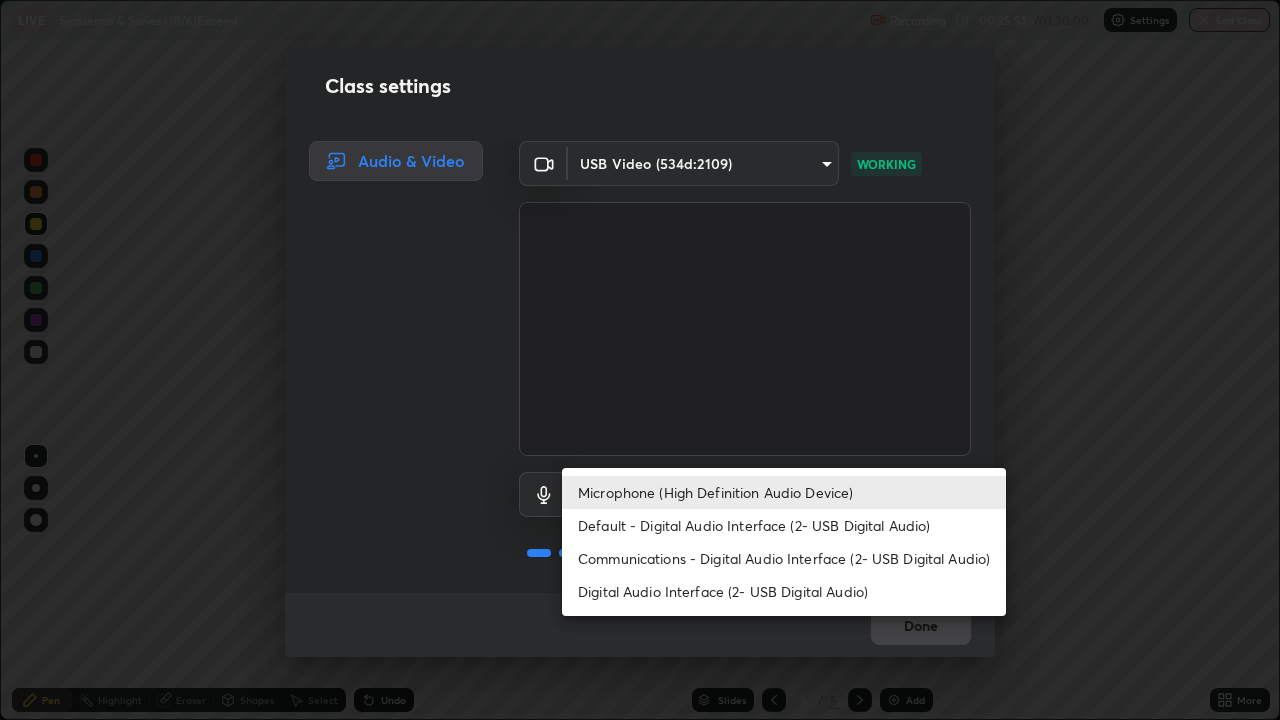 click on "Default - Digital Audio Interface (2- USB Digital Audio)" at bounding box center [784, 525] 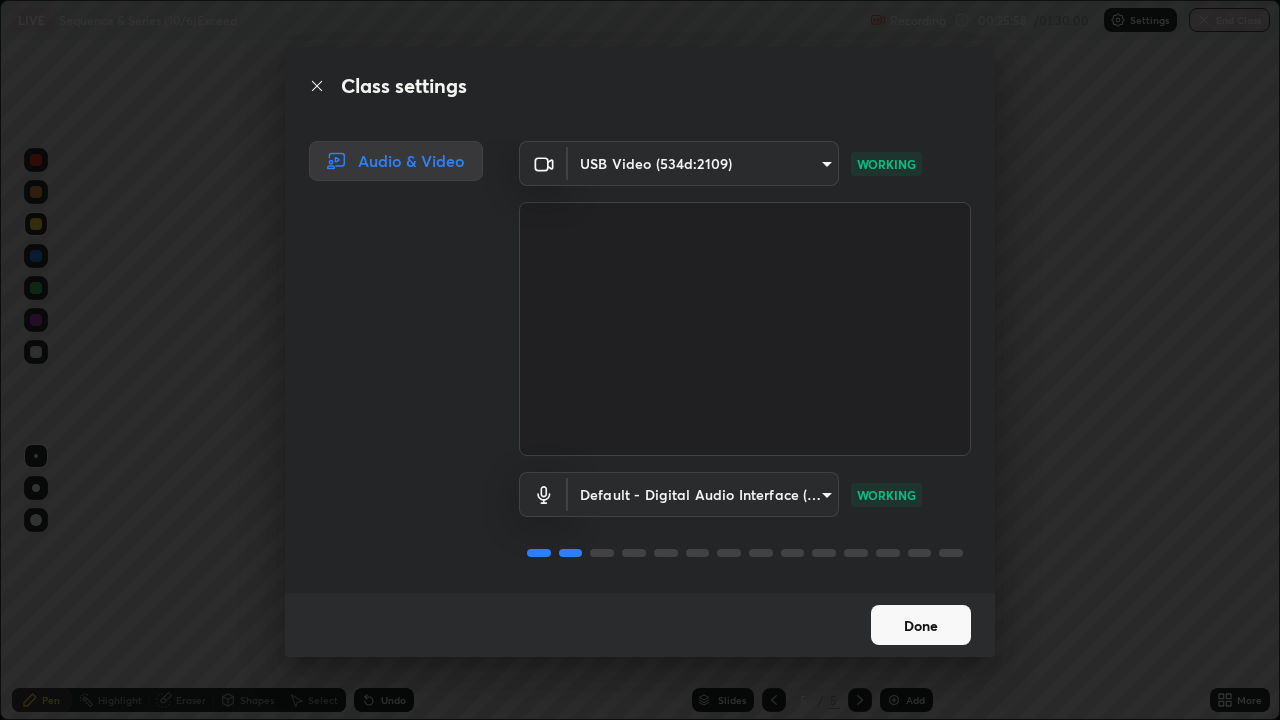 click on "Done" at bounding box center [921, 625] 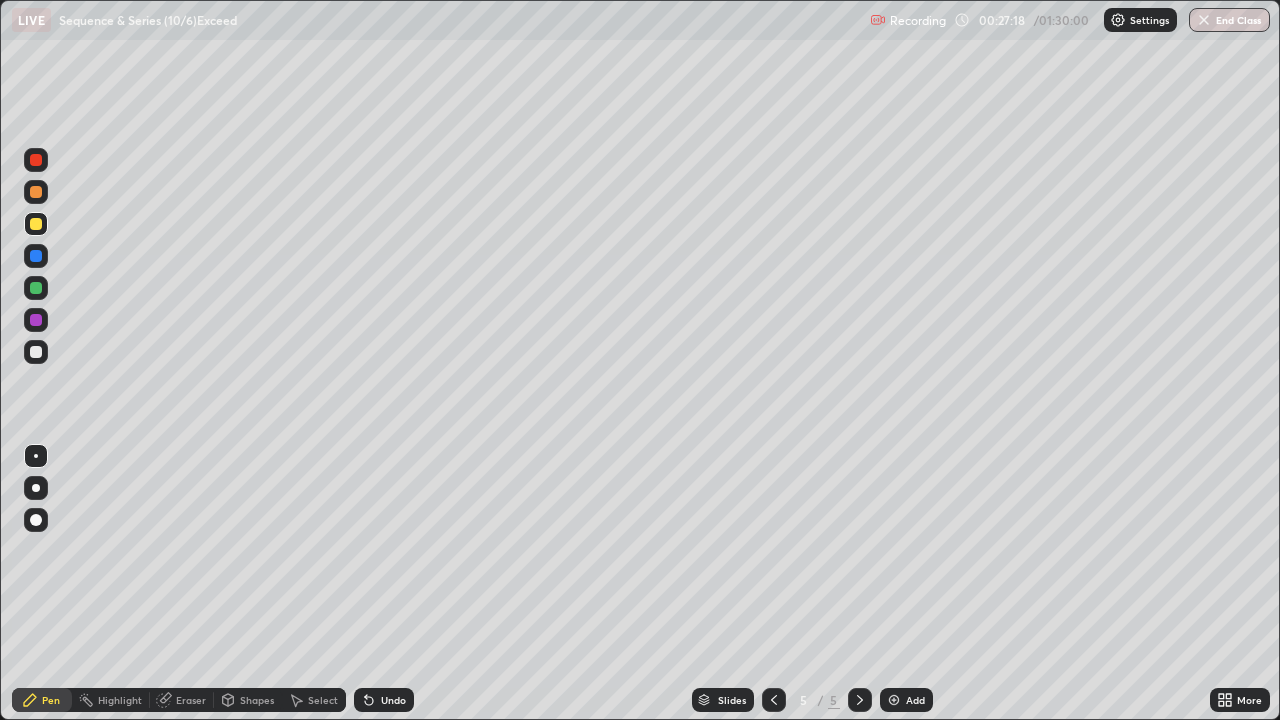 click on "Undo" at bounding box center (384, 700) 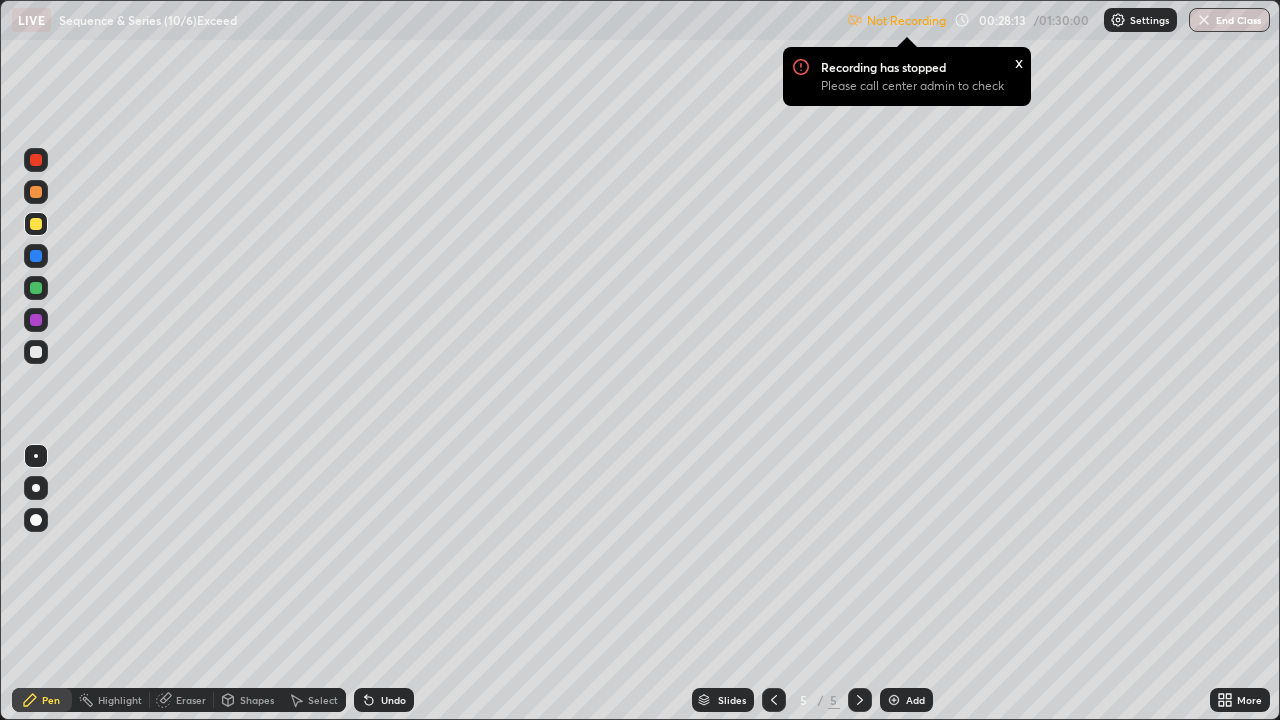 click on "Not Recording" at bounding box center (906, 20) 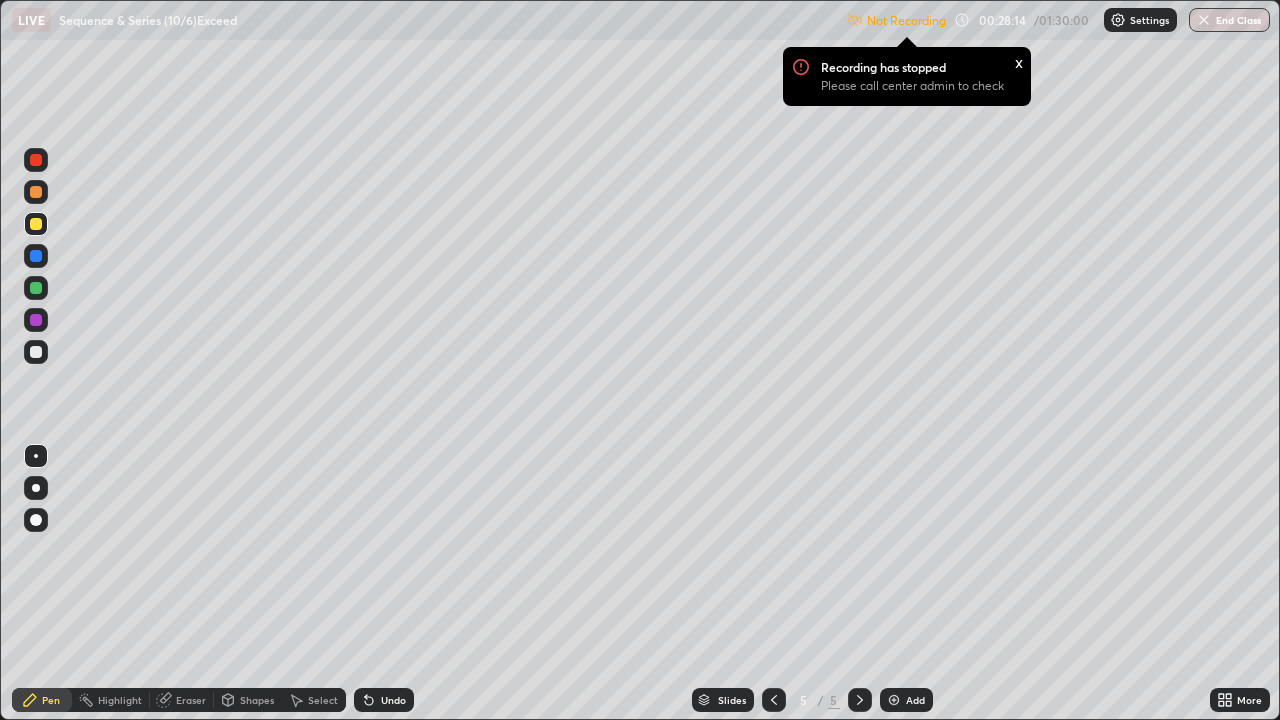 click on "Settings" at bounding box center (1140, 20) 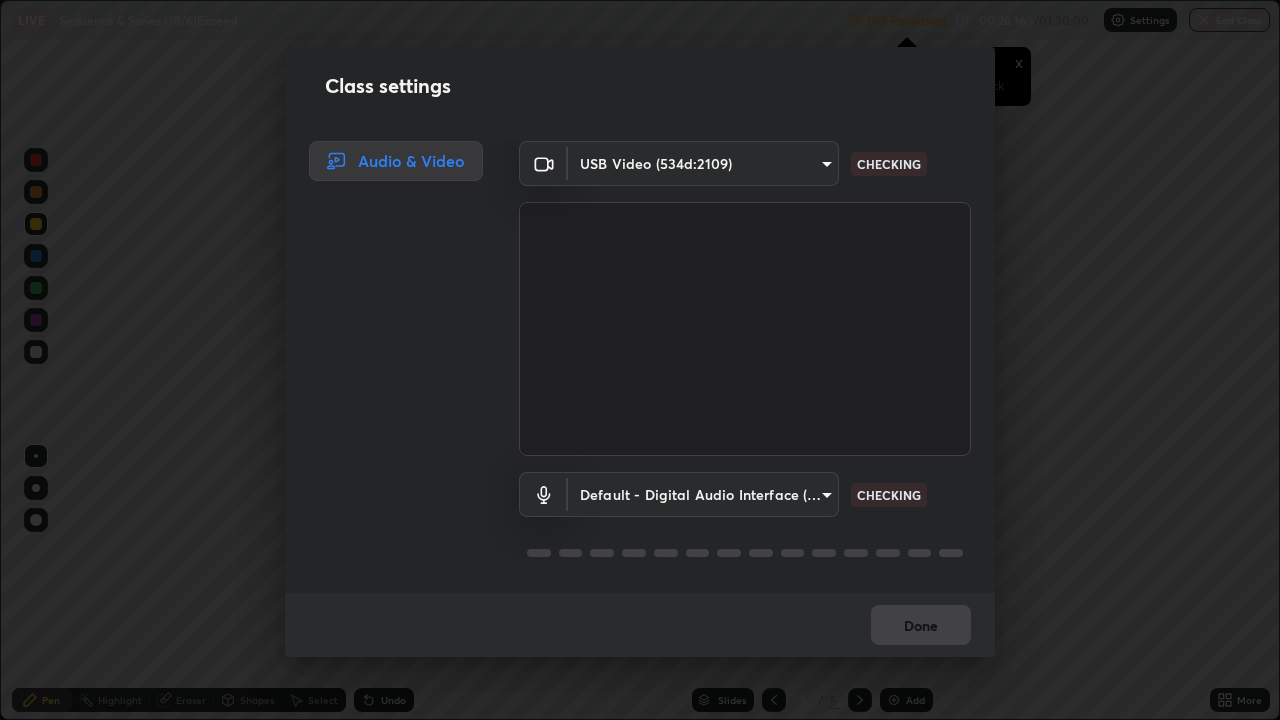 click on "Erase all LIVE Sequence & Series (10/6)Exceed Not Recording Recording has stopped Please call center admin to check x 00:28:16 /  01:30:00 Settings End Class Setting up your live class Sequence & Series (10/6)Exceed • L25 of Mathematics for JEE Growth 3 2027_MMA [FIRST] [LAST] Pen Highlight Eraser Shapes Select Undo Slides 5 / 5 Add More No doubts shared Encourage your learners to ask a doubt for better clarity Report an issue Reason for reporting Buffering Chat not working Audio - Video sync issue Educator video quality low ​ Attach an image Report Class settings Audio & Video USB Video (534d:2109) f3b36d8e6b847bc4dc8e134a237a5286748d309019593d01601e8cbe71cd7a6c CHECKING Default - Digital Audio Interface (2- USB Digital Audio) default CHECKING Done" at bounding box center [640, 360] 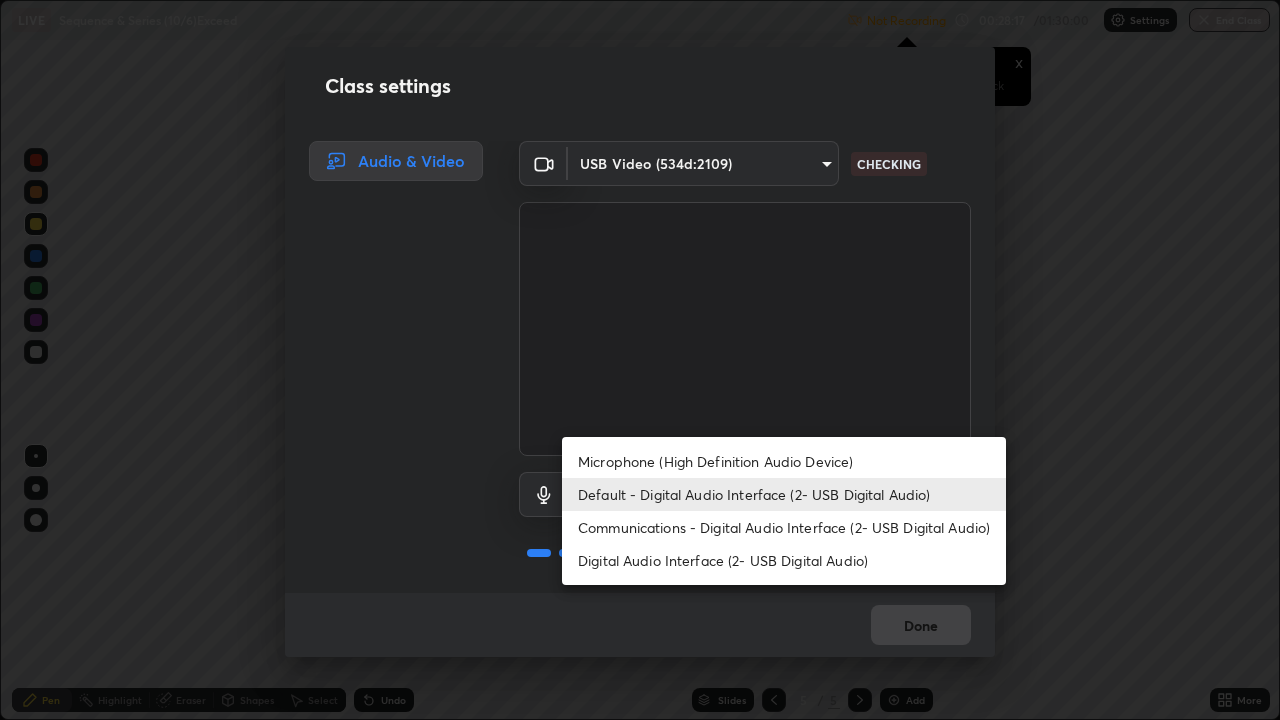 click on "Microphone (High Definition Audio Device)" at bounding box center [784, 461] 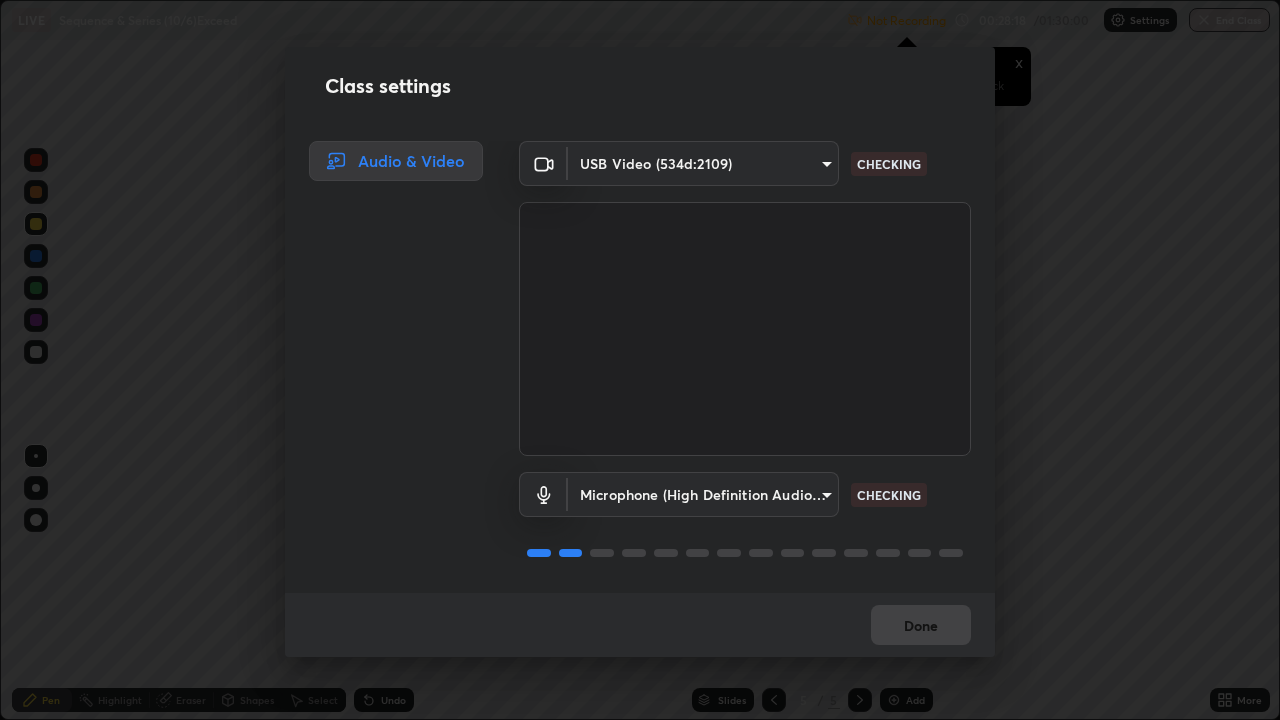 click on "Erase all LIVE Sequence & Series (10/6)Exceed Not Recording Recording has stopped Please call center admin to check x 00:28:18 /  01:30:00 Settings End Class Setting up your live class Sequence & Series (10/6)Exceed • L25 of Mathematics for JEE Growth 3 2027_MMA [FIRST] [LAST] Pen Highlight Eraser Shapes Select Undo Slides 5 / 5 Add More No doubts shared Encourage your learners to ask a doubt for better clarity Report an issue Reason for reporting Buffering Chat not working Audio - Video sync issue Educator video quality low ​ Attach an image Report Class settings Audio & Video USB Video (534d:2109) f3b36d8e6b847bc4dc8e134a237a5286748d309019593d01601e8cbe71cd7a6c CHECKING Microphone (High Definition Audio Device) babb6c285792d53e19439bf40a3a2ef2a60a899ba5fdf03c69bf583a201590de CHECKING Done" at bounding box center [640, 360] 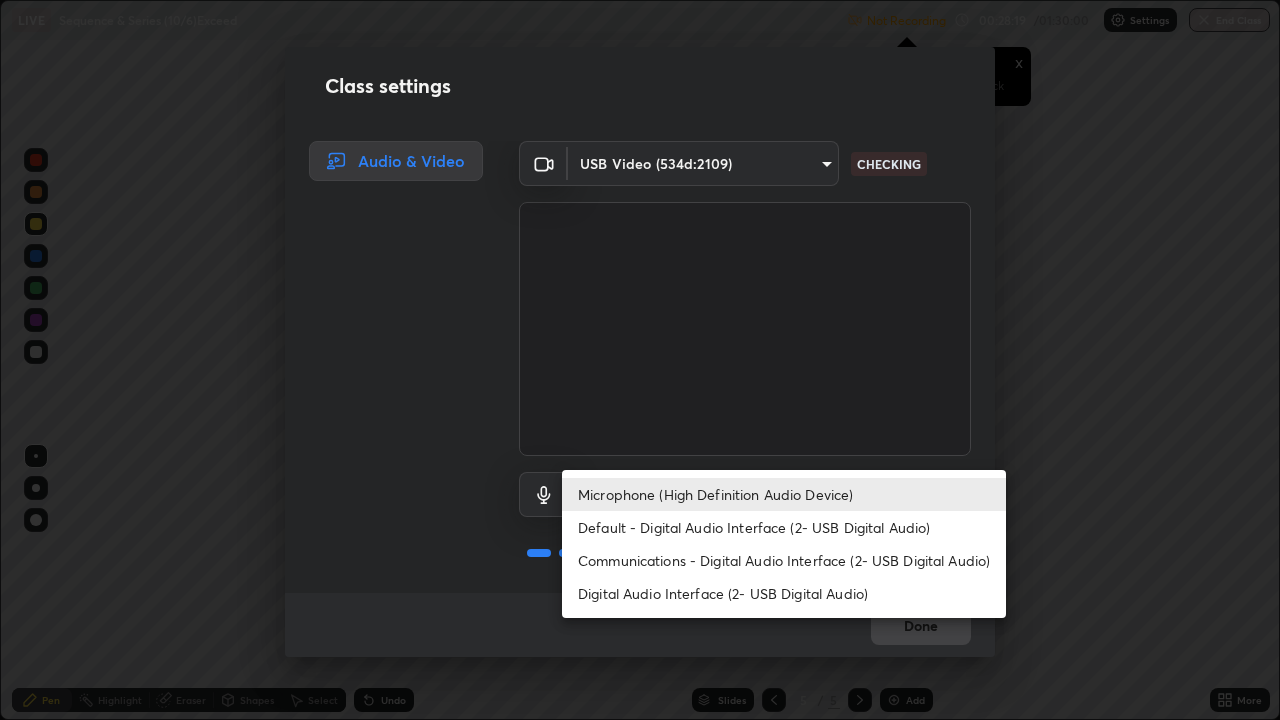 click on "Default - Digital Audio Interface (2- USB Digital Audio)" at bounding box center [784, 527] 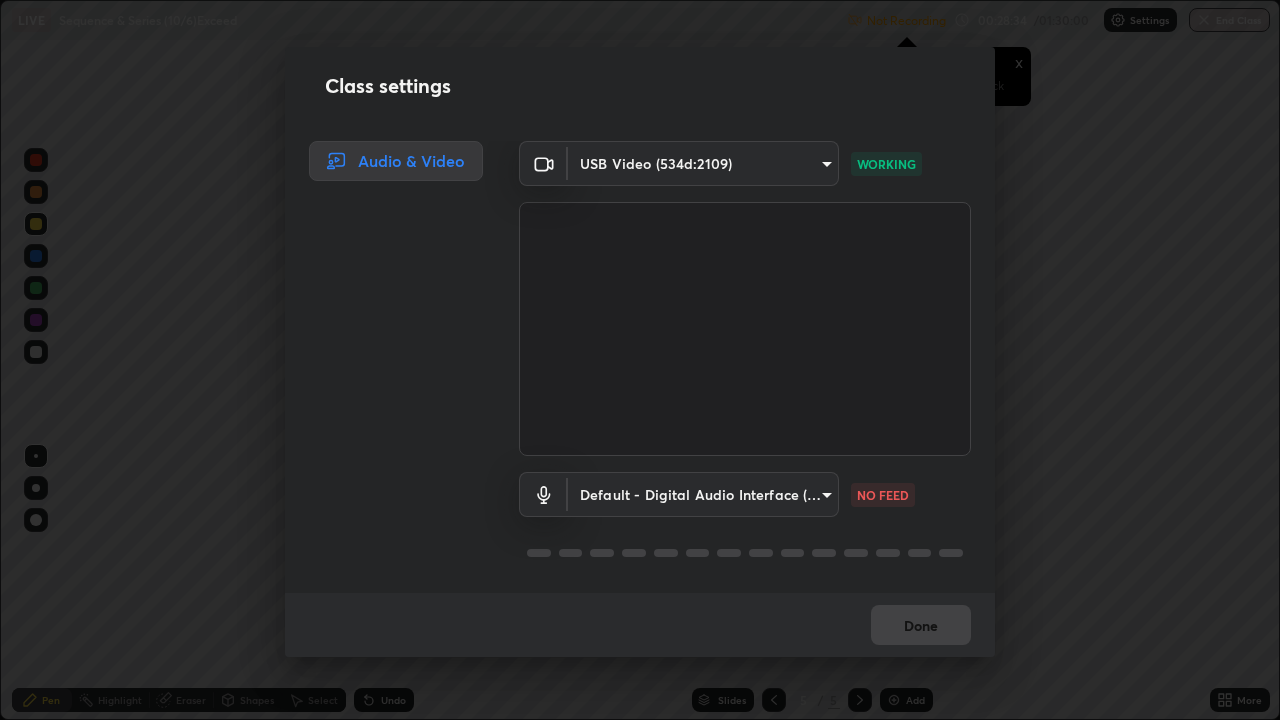 click on "Erase all LIVE Sequence & Series (10/6)Exceed Not Recording Recording has stopped Please call center admin to check x 00:28:34 / 01:30:00 Settings End Class Setting up your live class Sequence & Series (10/6)Exceed • L25 of Mathematics for JEE Growth 3 2027_MMA [FULL_NAME] Pen Highlight Eraser Shapes Select Undo Slides 5 / 5 Add More No doubts shared Encourage your learners to ask a doubt for better clarity Report an issue Reason for reporting Buffering Chat not working Audio - Video sync issue Educator video quality low ​ Attach an image Report Class settings Audio & Video USB Video (534d:2109) f3b36d8e6b847bc4dc8e134a237a5286748d309019593d01601e8cbe71cd7a6c WORKING Default - Digital Audio Interface (2- USB Digital Audio) default NO FEED Done" at bounding box center (640, 360) 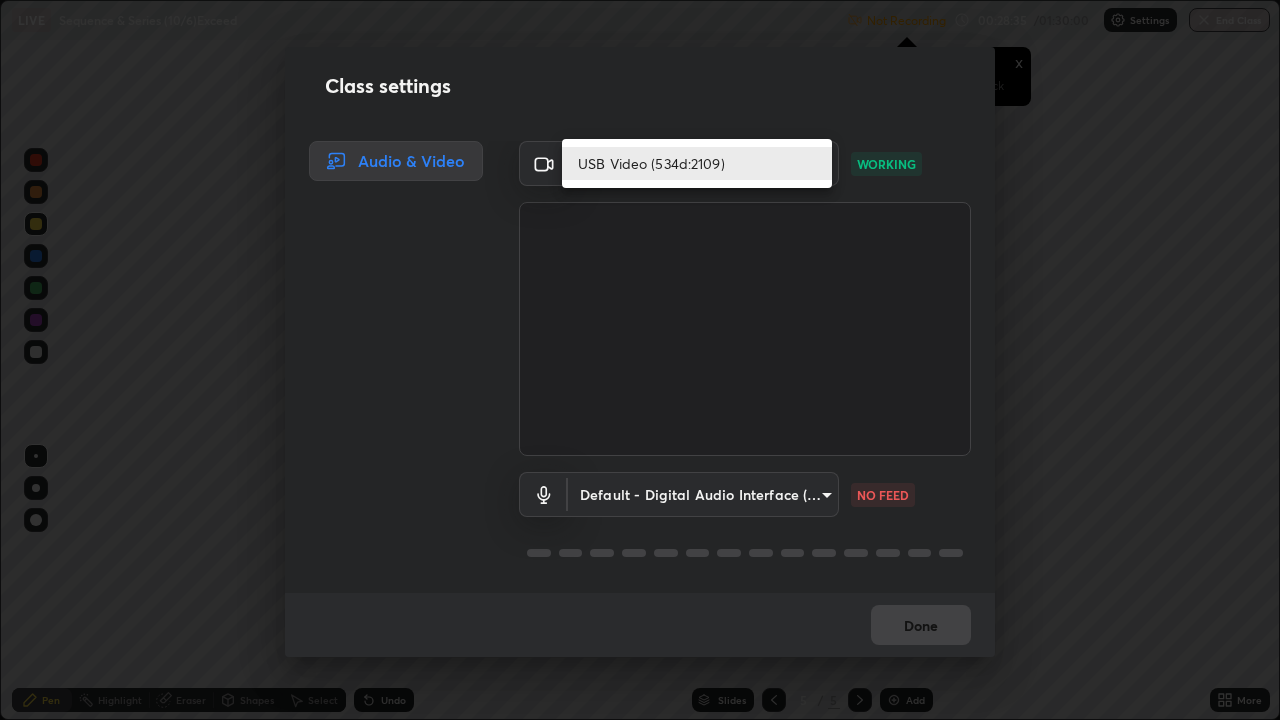 click at bounding box center (640, 360) 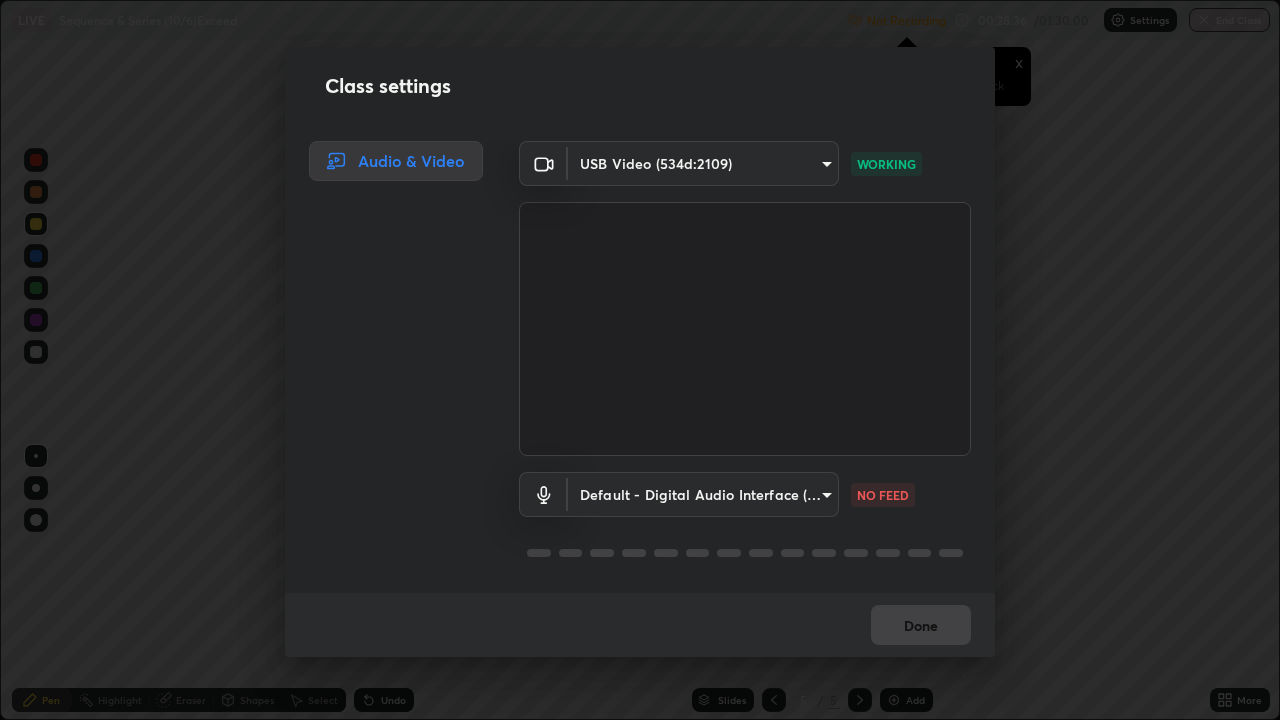 click on "Erase all LIVE Sequence & Series (10/6)Exceed Not Recording Recording has stopped Please call center admin to check x 00:28:36 /  01:30:00 Settings End Class Setting up your live class Sequence & Series (10/6)Exceed • L25 of Mathematics for JEE Growth 3 2027_MMA [FIRST] [LAST] Pen Highlight Eraser Shapes Select Undo Slides 5 / 5 Add More No doubts shared Encourage your learners to ask a doubt for better clarity Report an issue Reason for reporting Buffering Chat not working Audio - Video sync issue Educator video quality low ​ Attach an image Report Class settings Audio & Video USB Video (534d:2109) f3b36d8e6b847bc4dc8e134a237a5286748d309019593d01601e8cbe71cd7a6c WORKING Default - Digital Audio Interface (2- USB Digital Audio) default NO FEED Done" at bounding box center [640, 360] 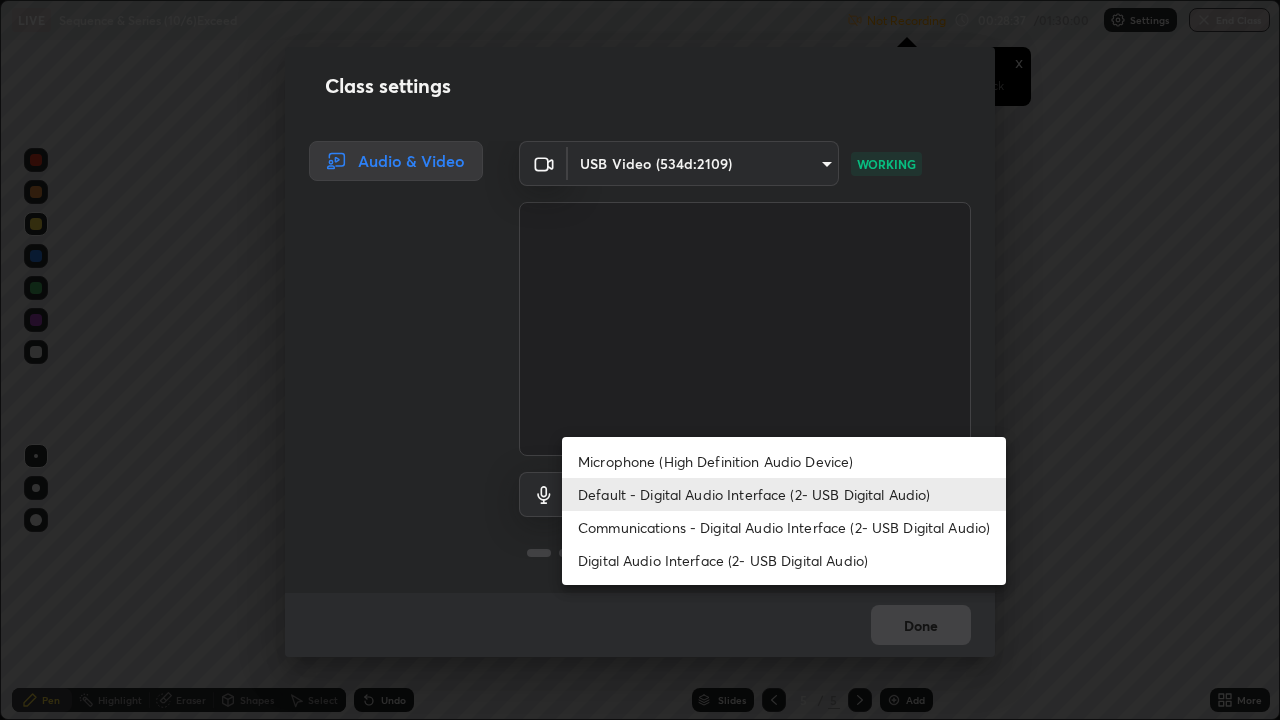 click on "Default - Digital Audio Interface (2- USB Digital Audio)" at bounding box center (784, 494) 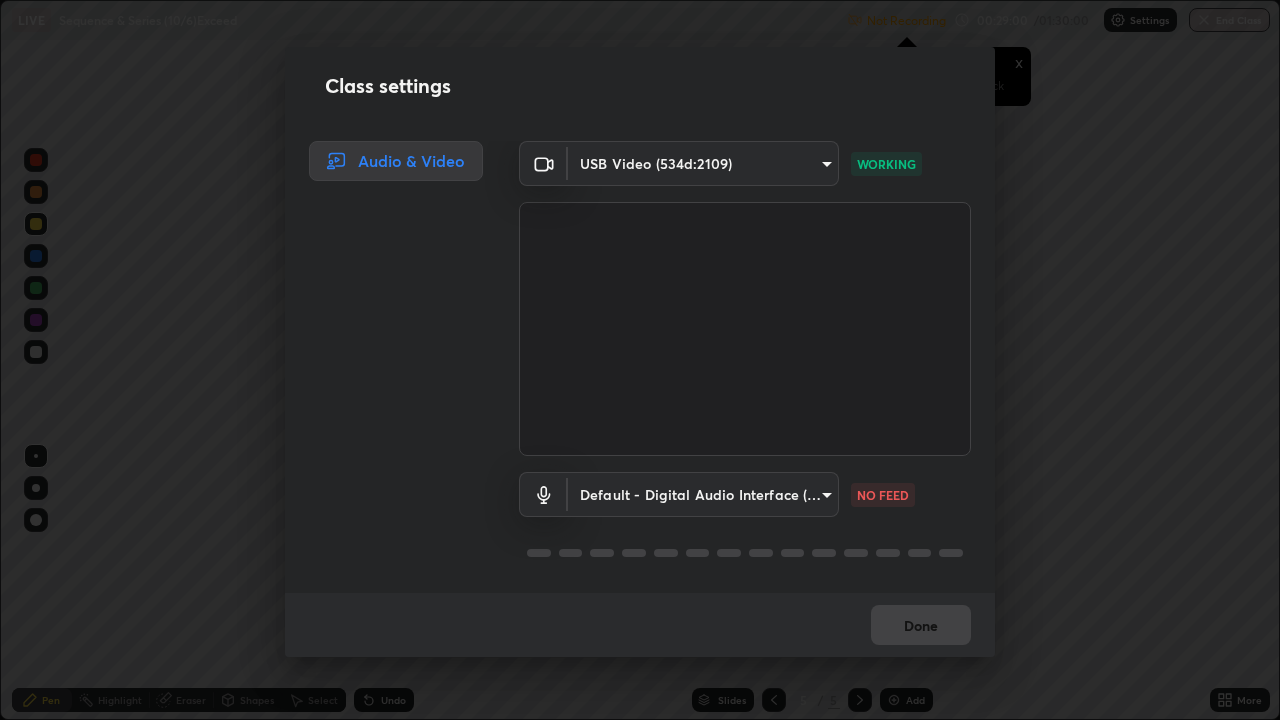 scroll, scrollTop: 2, scrollLeft: 0, axis: vertical 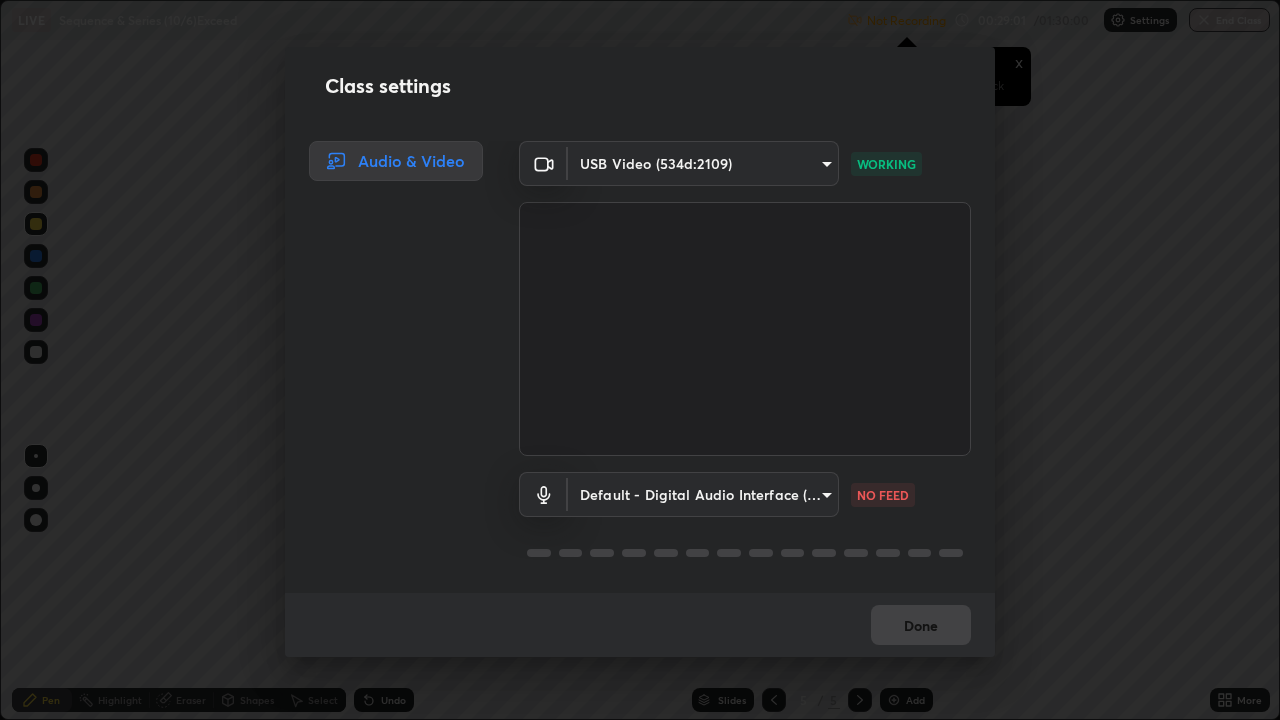 click at bounding box center (745, 553) 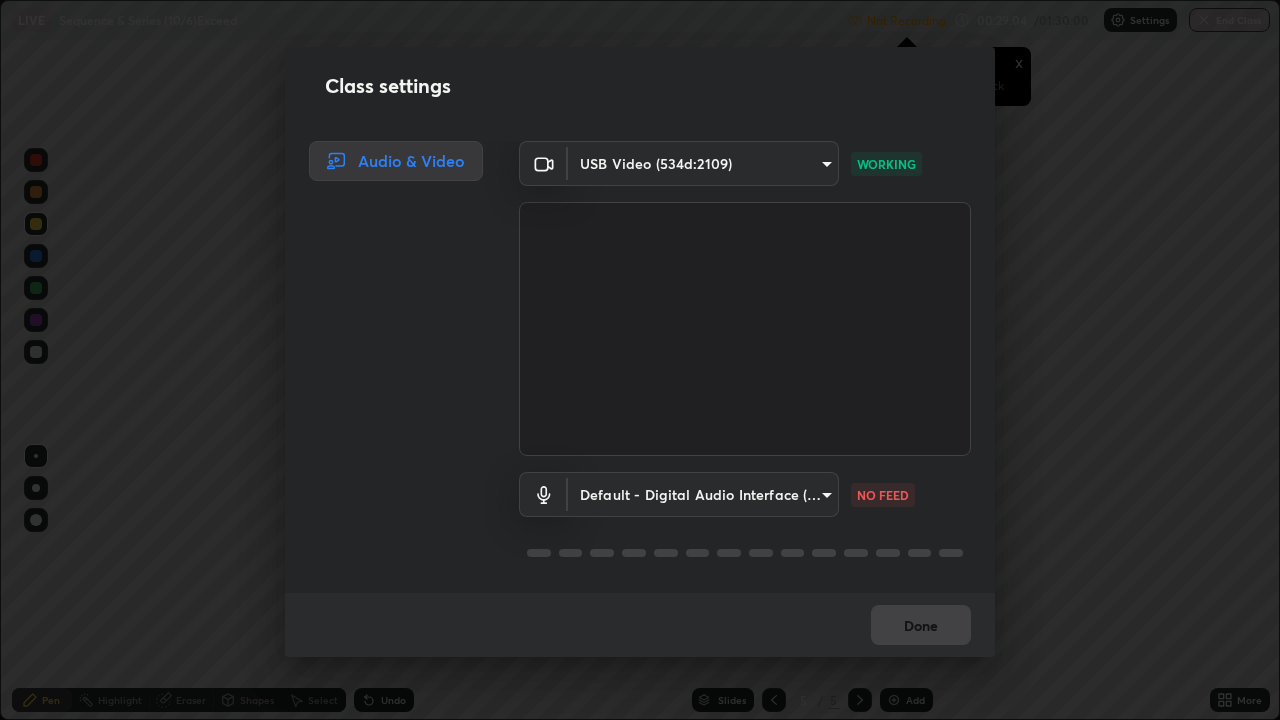 click on "Erase all LIVE Sequence & Series (10/6)Exceed Not Recording Recording has stopped Please call center admin to check x 00:29:04 / 01:30:00 Settings End Class Setting up your live class Sequence & Series (10/6)Exceed • L25 of Mathematics for JEE Growth 3 2027_MMA [FULL_NAME] Pen Highlight Eraser Shapes Select Undo Slides 5 / 5 Add More No doubts shared Encourage your learners to ask a doubt for better clarity Report an issue Reason for reporting Buffering Chat not working Audio - Video sync issue Educator video quality low ​ Attach an image Report Class settings Audio & Video USB Video (534d:2109) f3b36d8e6b847bc4dc8e134a237a5286748d309019593d01601e8cbe71cd7a6c WORKING Default - Digital Audio Interface (2- USB Digital Audio) default NO FEED Done" at bounding box center (640, 360) 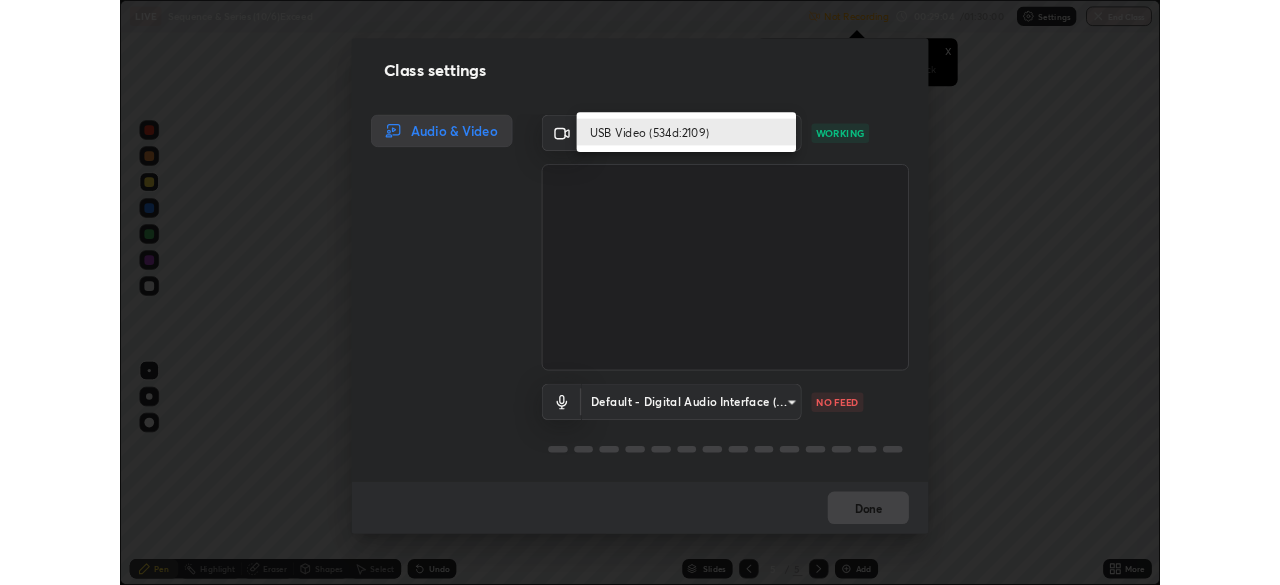 scroll, scrollTop: 1, scrollLeft: 0, axis: vertical 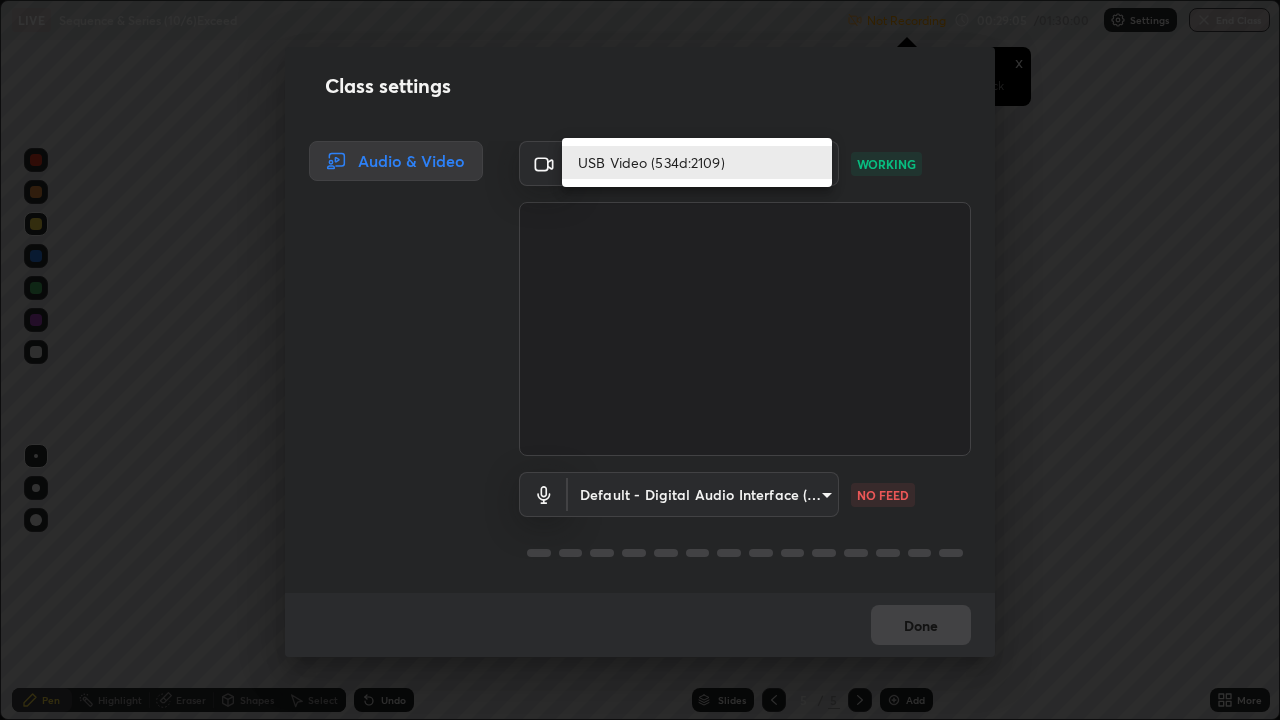 click at bounding box center (640, 360) 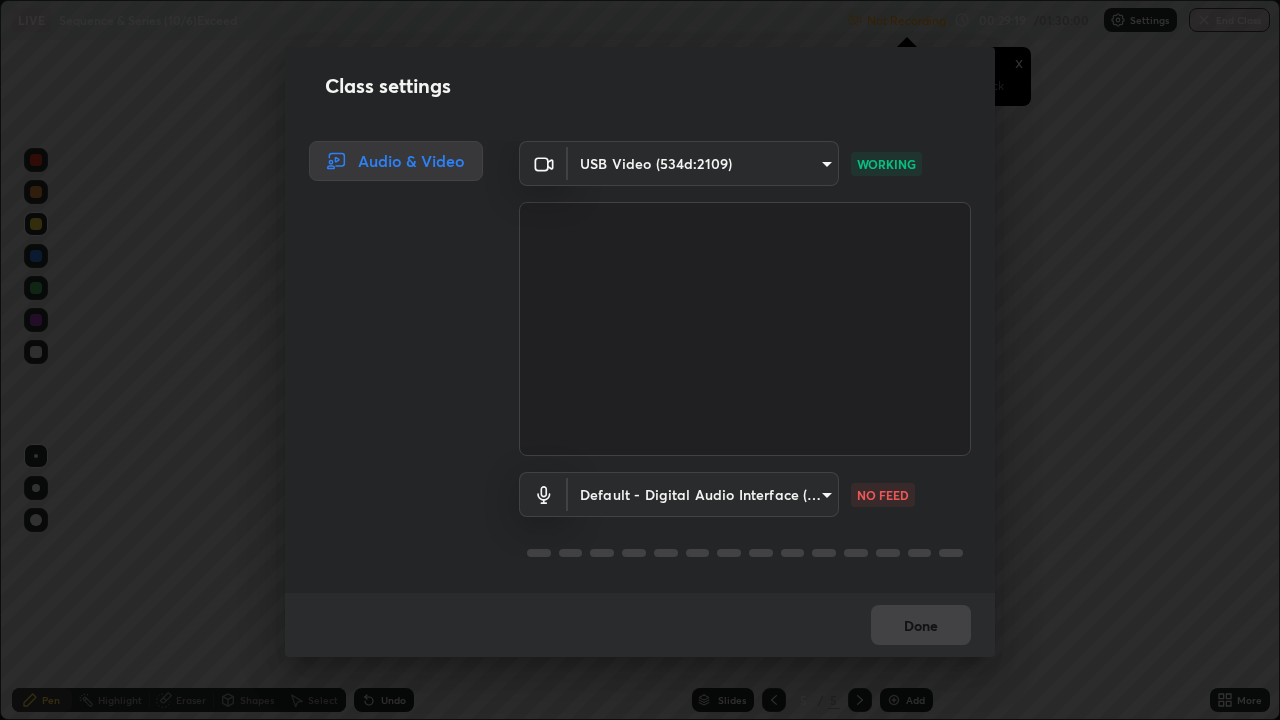 click on "Erase all LIVE Sequence & Series (10/6)Exceed Not Recording Recording has stopped Please call center admin to check x 00:29:19 /  01:30:00 Settings End Class Setting up your live class Sequence & Series (10/6)Exceed • L25 of Mathematics for JEE Growth 3 2027_MMA [FIRST] [LAST] Pen Highlight Eraser Shapes Select Undo Slides 5 / 5 Add More No doubts shared Encourage your learners to ask a doubt for better clarity Report an issue Reason for reporting Buffering Chat not working Audio - Video sync issue Educator video quality low ​ Attach an image Report Class settings Audio & Video USB Video (534d:2109) f3b36d8e6b847bc4dc8e134a237a5286748d309019593d01601e8cbe71cd7a6c WORKING Default - Digital Audio Interface (2- USB Digital Audio) default NO FEED Done" at bounding box center [640, 360] 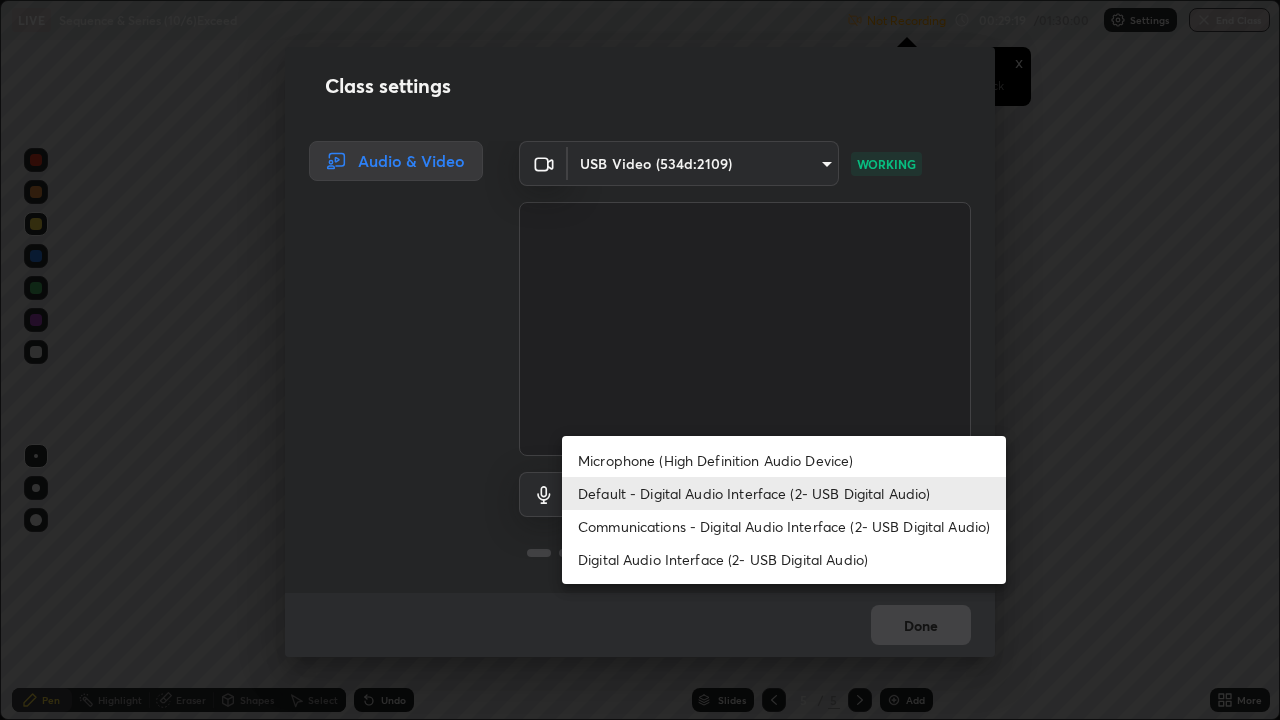 click on "Communications - Digital Audio Interface (2- USB Digital Audio)" at bounding box center (784, 526) 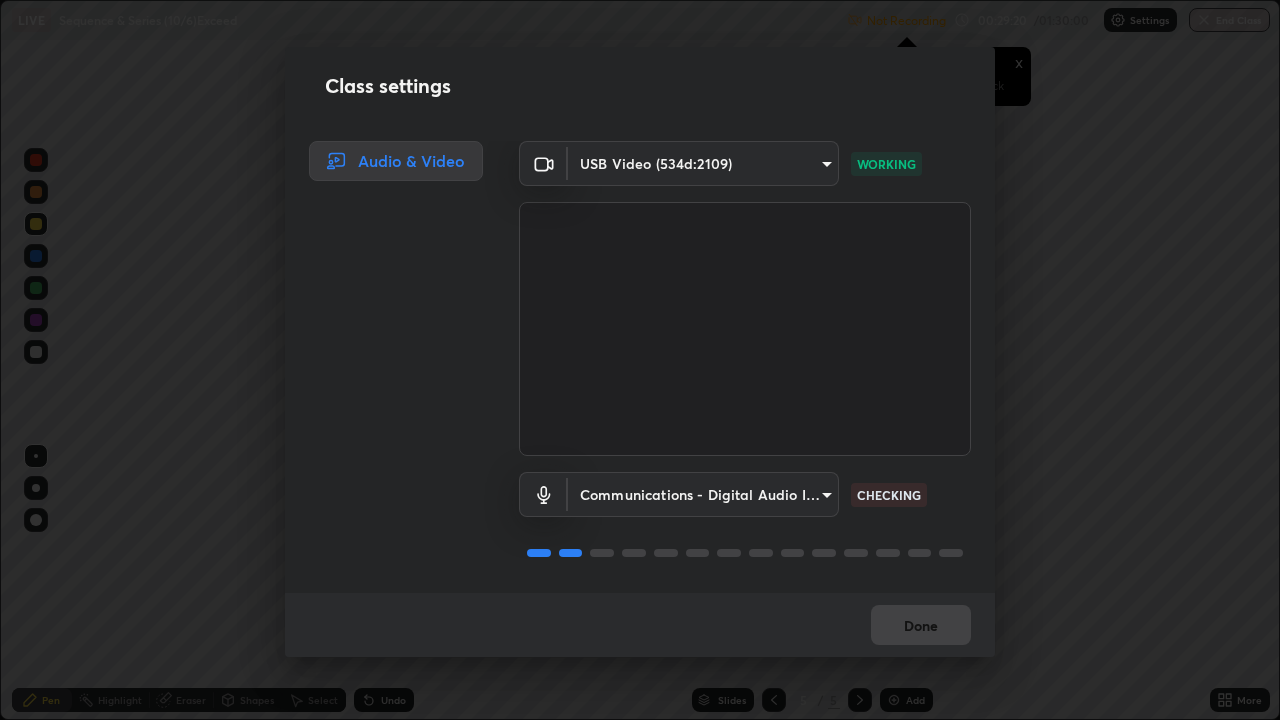 click on "Erase all LIVE Sequence & Series (10/6)Exceed Not Recording Recording has stopped Please call center admin to check x 00:29:20 / 01:30:00 Settings End Class Setting up your live class Sequence & Series (10/6)Exceed • L25 of Mathematics for JEE Growth 3 2027_MMA [FULL_NAME] Pen Highlight Eraser Shapes Select Undo Slides 5 / 5 Add More No doubts shared Encourage your learners to ask a doubt for better clarity Report an issue Reason for reporting Buffering Chat not working Audio - Video sync issue Educator video quality low ​ Attach an image Report Class settings Audio & Video USB Video (534d:2109) f3b36d8e6b847bc4dc8e134a237a5286748d309019593d01601e8cbe71cd7a6c WORKING Communications - Digital Audio Interface (2- USB Digital Audio) communications CHECKING Done" at bounding box center (640, 360) 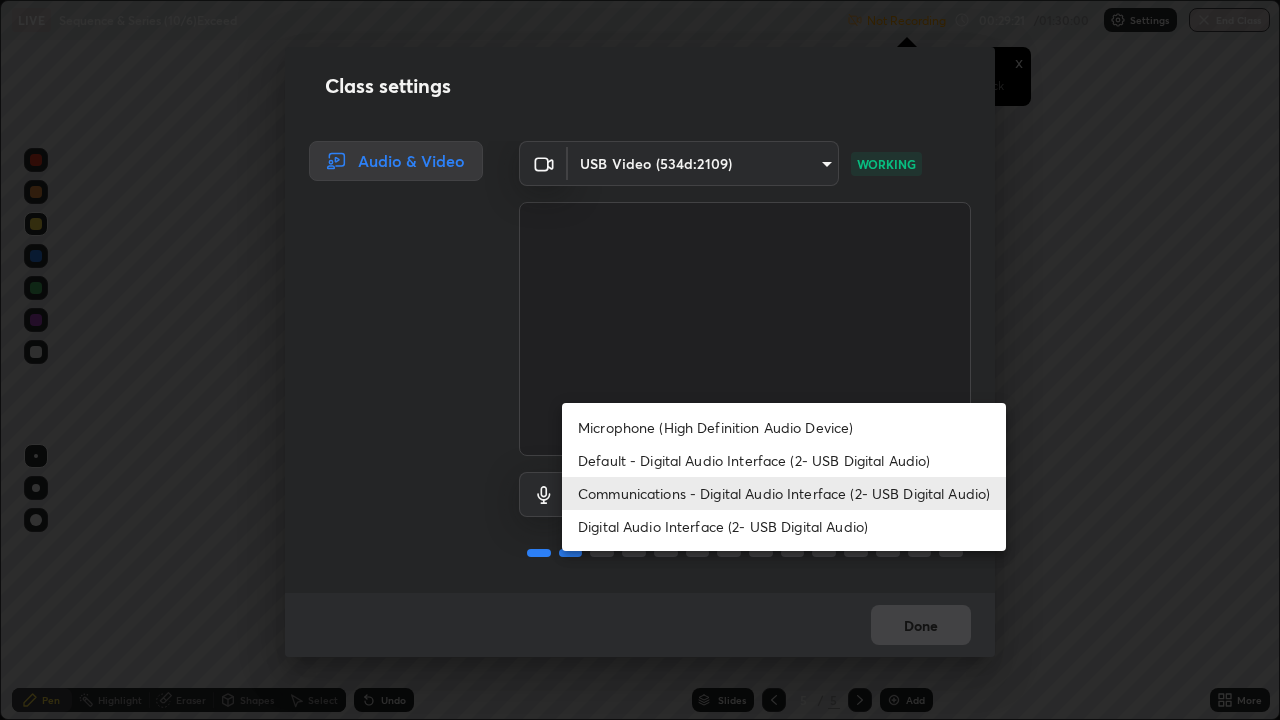 click on "Default - Digital Audio Interface (2- USB Digital Audio)" at bounding box center [784, 460] 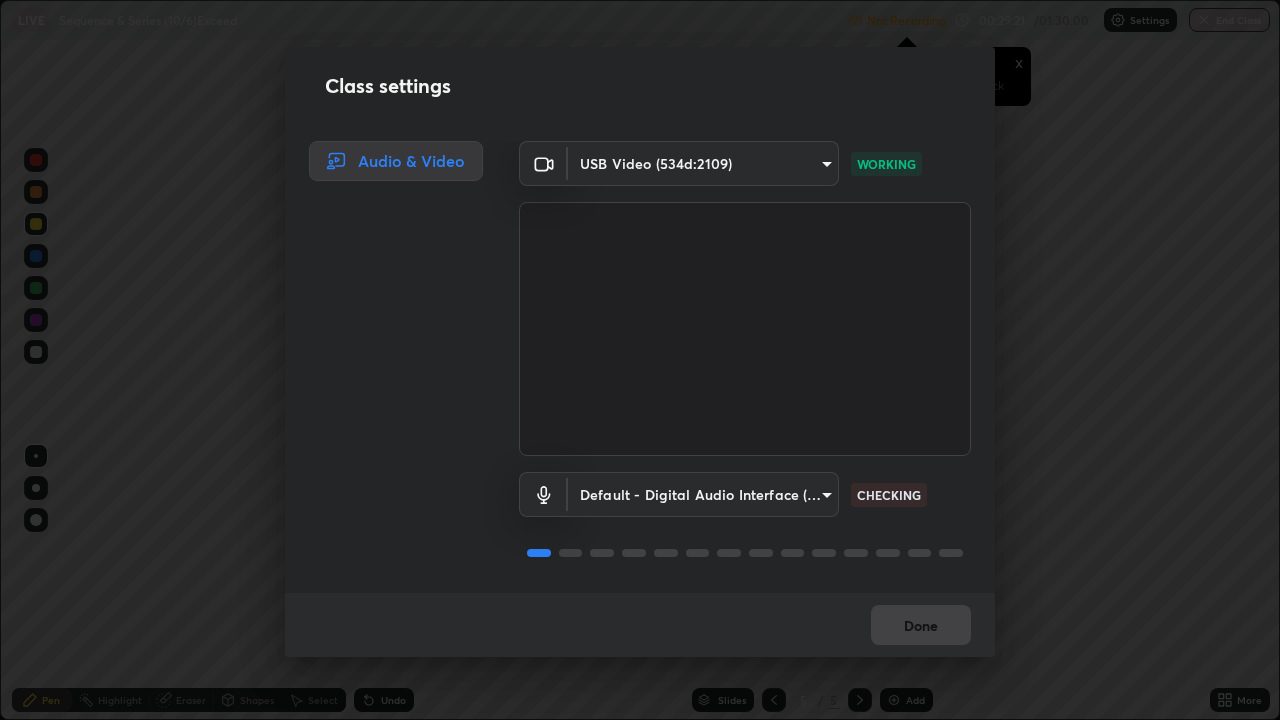 type on "default" 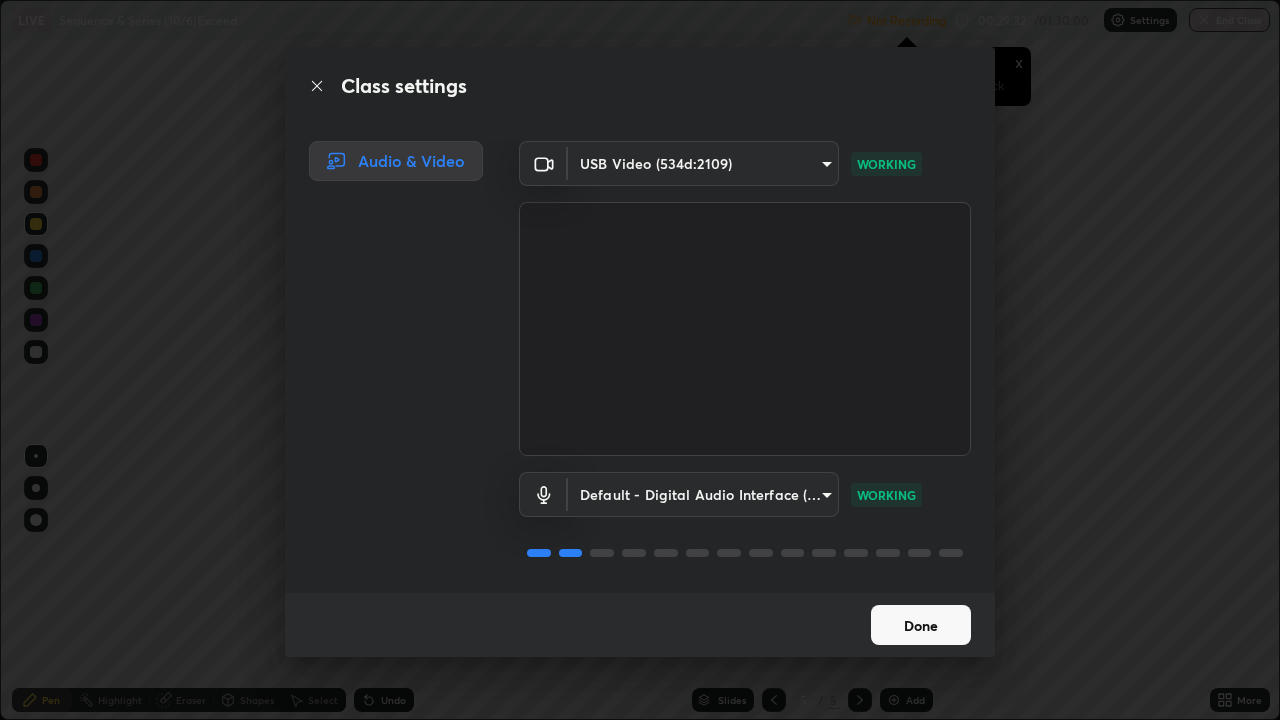 click on "Erase all LIVE Sequence & Series (10/6)Exceed Not Recording Recording has stopped Please call center admin to check x 00:29:32 / 01:30:00 Settings End Class Setting up your live class Sequence & Series (10/6)Exceed • L25 of Mathematics for JEE Growth 3 2027_MMA [FULL_NAME] Pen Highlight Eraser Shapes Select Undo Slides 5 / 5 Add More No doubts shared Encourage your learners to ask a doubt for better clarity Report an issue Reason for reporting Buffering Chat not working Audio - Video sync issue Educator video quality low ​ Attach an image Report Class settings Audio & Video USB Video (534d:2109) f3b36d8e6b847bc4dc8e134a237a5286748d309019593d01601e8cbe71cd7a6c WORKING Default - Digital Audio Interface (2- USB Digital Audio) default WORKING Done" at bounding box center (640, 360) 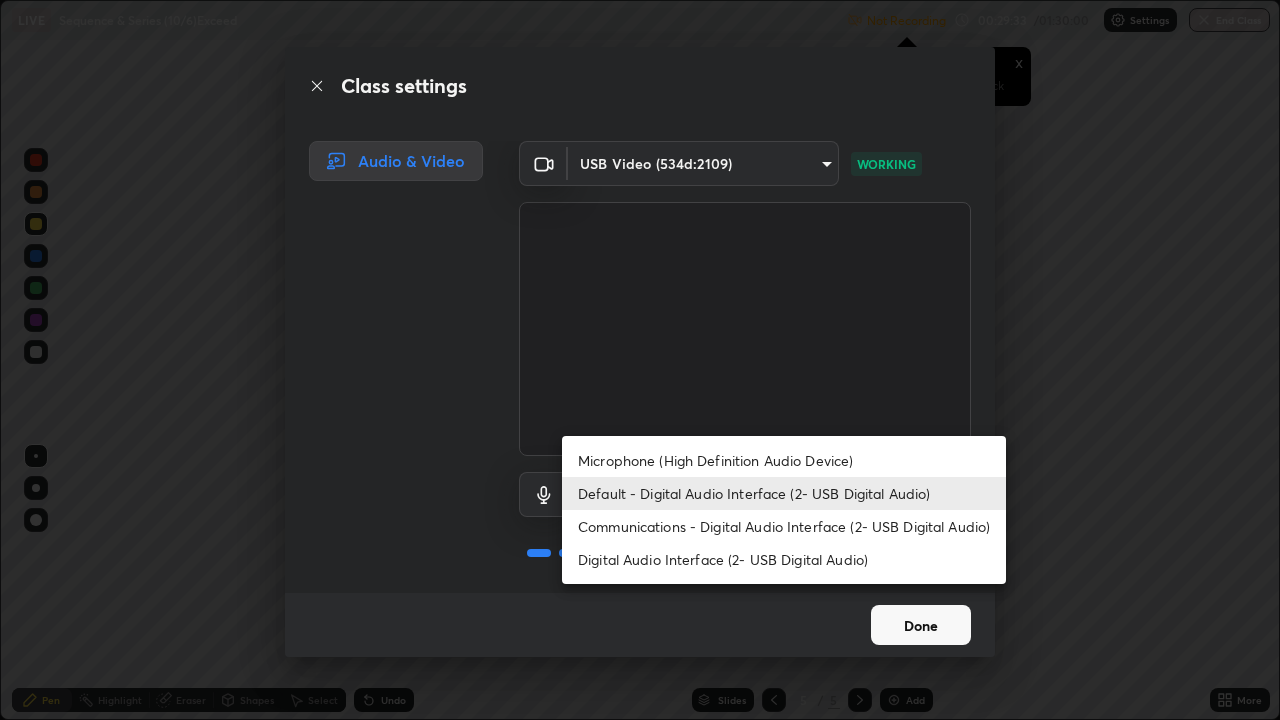 click on "Default - Digital Audio Interface (2- USB Digital Audio)" at bounding box center (784, 493) 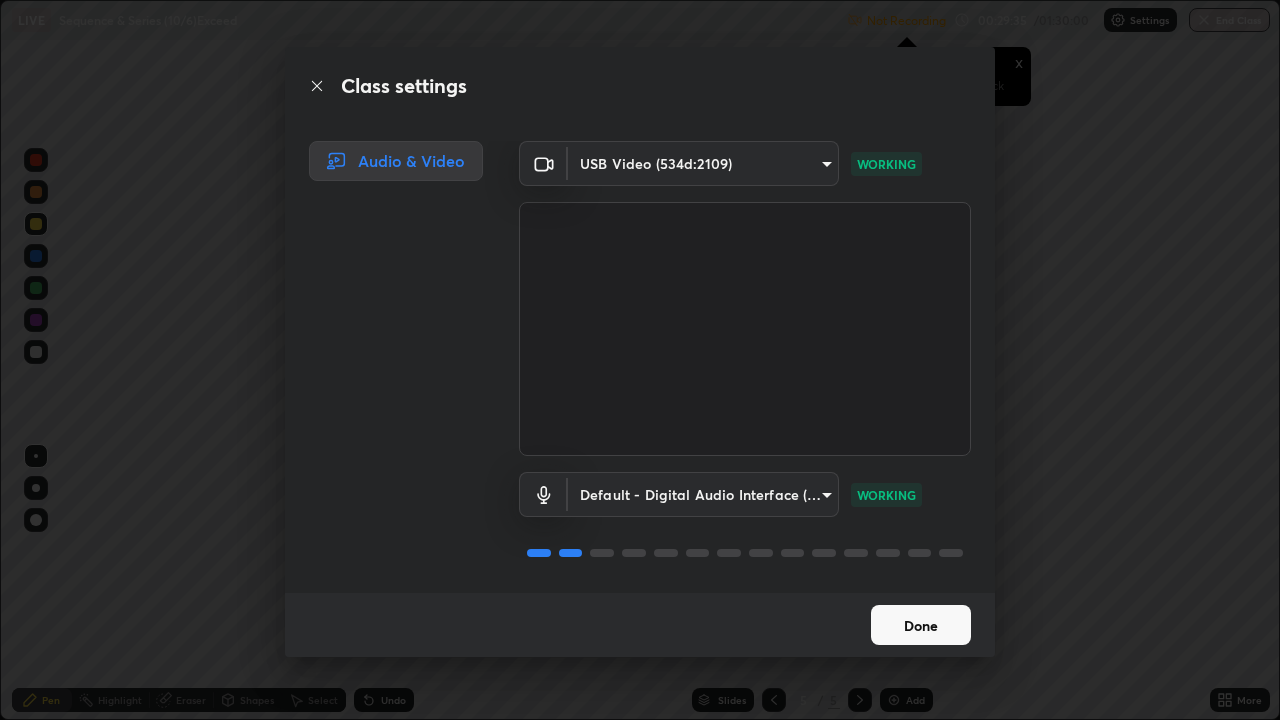 click on "Done" at bounding box center [921, 625] 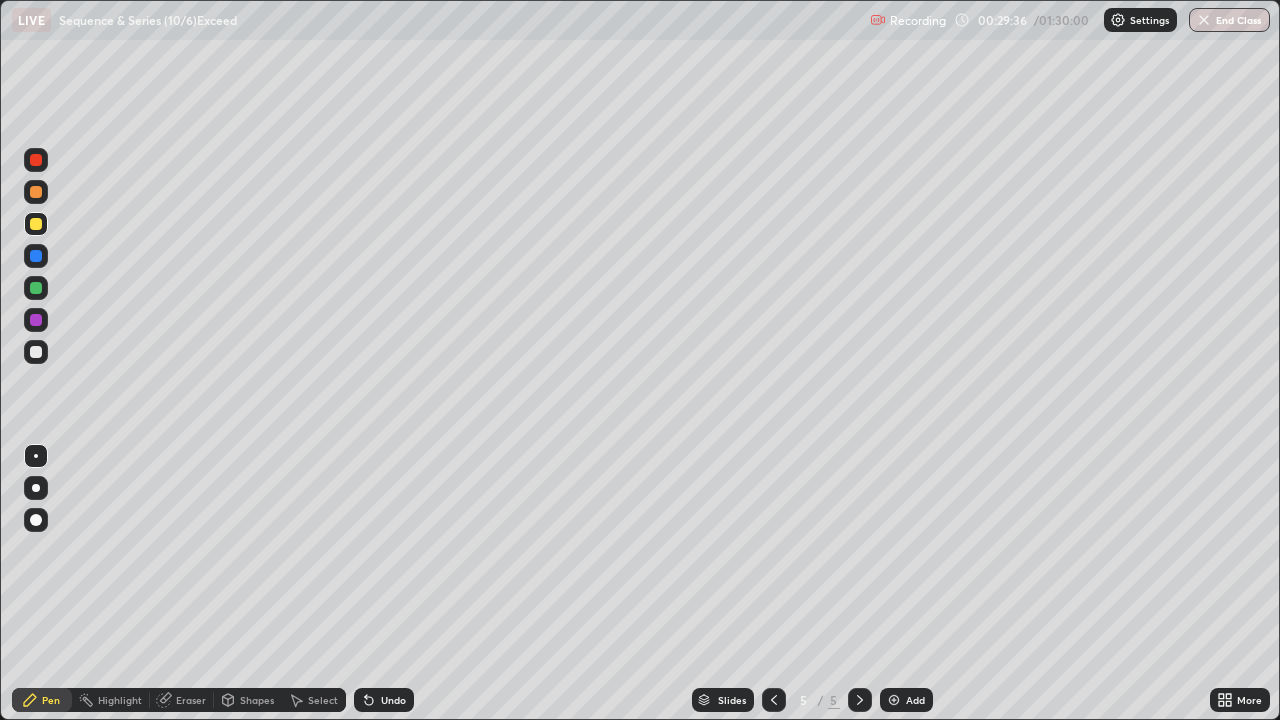 click 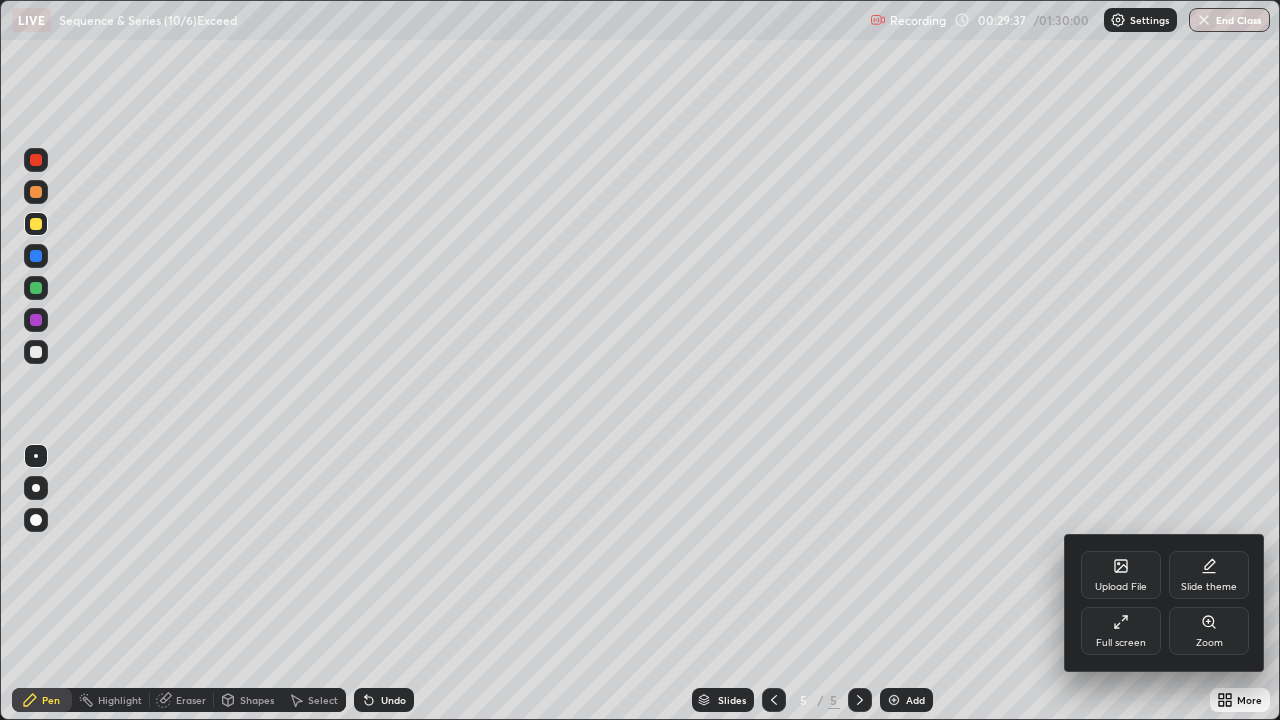 click on "Full screen" at bounding box center [1121, 643] 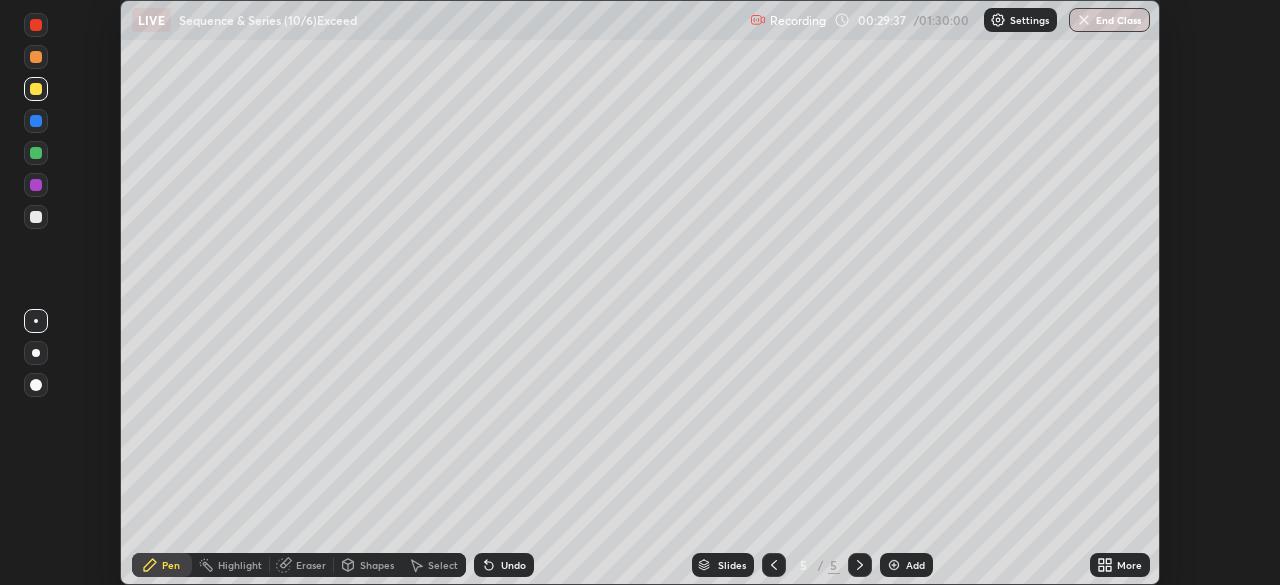 scroll, scrollTop: 585, scrollLeft: 1280, axis: both 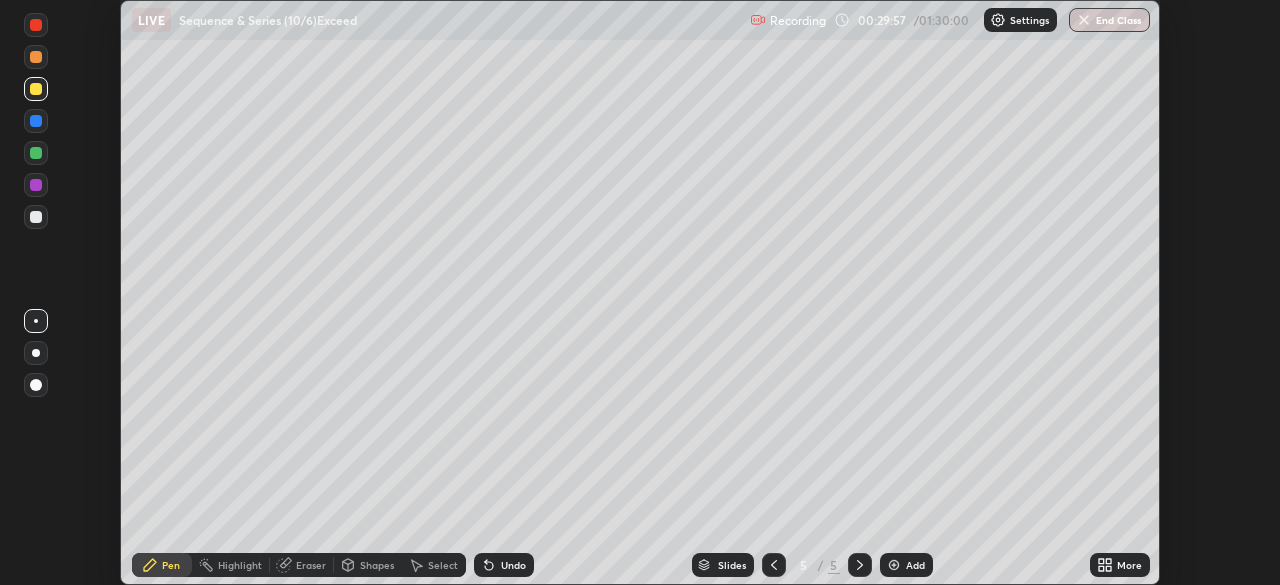 click 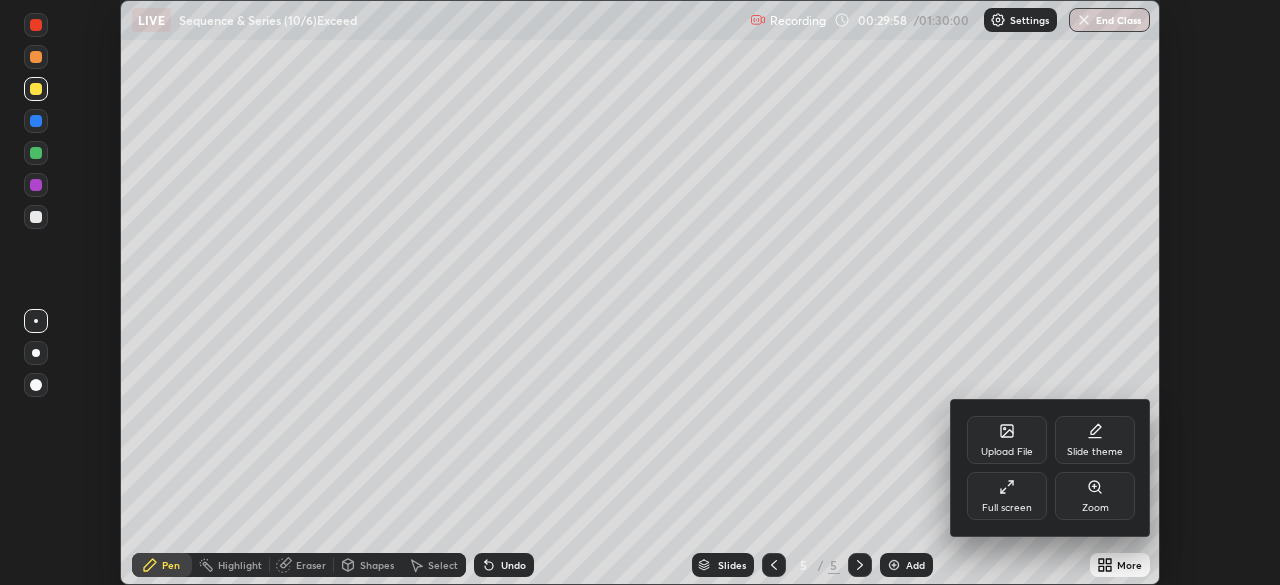 click on "Full screen" at bounding box center [1007, 496] 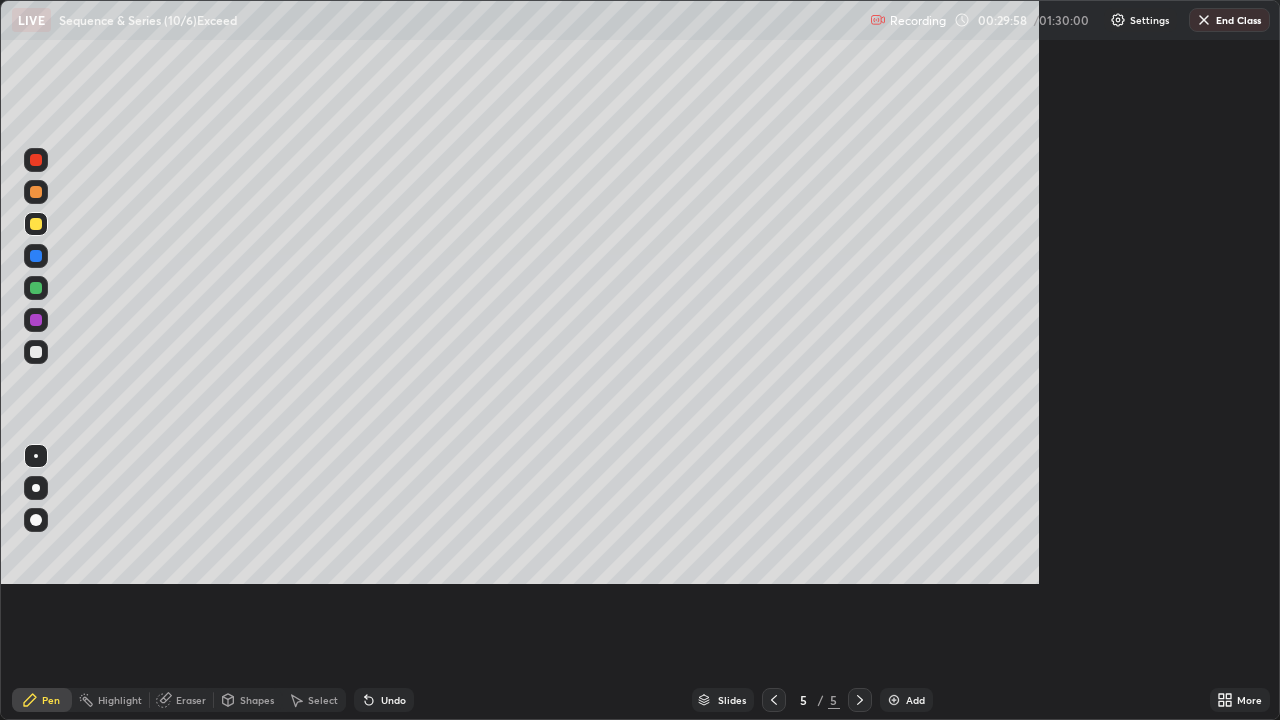 scroll, scrollTop: 99280, scrollLeft: 98720, axis: both 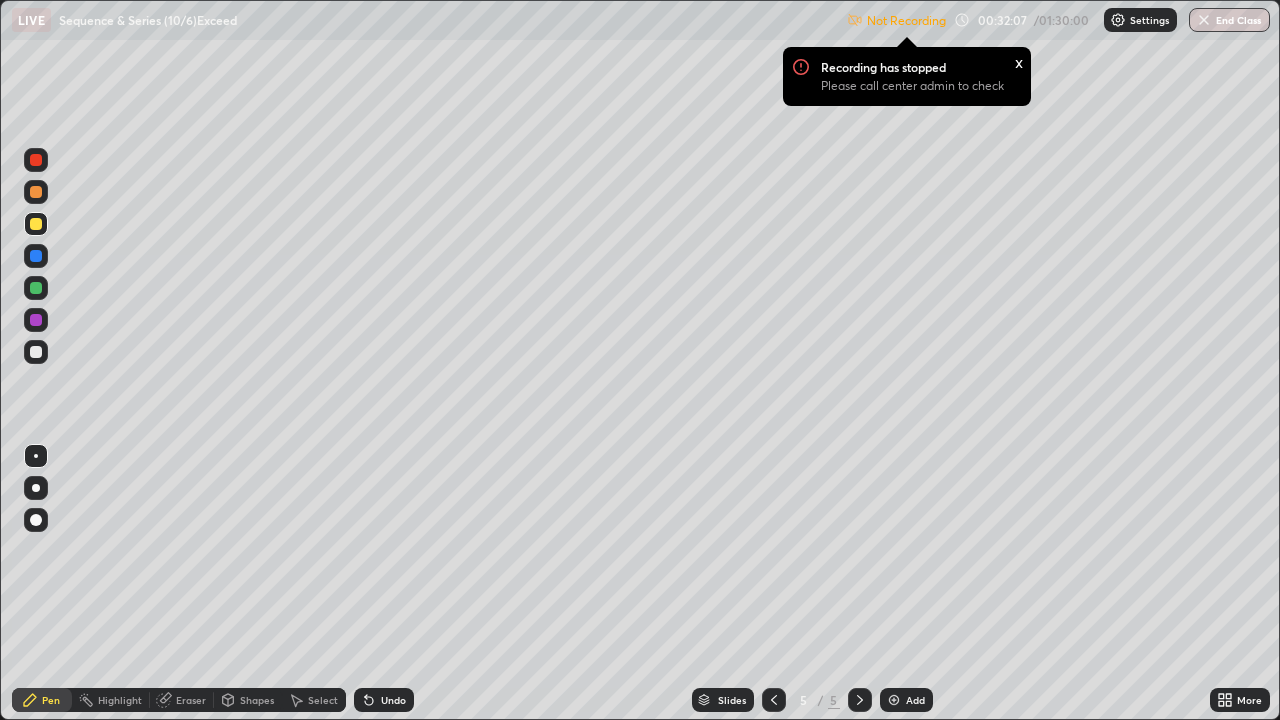click at bounding box center (1118, 20) 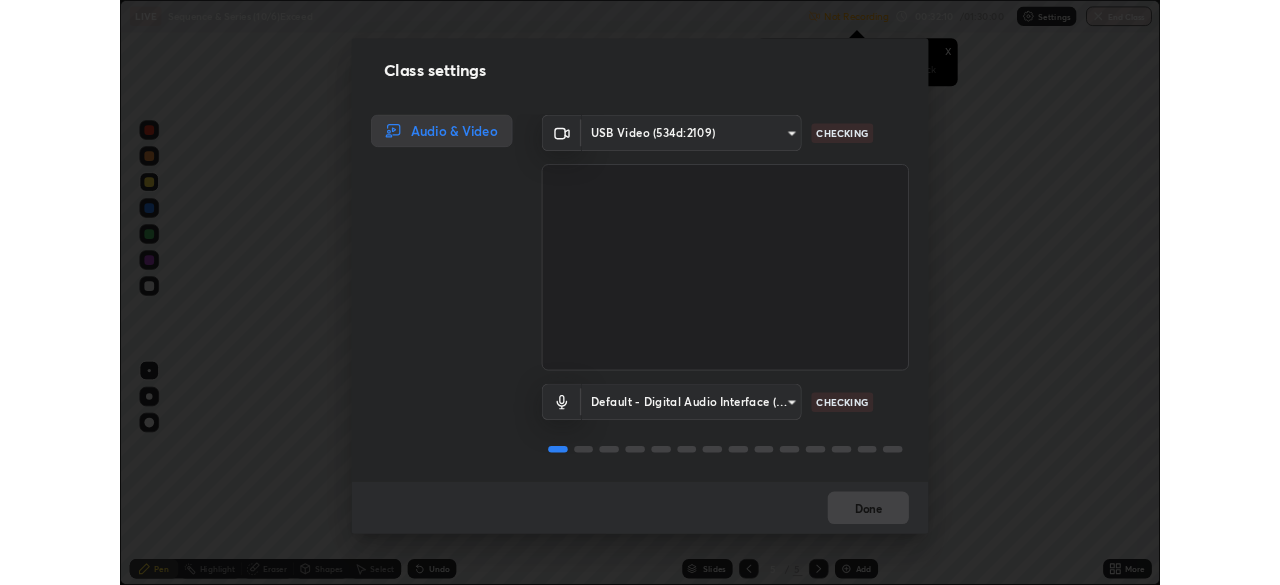 scroll, scrollTop: 0, scrollLeft: 0, axis: both 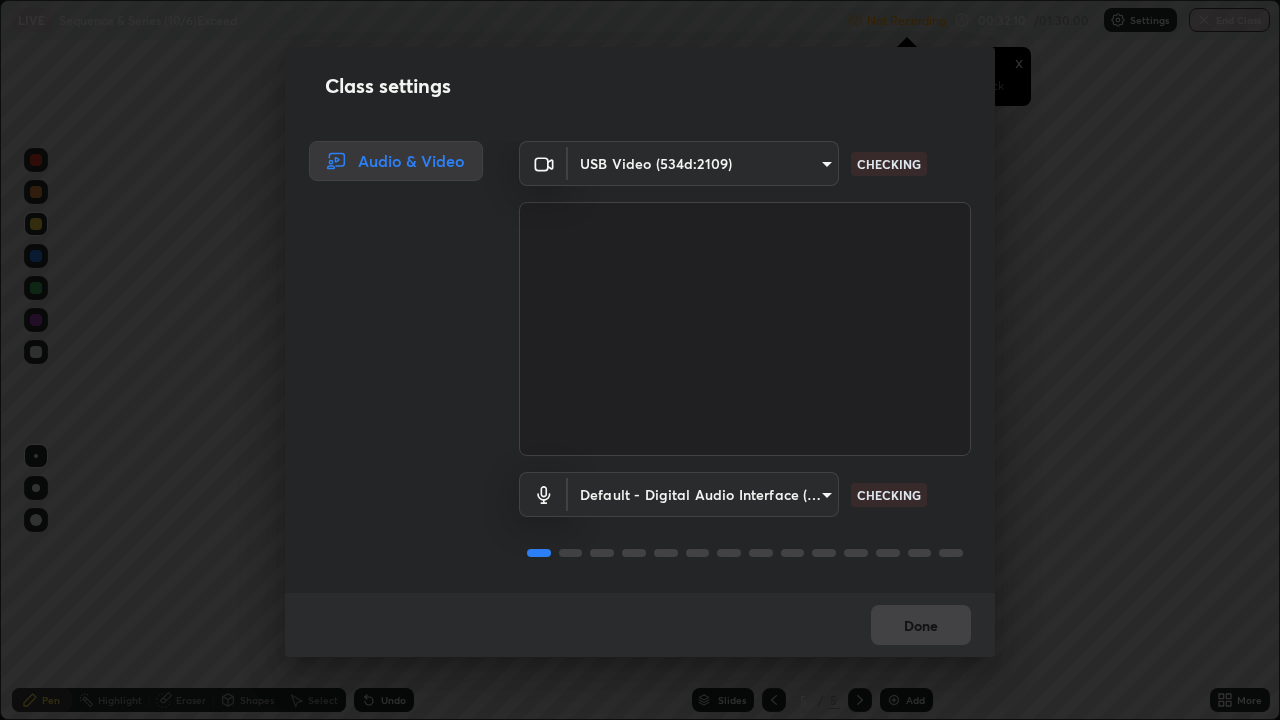 click on "Erase all LIVE Sequence & Series (10/6)Exceed Not Recording Recording has stopped Please call center admin to check x 00:32:10 /  01:30:00 Settings End Class Setting up your live class Sequence & Series (10/6)Exceed • L25 of Mathematics for JEE Growth 3 2027_MMA [FIRST] [LAST] Pen Highlight Eraser Shapes Select Undo Slides 5 / 5 Add More No doubts shared Encourage your learners to ask a doubt for better clarity Report an issue Reason for reporting Buffering Chat not working Audio - Video sync issue Educator video quality low ​ Attach an image Report Class settings Audio & Video USB Video (534d:2109) f3b36d8e6b847bc4dc8e134a237a5286748d309019593d01601e8cbe71cd7a6c CHECKING Default - Digital Audio Interface (2- USB Digital Audio) default CHECKING Done" at bounding box center (640, 360) 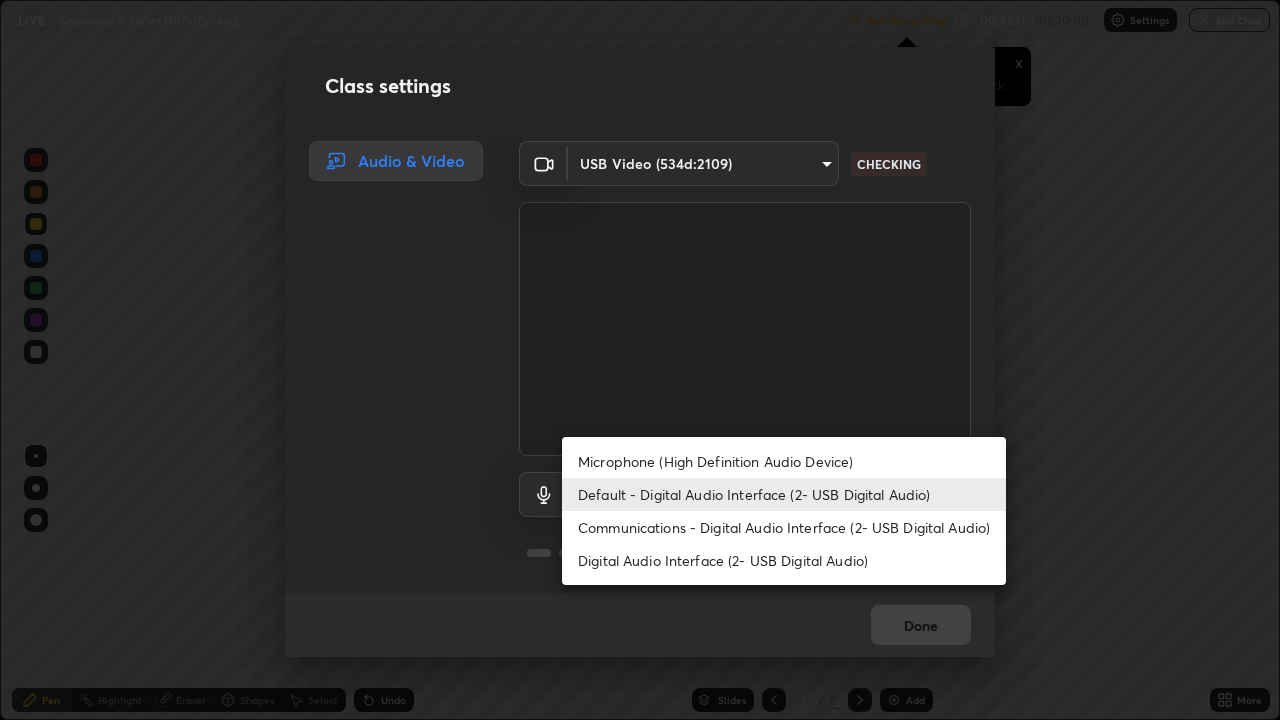 click on "Default - Digital Audio Interface (2- USB Digital Audio)" at bounding box center (784, 494) 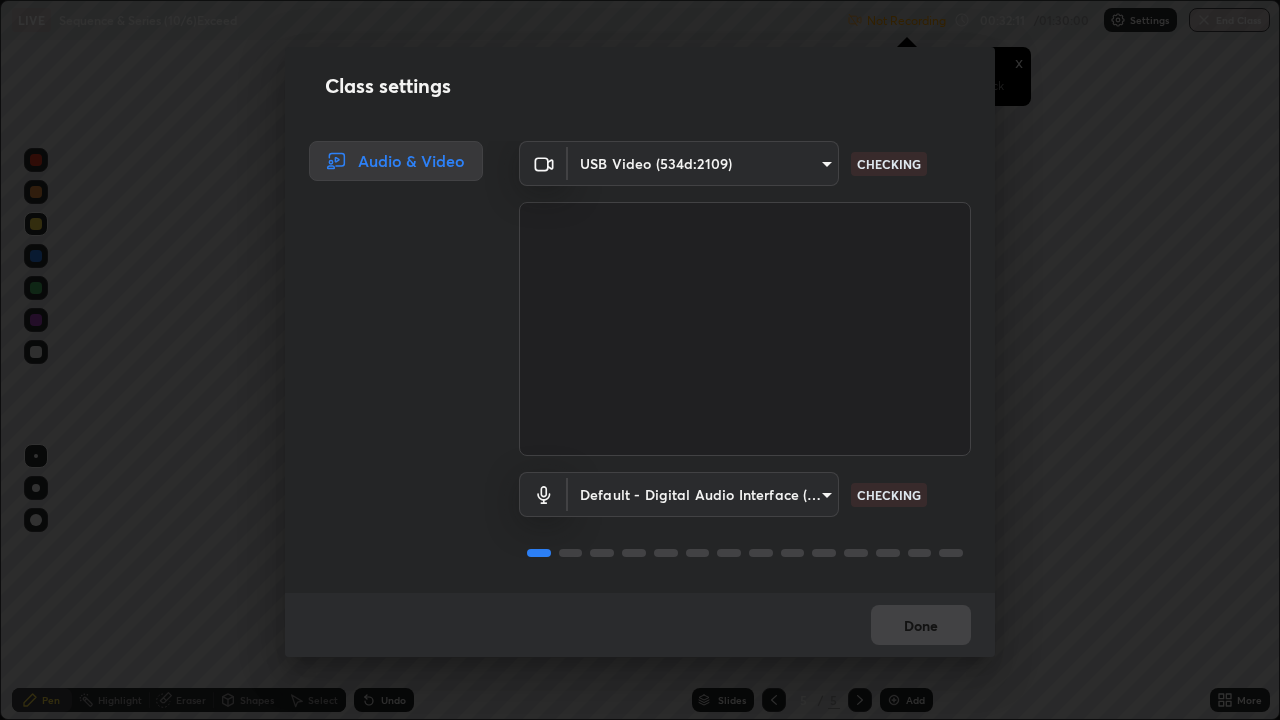 click on "Erase all LIVE Sequence & Series (10/6)Exceed Not Recording Recording has stopped Please call center admin to check x 00:32:11 /  01:30:00 Settings End Class Setting up your live class Sequence & Series (10/6)Exceed • L25 of Mathematics for JEE Growth 3 2027_MMA [FIRST] [LAST] Pen Highlight Eraser Shapes Select Undo Slides 5 / 5 Add More No doubts shared Encourage your learners to ask a doubt for better clarity Report an issue Reason for reporting Buffering Chat not working Audio - Video sync issue Educator video quality low ​ Attach an image Report Class settings Audio & Video USB Video (534d:2109) f3b36d8e6b847bc4dc8e134a237a5286748d309019593d01601e8cbe71cd7a6c CHECKING Default - Digital Audio Interface (2- USB Digital Audio) default CHECKING Done" at bounding box center [640, 360] 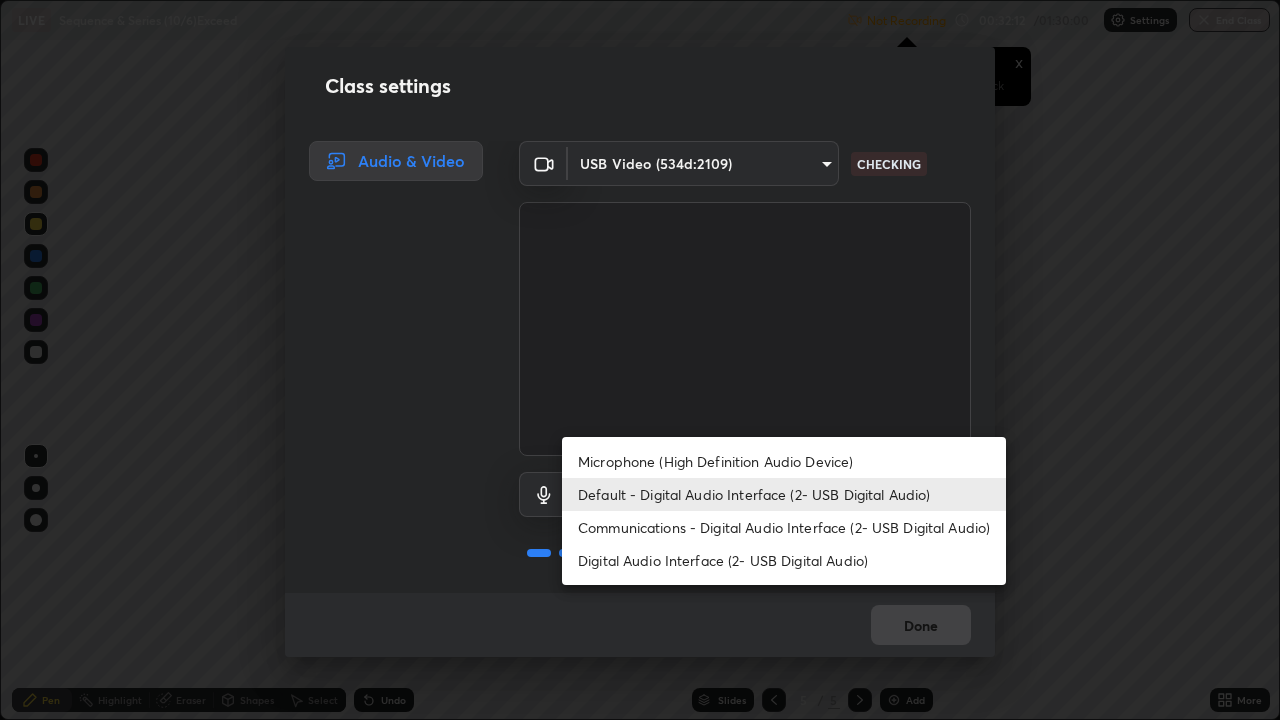 click on "Default - Digital Audio Interface (2- USB Digital Audio)" at bounding box center (784, 494) 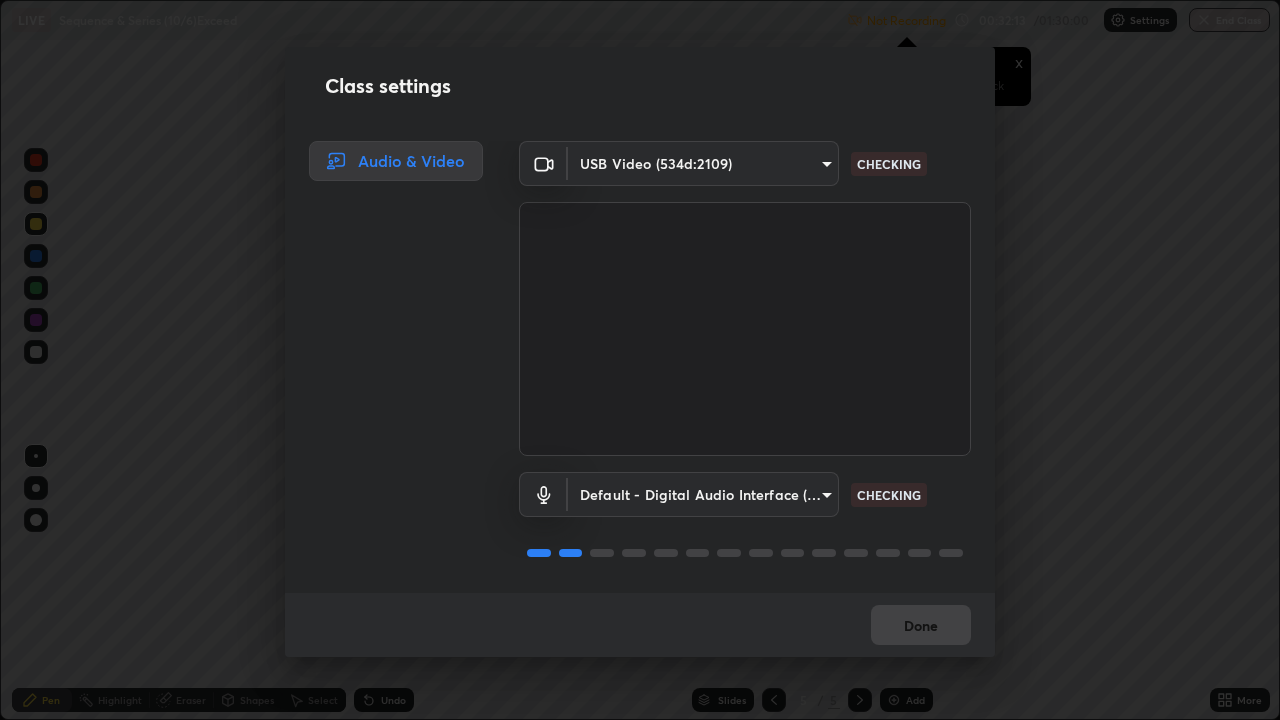 click on "Erase all LIVE Sequence & Series (10/6)Exceed Not Recording Recording has stopped Please call center admin to check x 00:32:13 / 01:30:00 Settings End Class Setting up your live class Sequence & Series (10/6)Exceed • L25 of Mathematics for JEE Growth 3 2027_MMA [FULL_NAME] Pen Highlight Eraser Shapes Select Undo Slides 5 / 5 Add More No doubts shared Encourage your learners to ask a doubt for better clarity Report an issue Reason for reporting Buffering Chat not working Audio - Video sync issue Educator video quality low ​ Attach an image Report Class settings Audio & Video USB Video (534d:2109) f3b36d8e6b847bc4dc8e134a237a5286748d309019593d01601e8cbe71cd7a6c CHECKING Default - Digital Audio Interface (2- USB Digital Audio) default CHECKING Done" at bounding box center (640, 360) 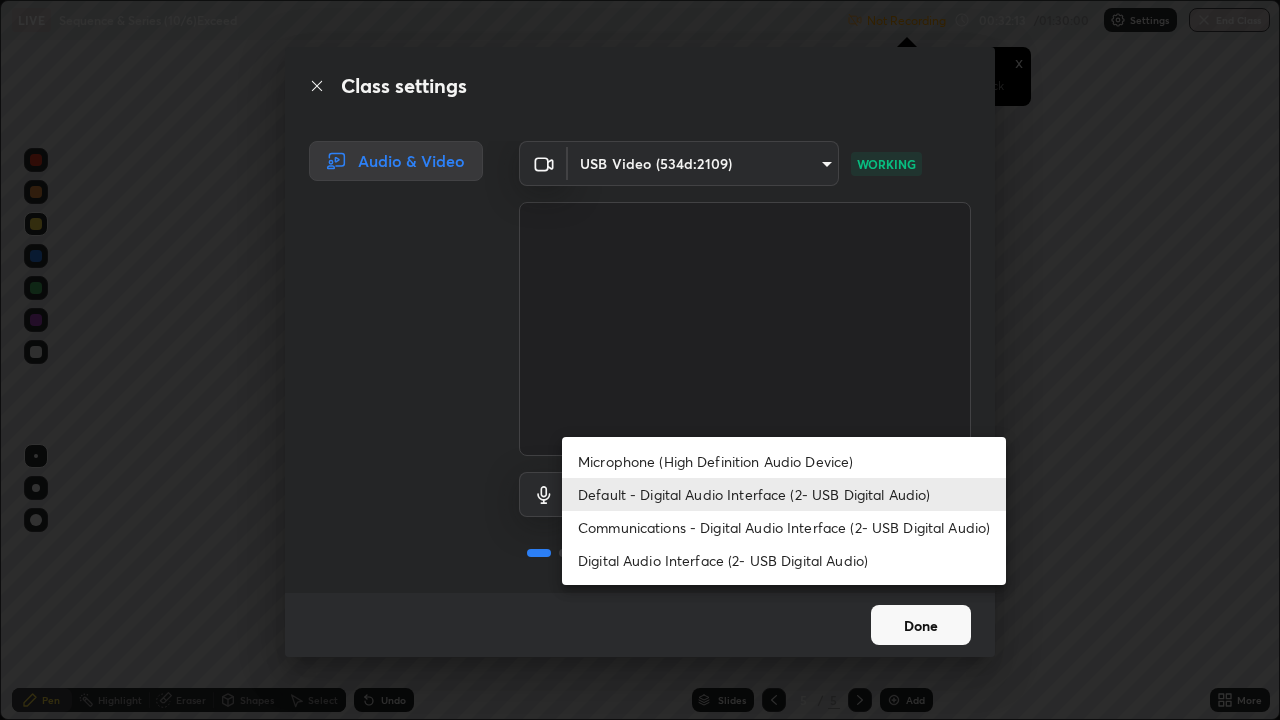 click on "Default - Digital Audio Interface (2- USB Digital Audio)" at bounding box center [784, 494] 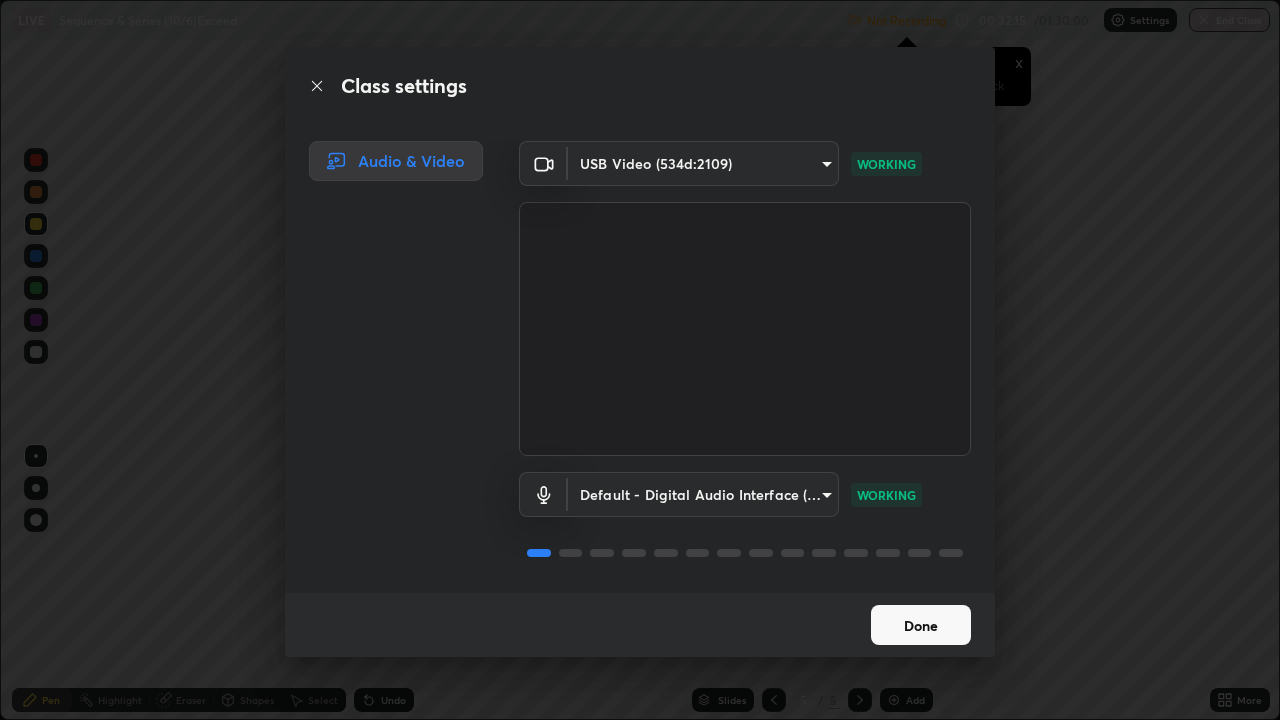click on "Erase all LIVE Sequence & Series (10/6)Exceed Not Recording Recording has stopped Please call center admin to check x 00:32:15 /  01:30:00 Settings End Class Setting up your live class Sequence & Series (10/6)Exceed • L25 of Mathematics for JEE Growth 3 2027_MMA [FIRST] [LAST] Pen Highlight Eraser Shapes Select Undo Slides 5 / 5 Add More No doubts shared Encourage your learners to ask a doubt for better clarity Report an issue Reason for reporting Buffering Chat not working Audio - Video sync issue Educator video quality low ​ Attach an image Report Class settings Audio & Video USB Video (534d:2109) f3b36d8e6b847bc4dc8e134a237a5286748d309019593d01601e8cbe71cd7a6c WORKING Default - Digital Audio Interface (2- USB Digital Audio) default WORKING Done" at bounding box center (640, 360) 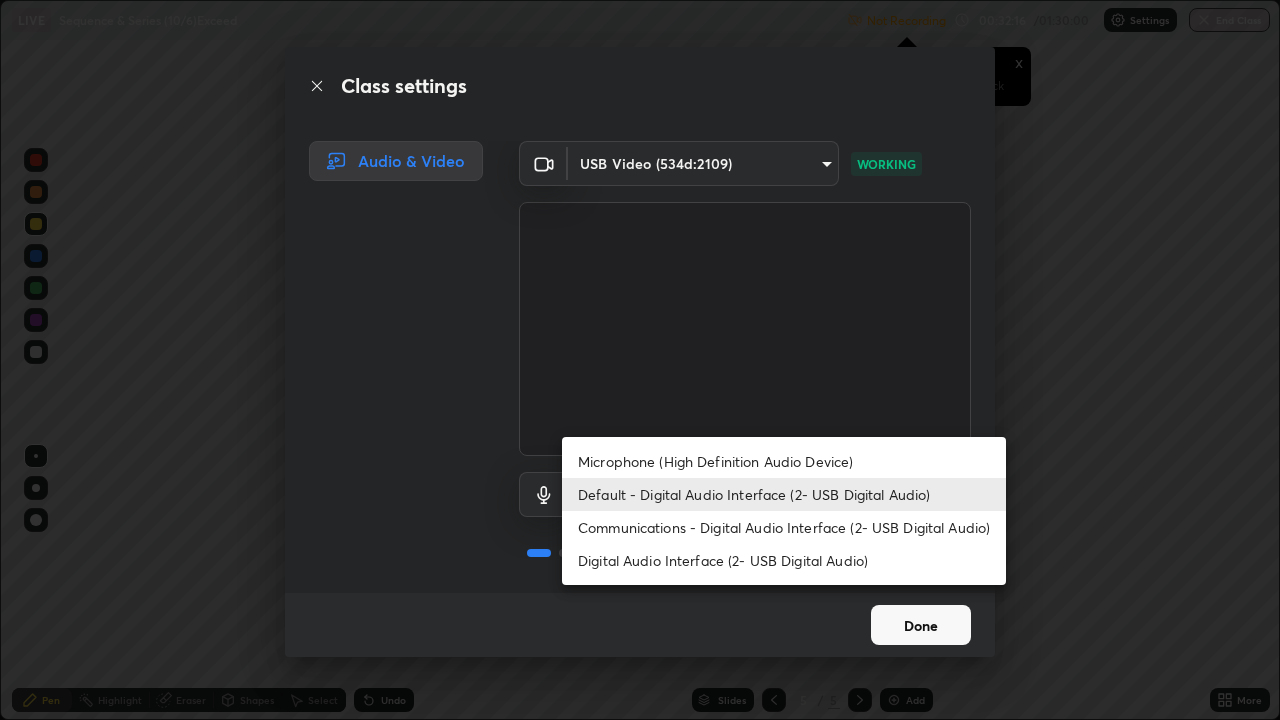 click at bounding box center (640, 360) 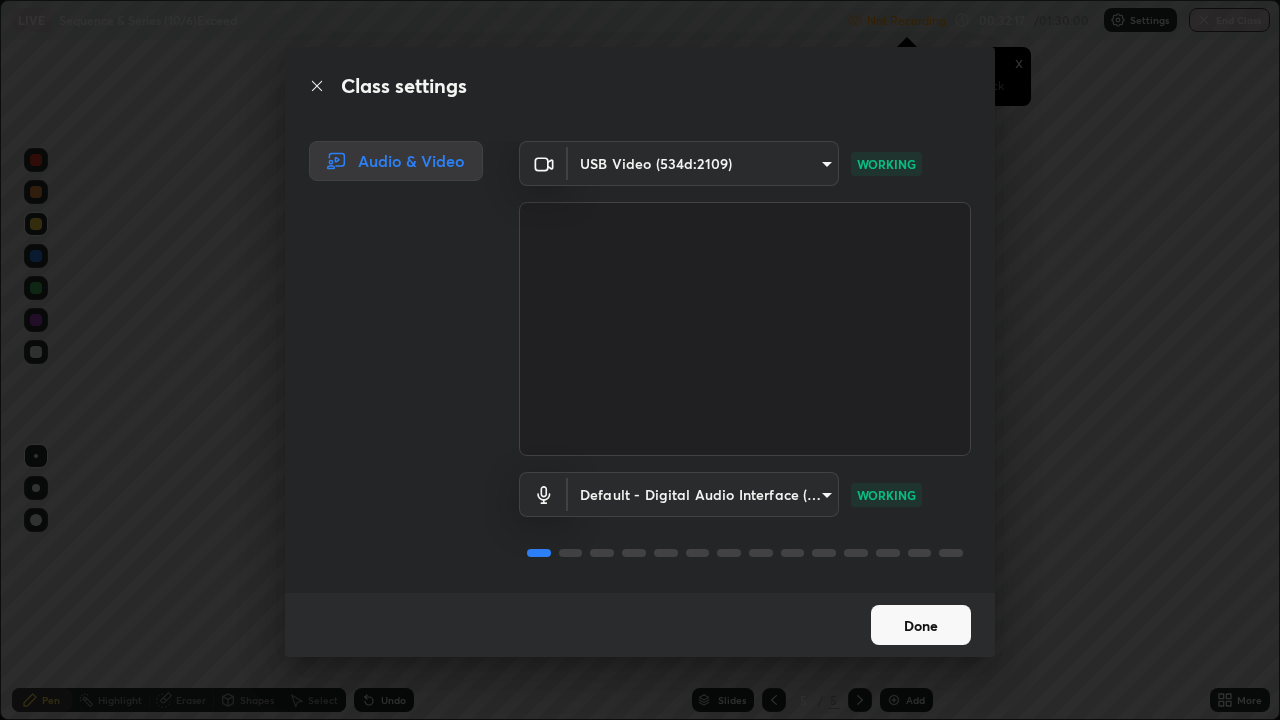 click on "Done" at bounding box center [921, 625] 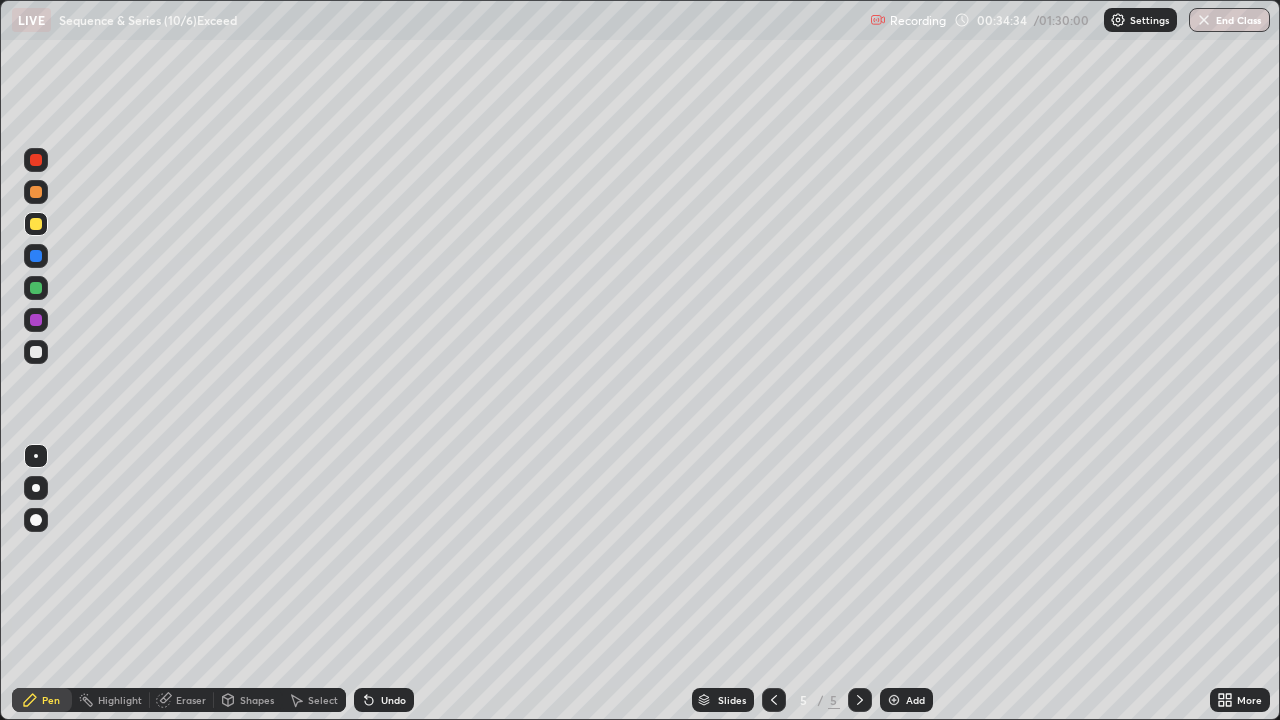 click on "Add" at bounding box center [906, 700] 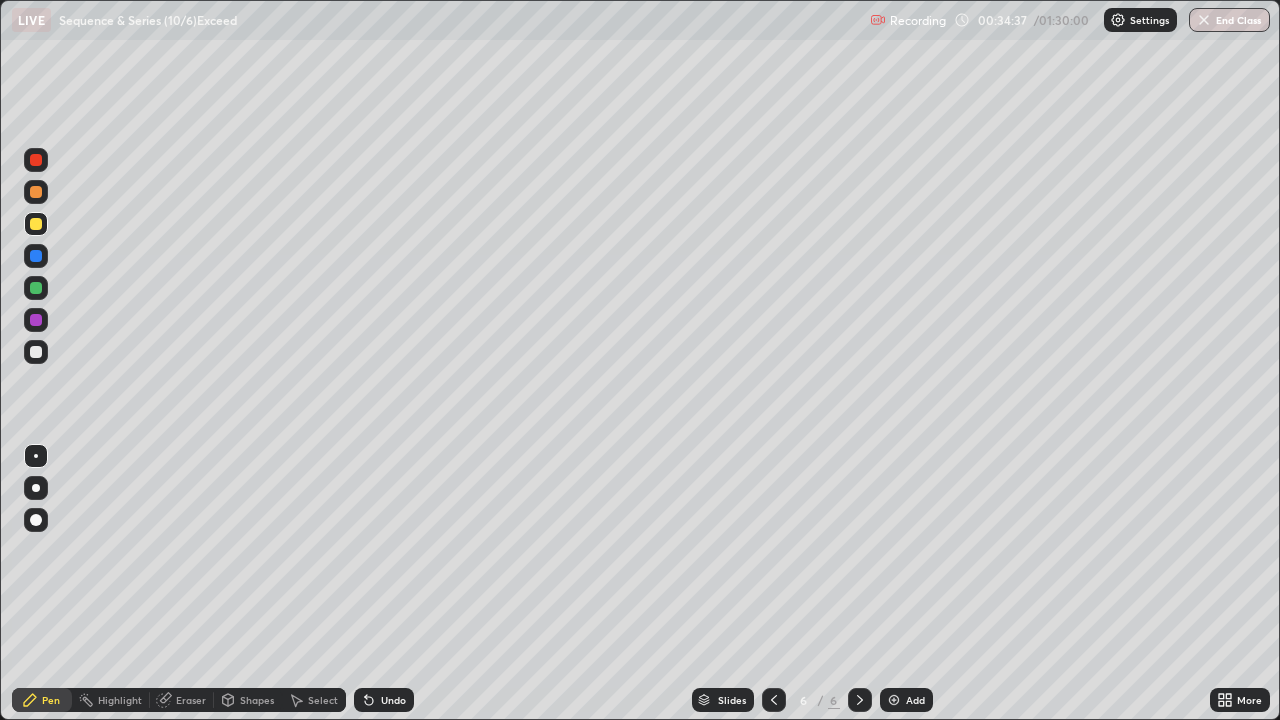 click 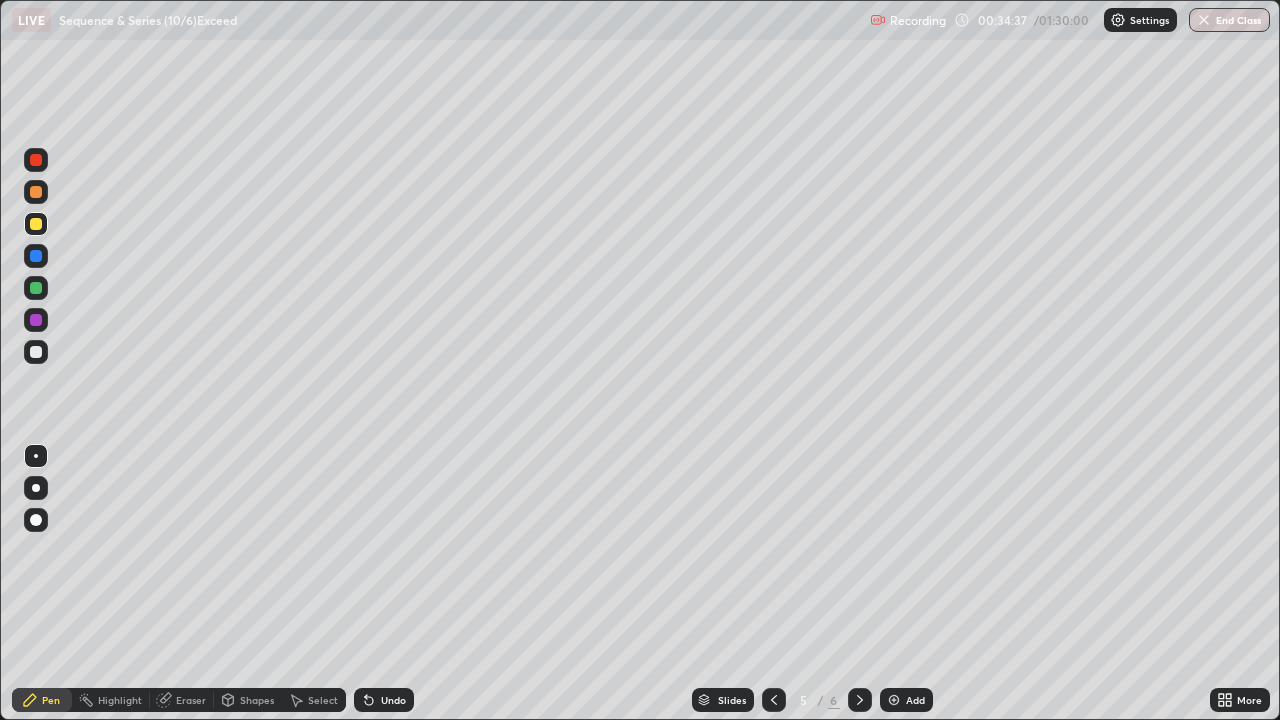 click 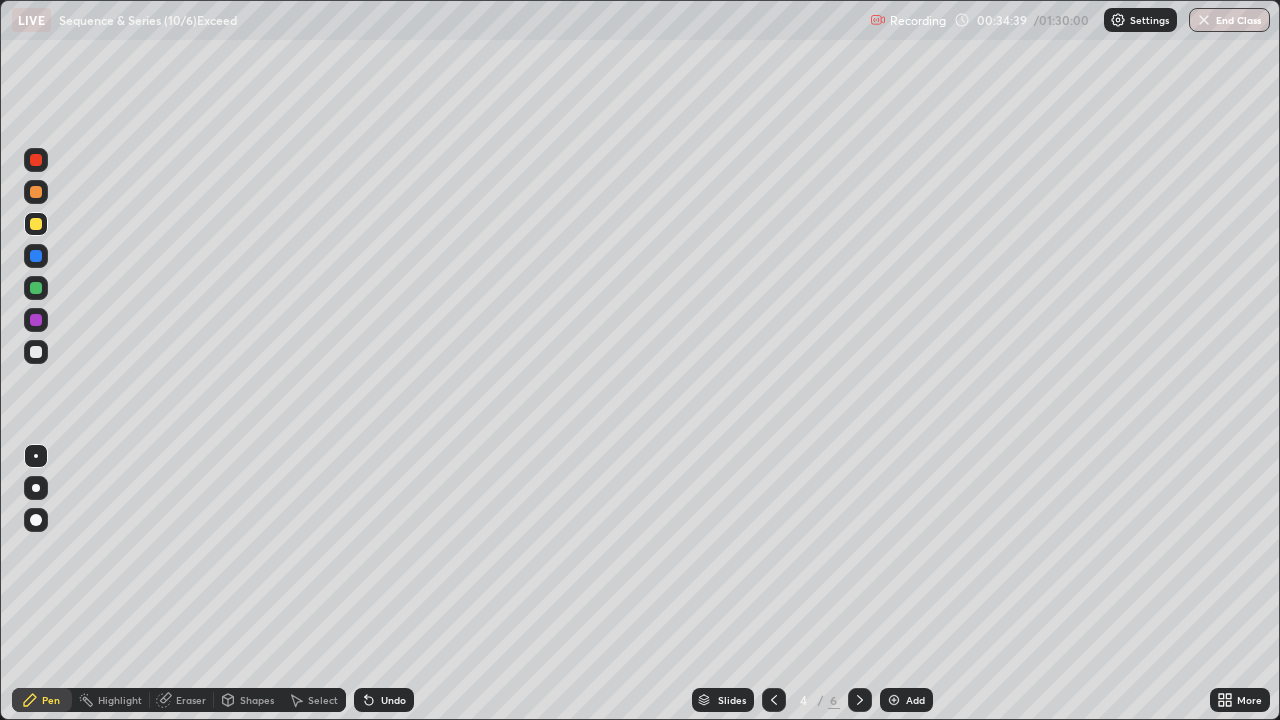 click at bounding box center (774, 700) 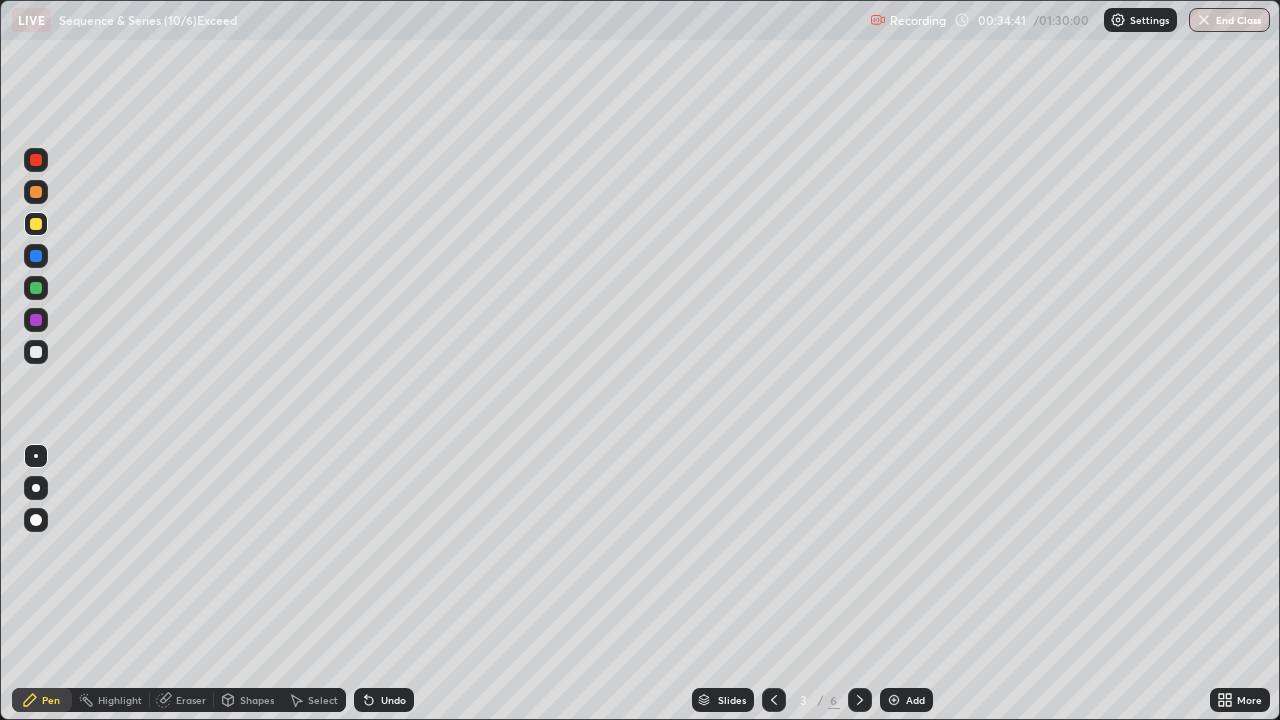 click 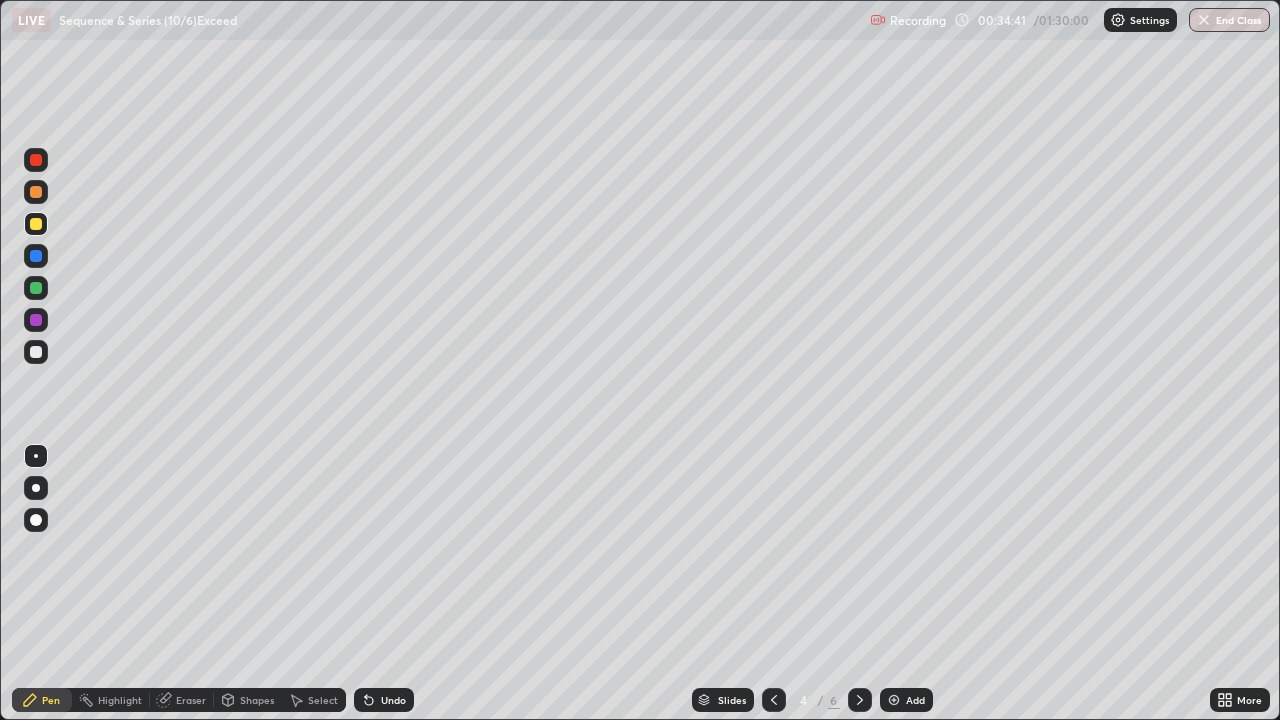 click 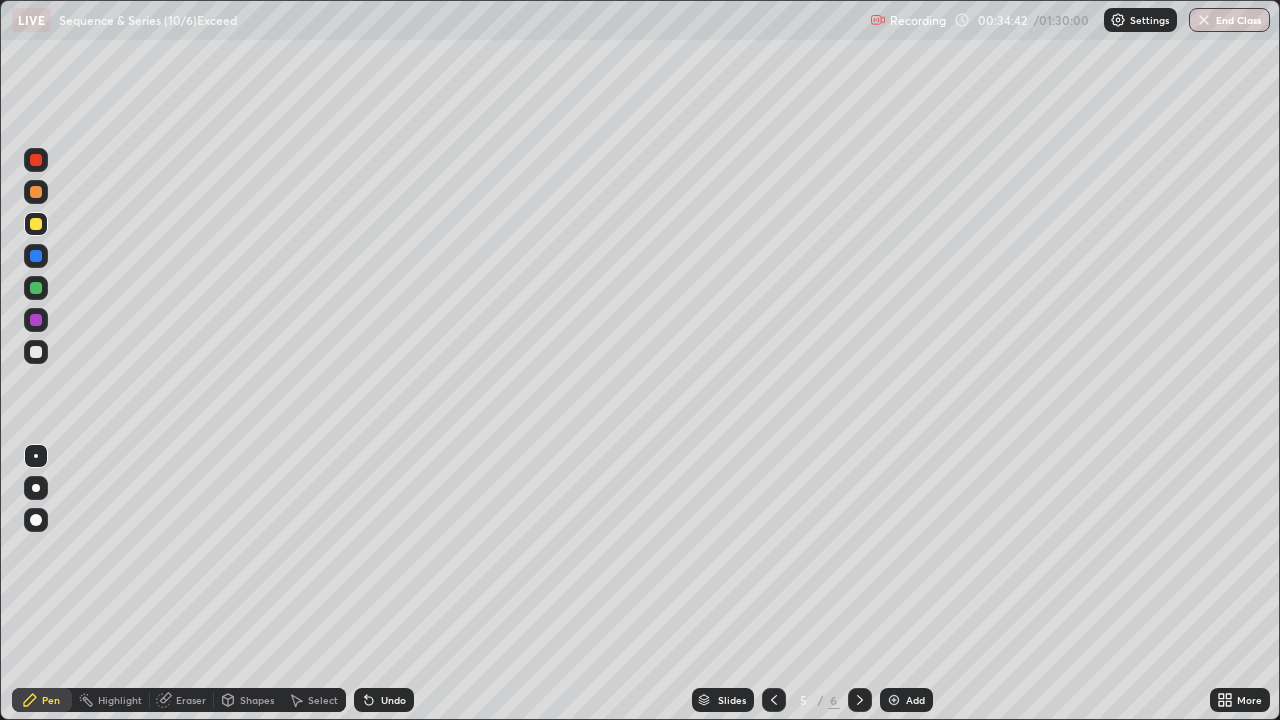 click 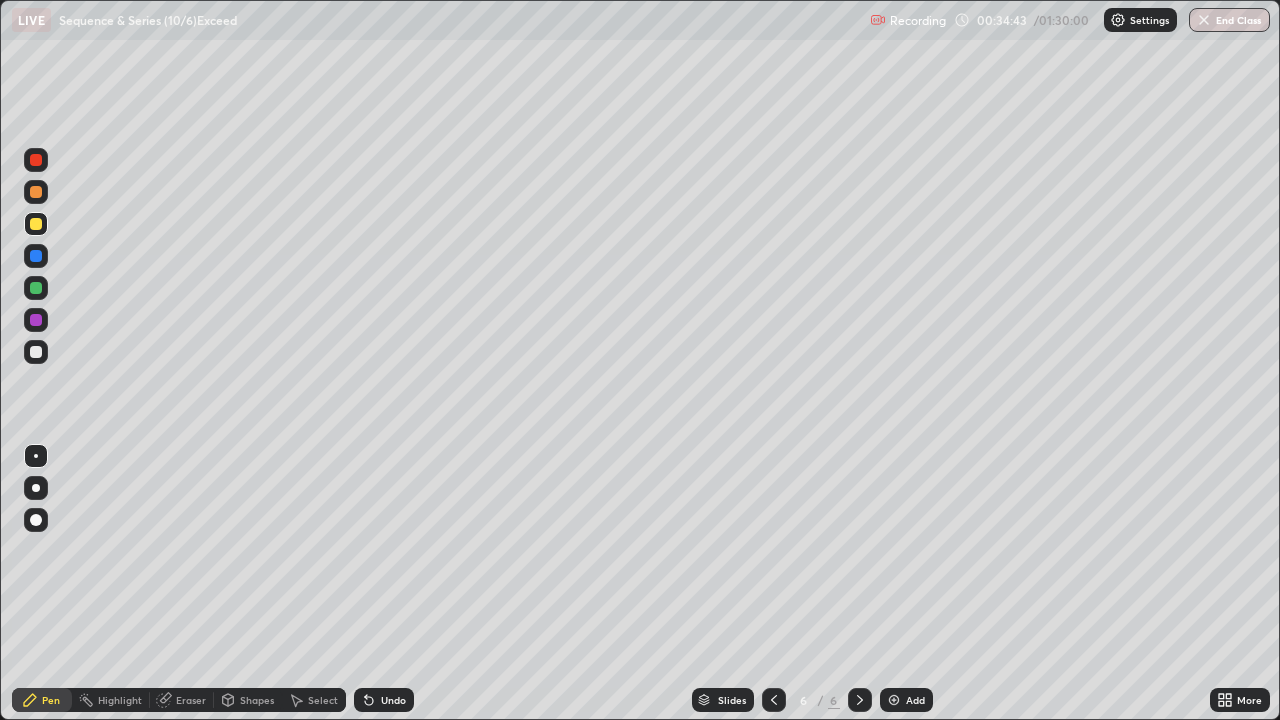 click at bounding box center (36, 352) 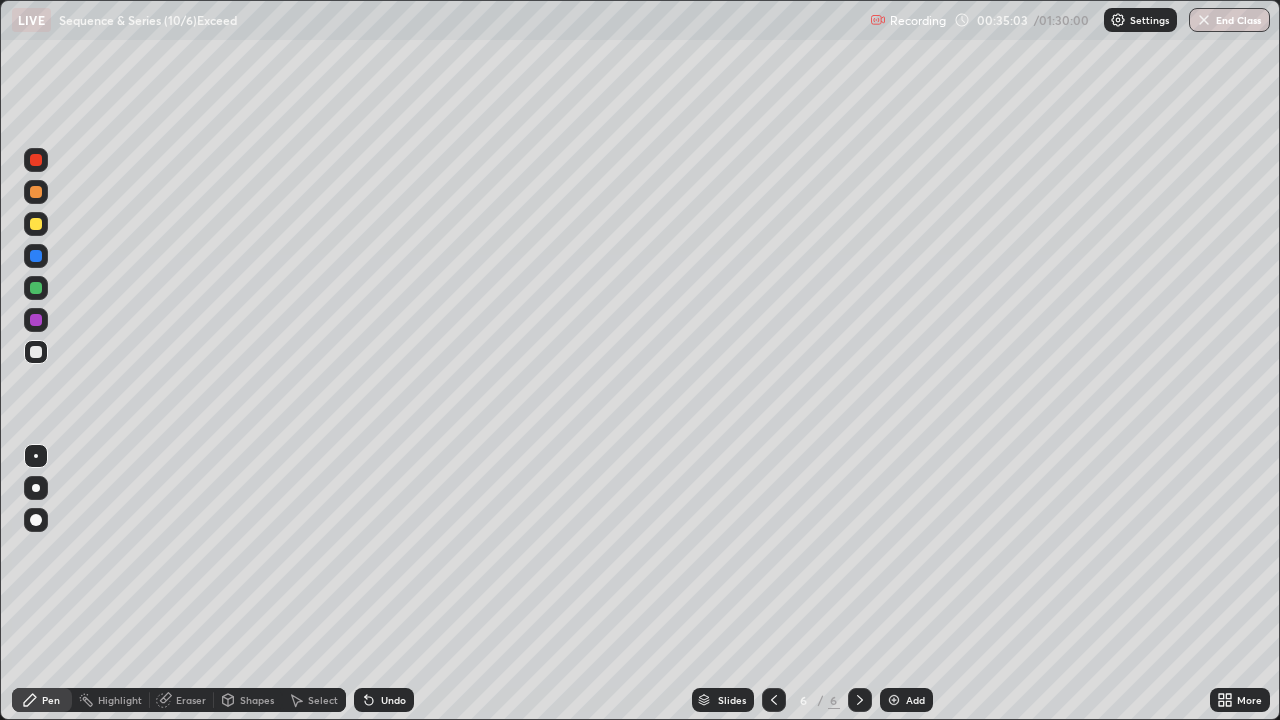 click 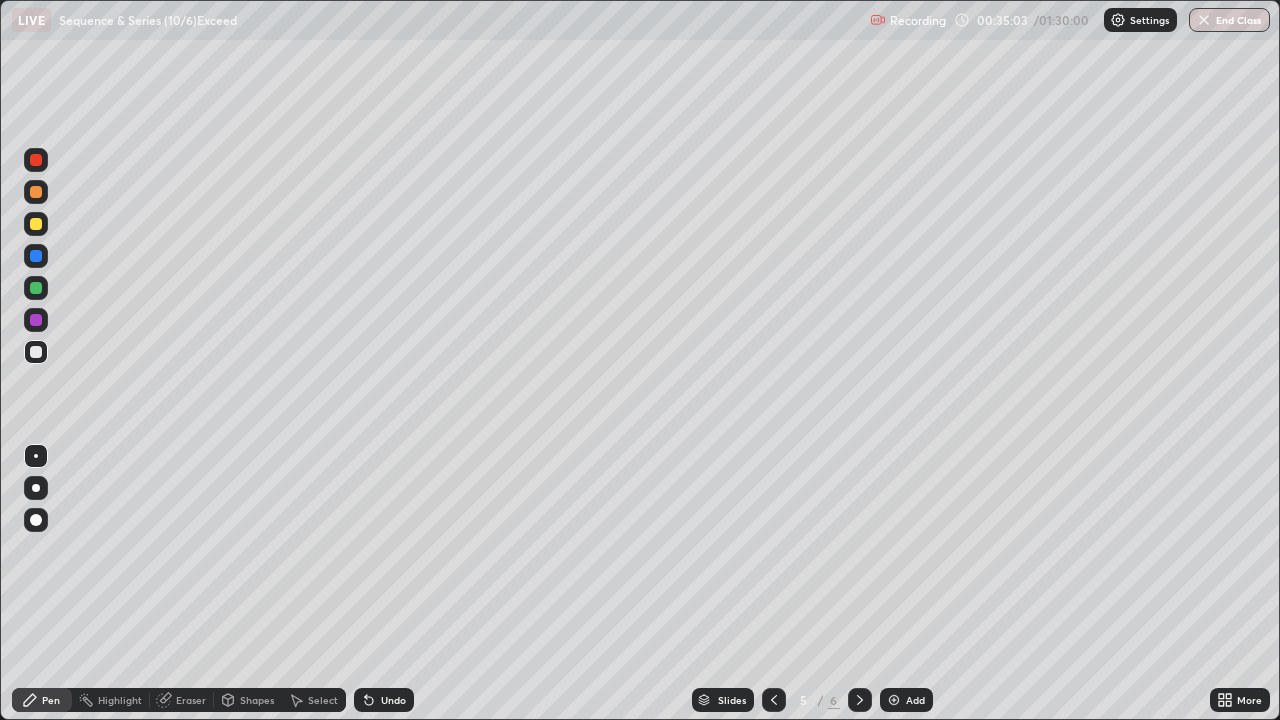click 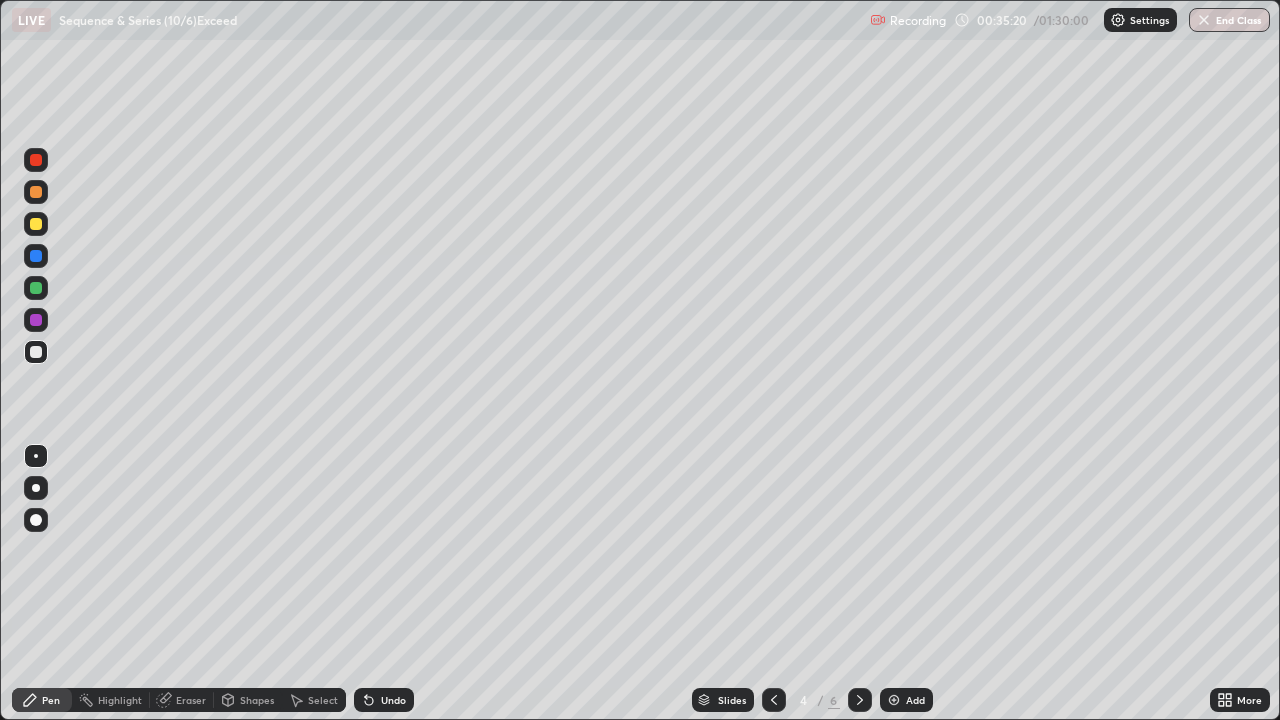 click on "Undo" at bounding box center [384, 700] 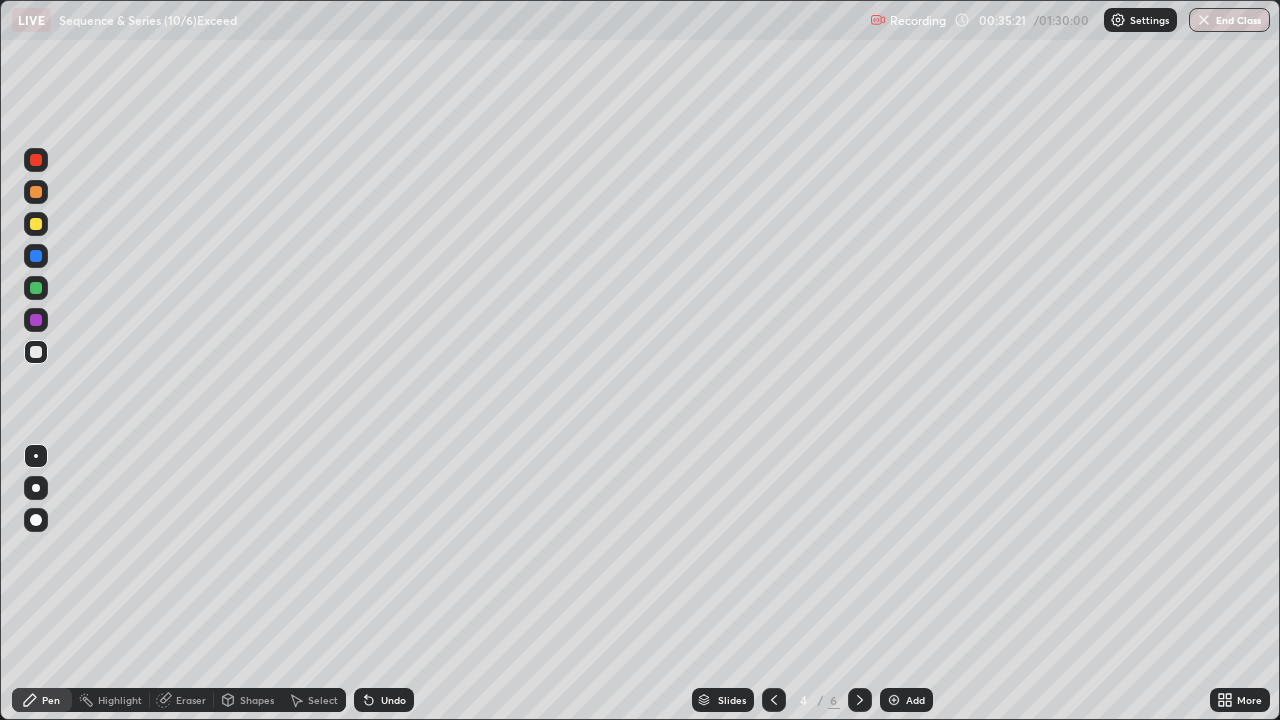 click on "Undo" at bounding box center [393, 700] 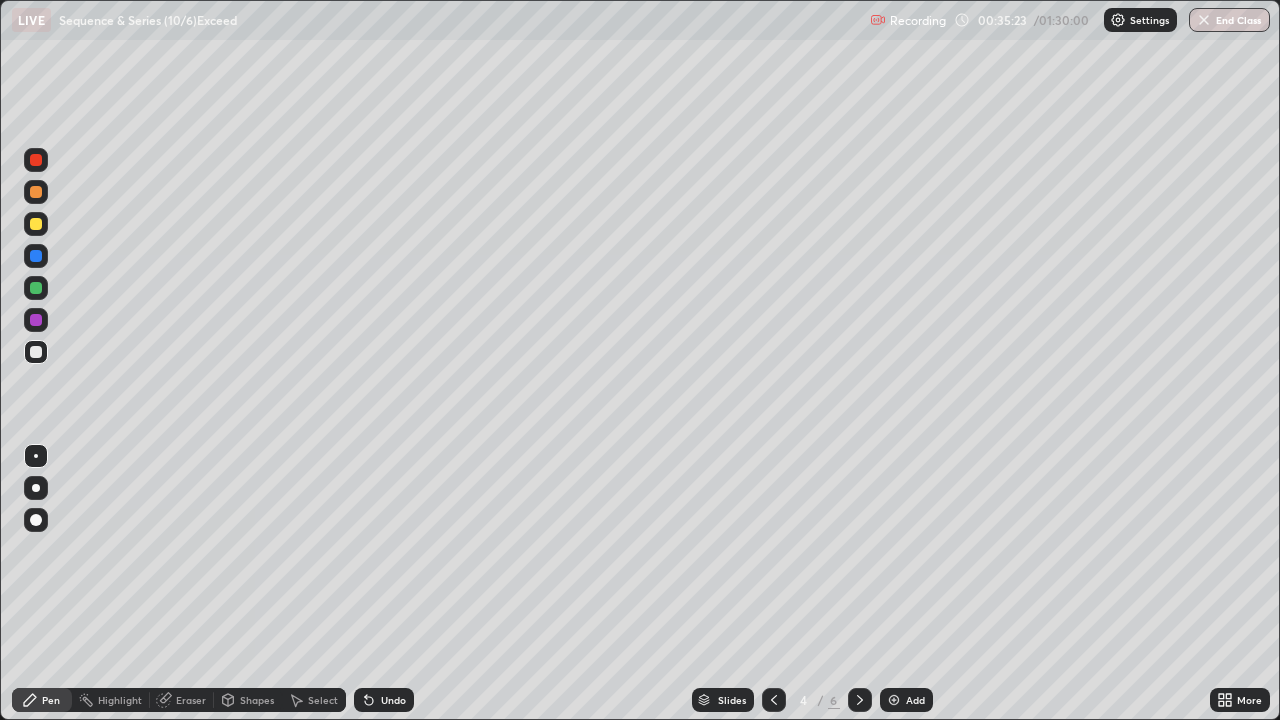 click 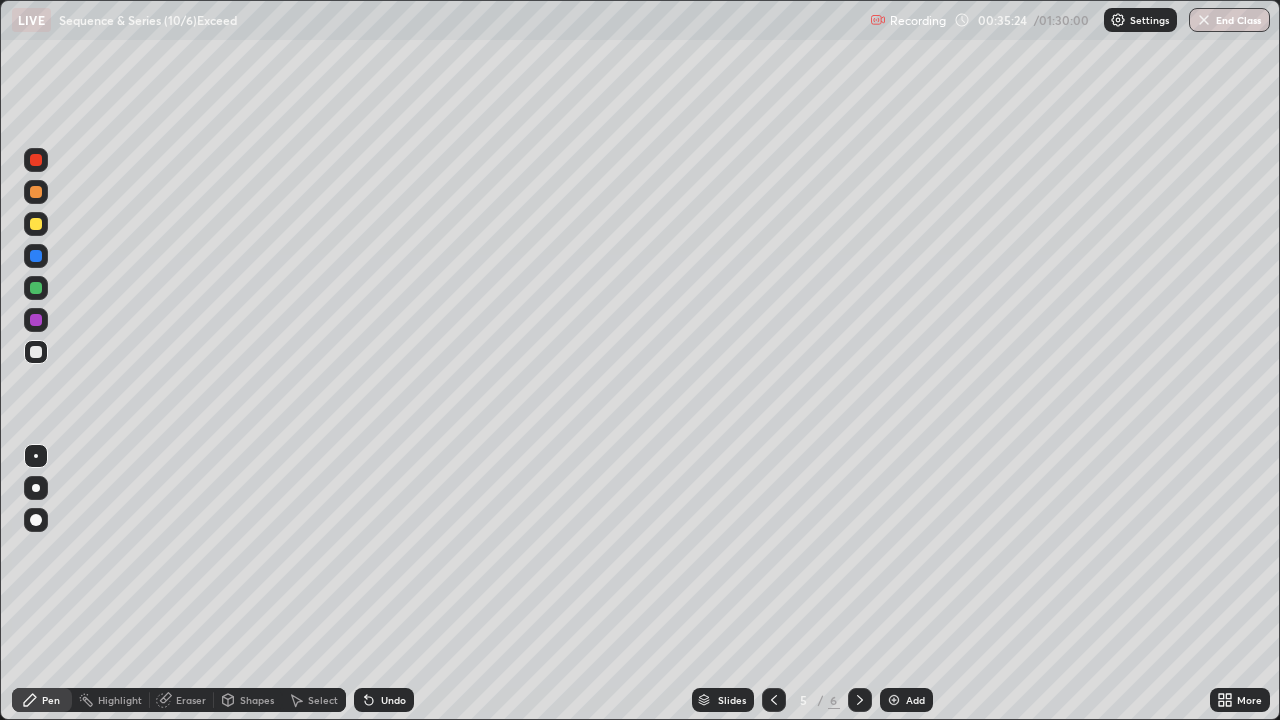 click 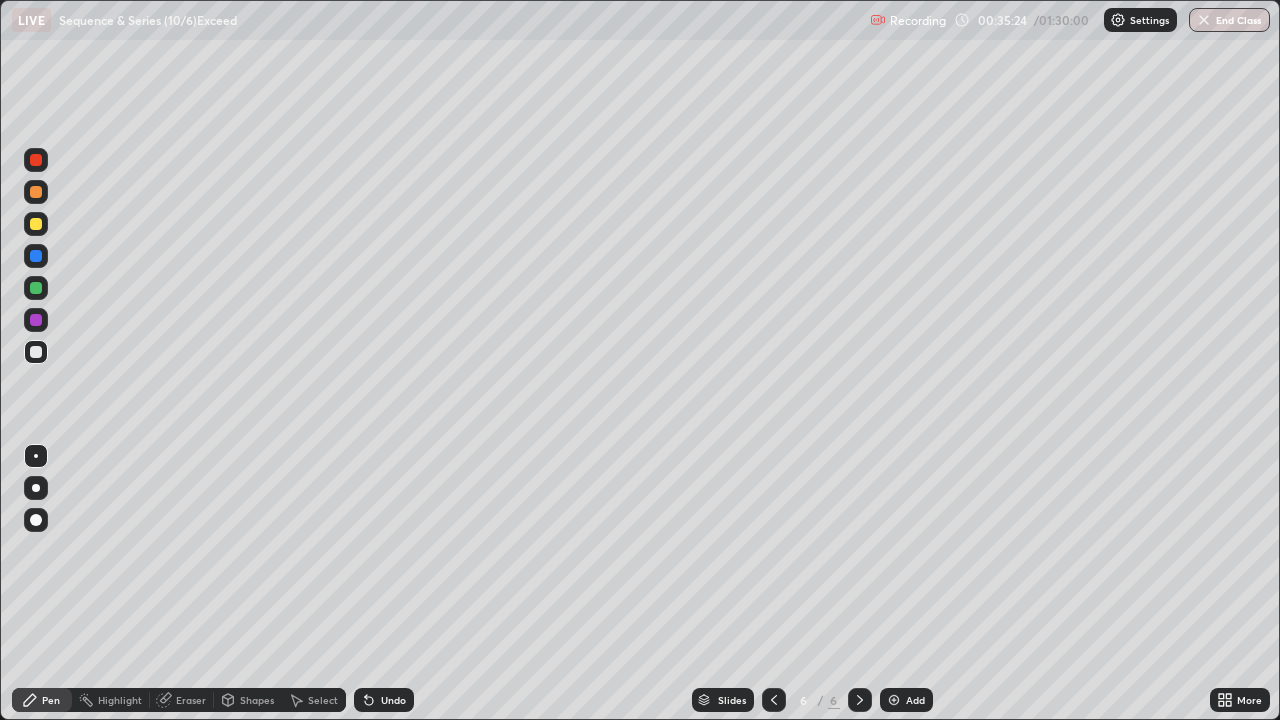 click 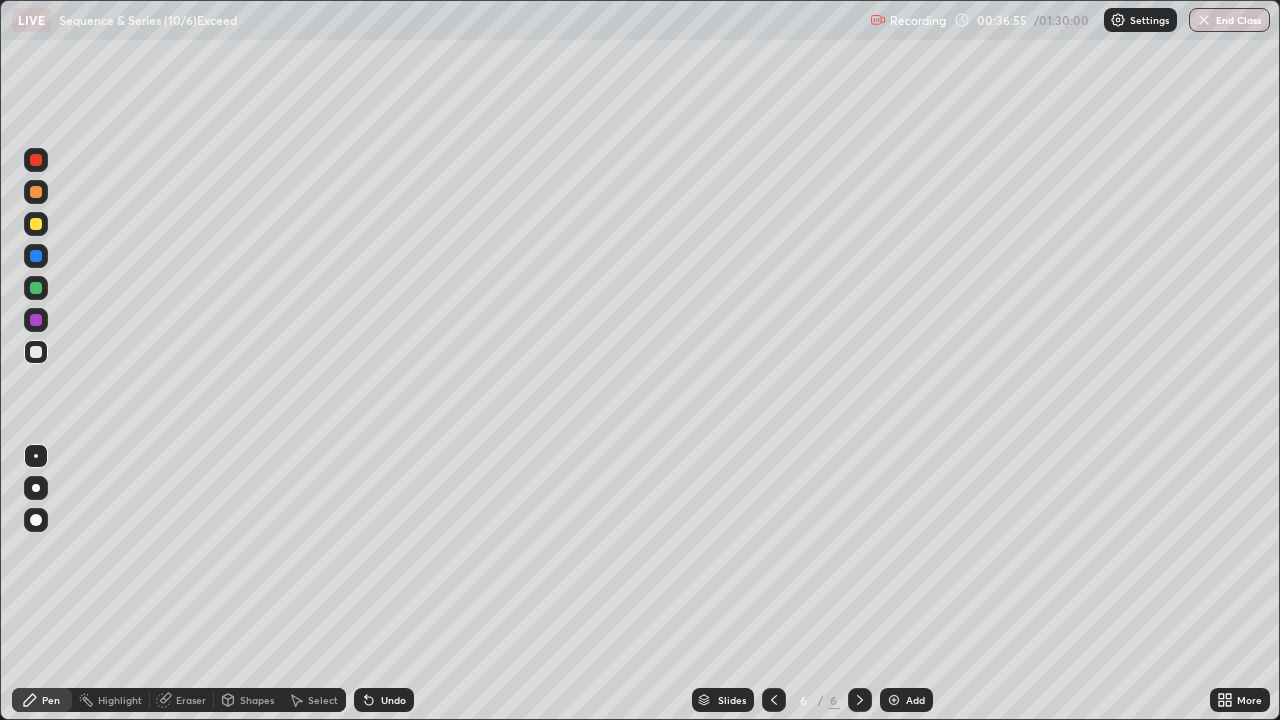 click on "Undo" at bounding box center (393, 700) 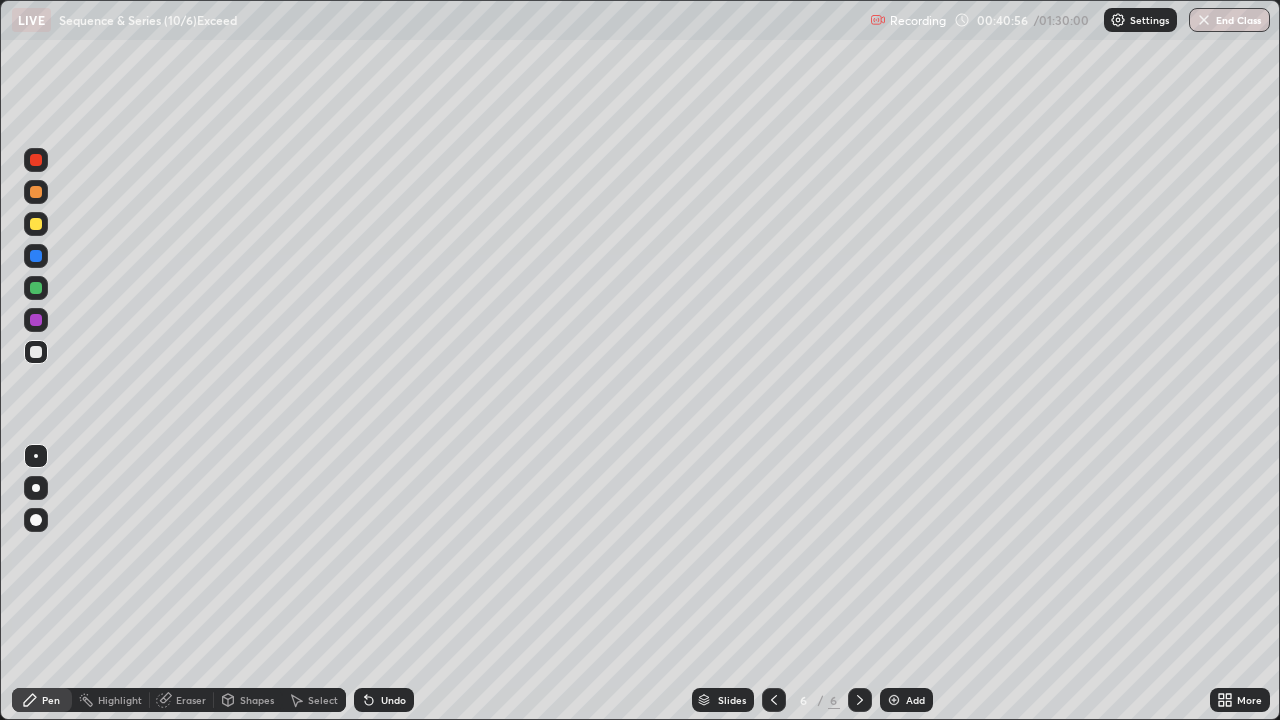 click at bounding box center [894, 700] 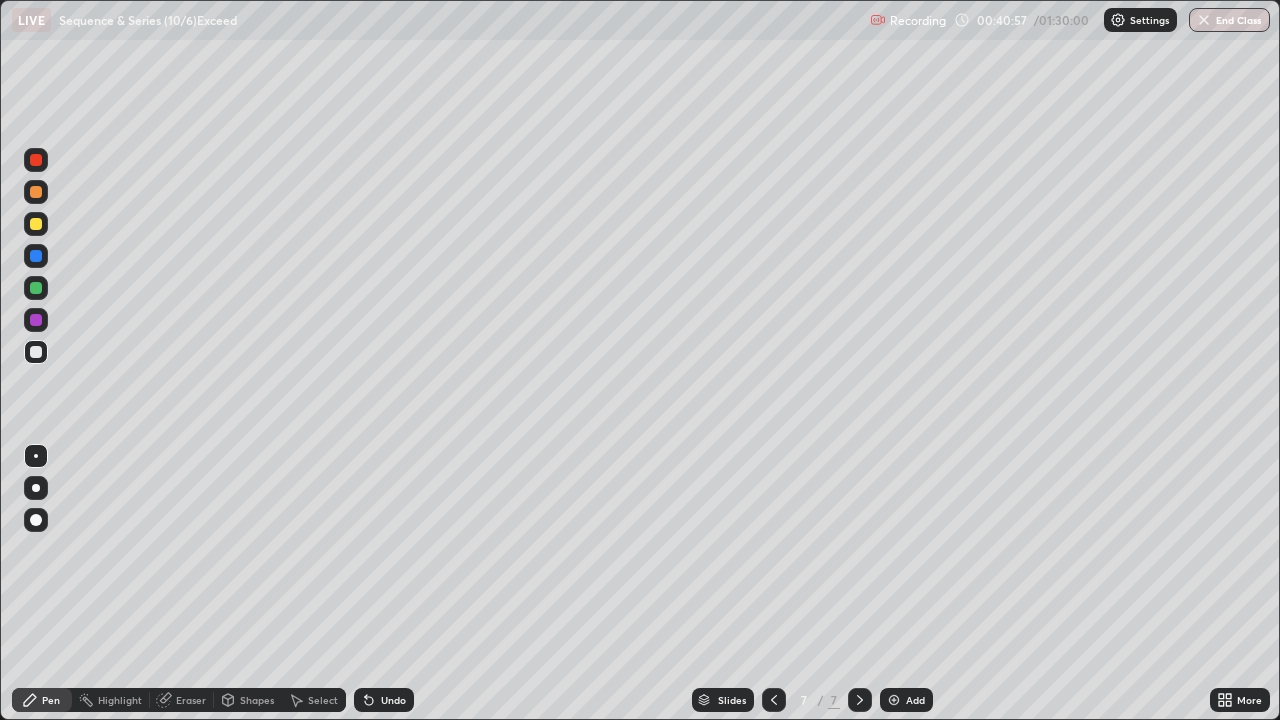 click at bounding box center [36, 224] 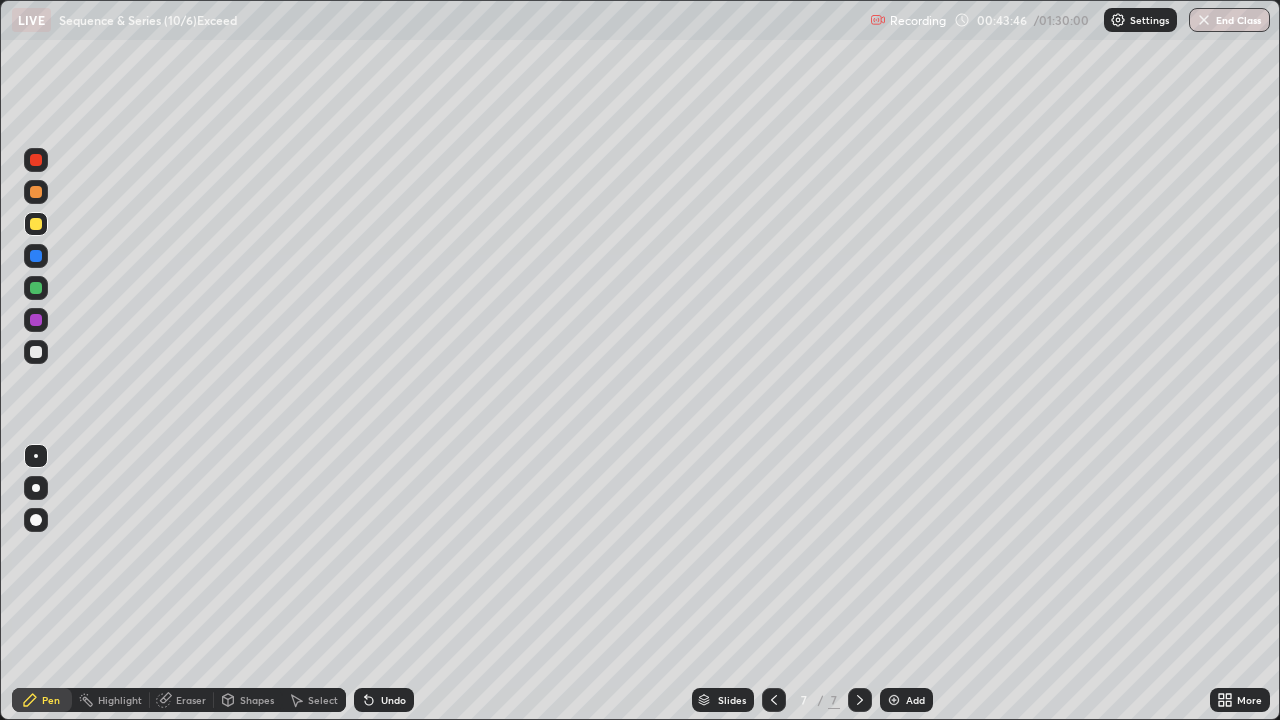 click on "Undo" at bounding box center [384, 700] 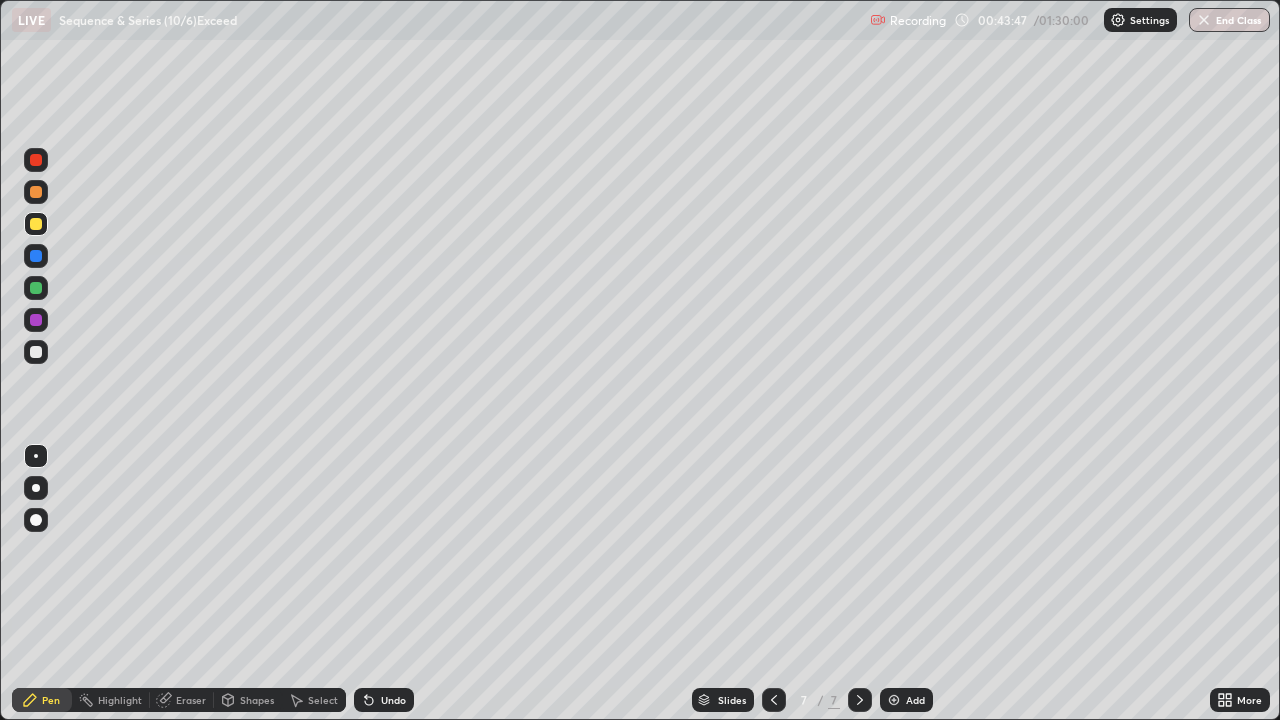 click on "Undo" at bounding box center [393, 700] 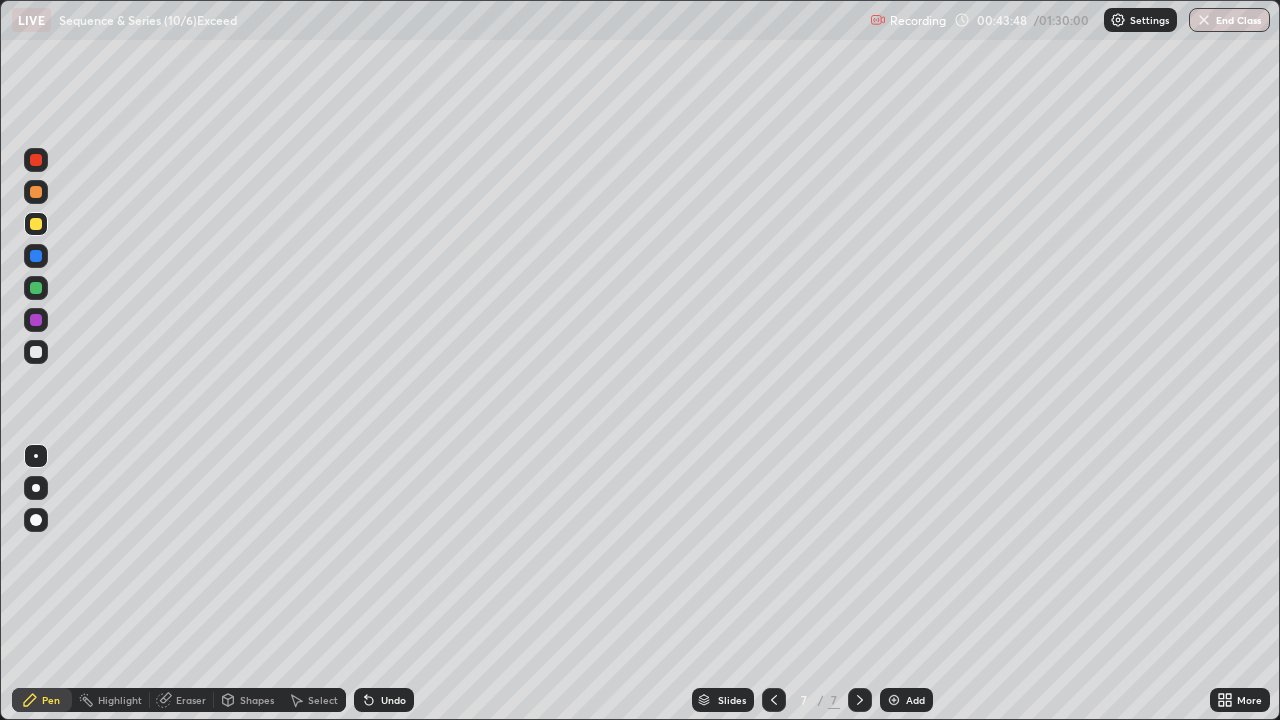 click 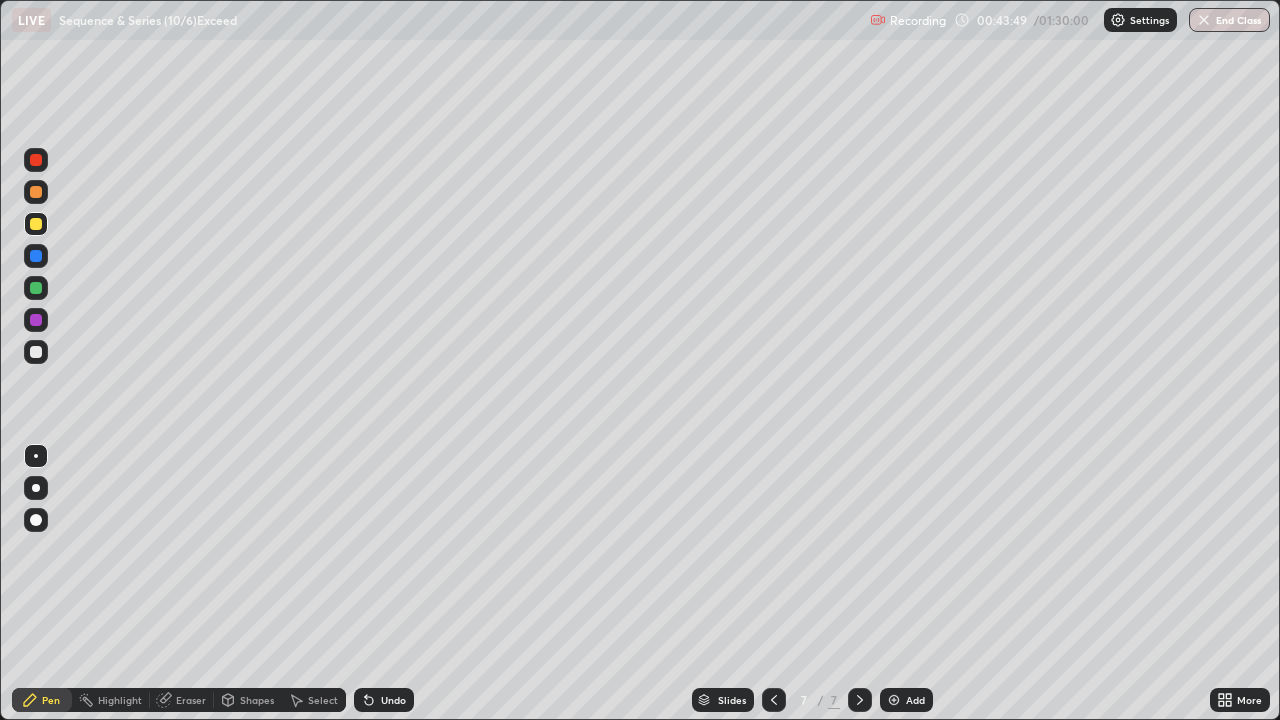 click 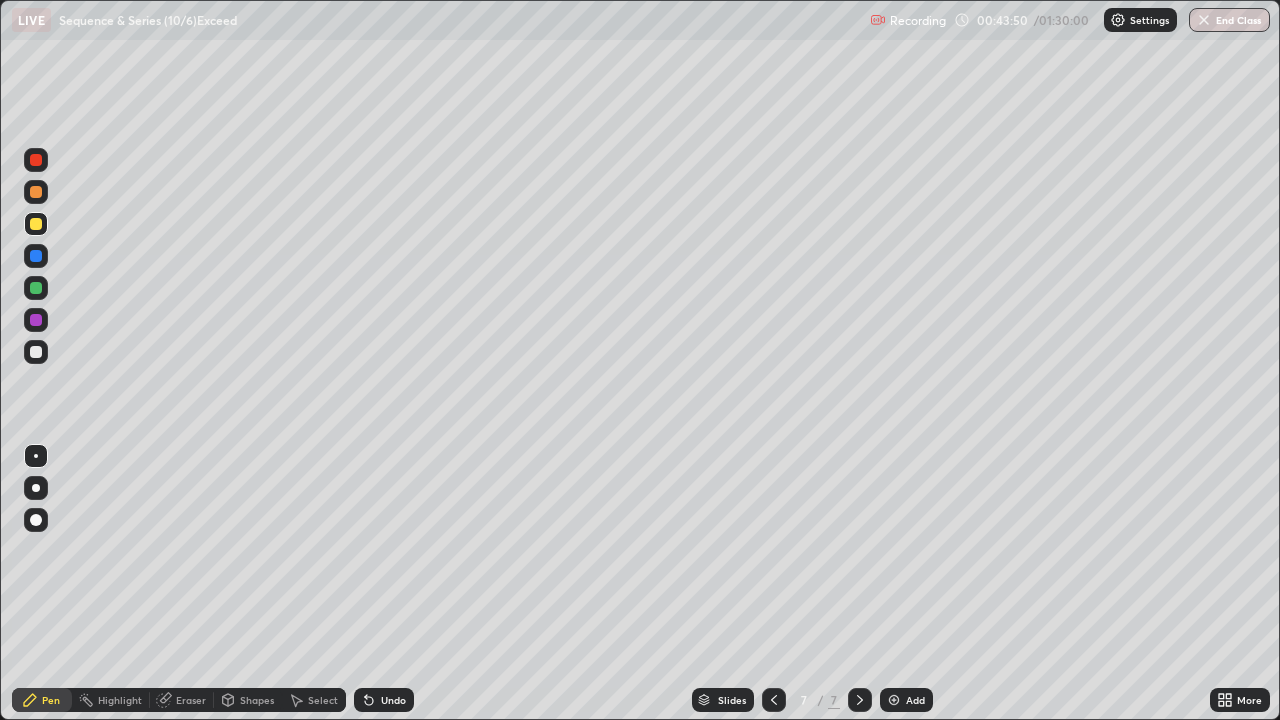 click on "Undo" at bounding box center [393, 700] 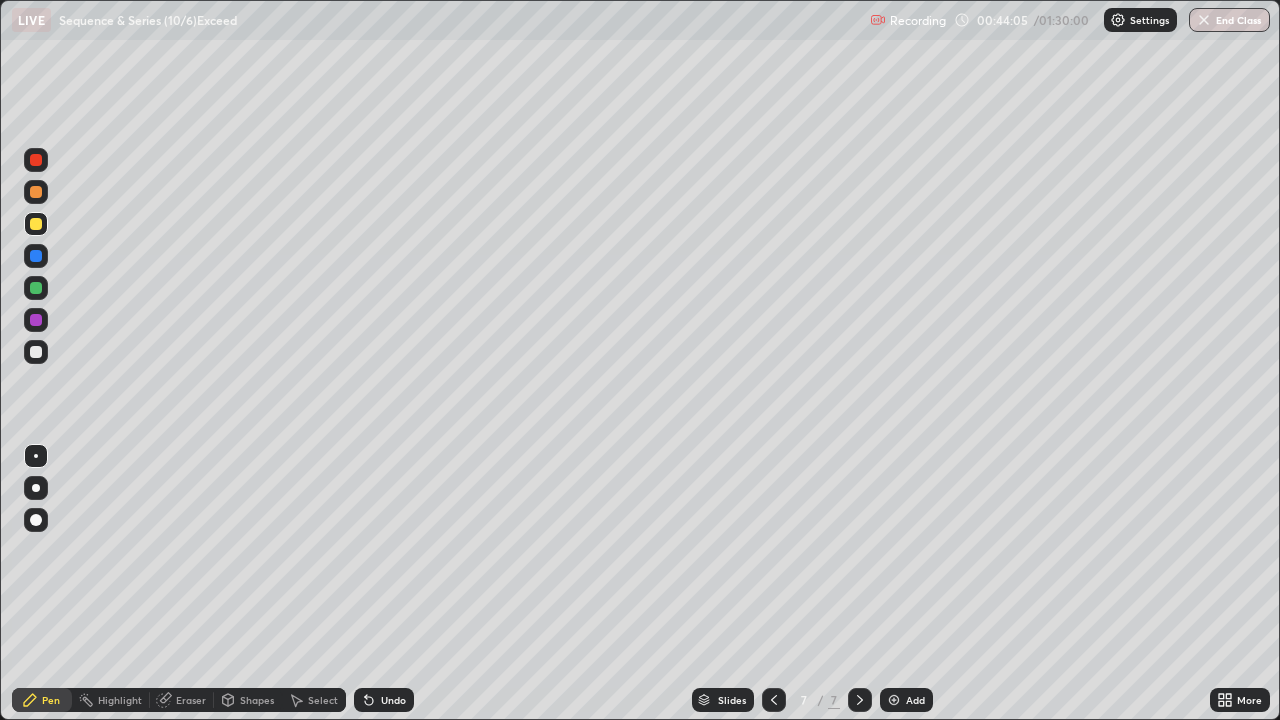 click at bounding box center (36, 320) 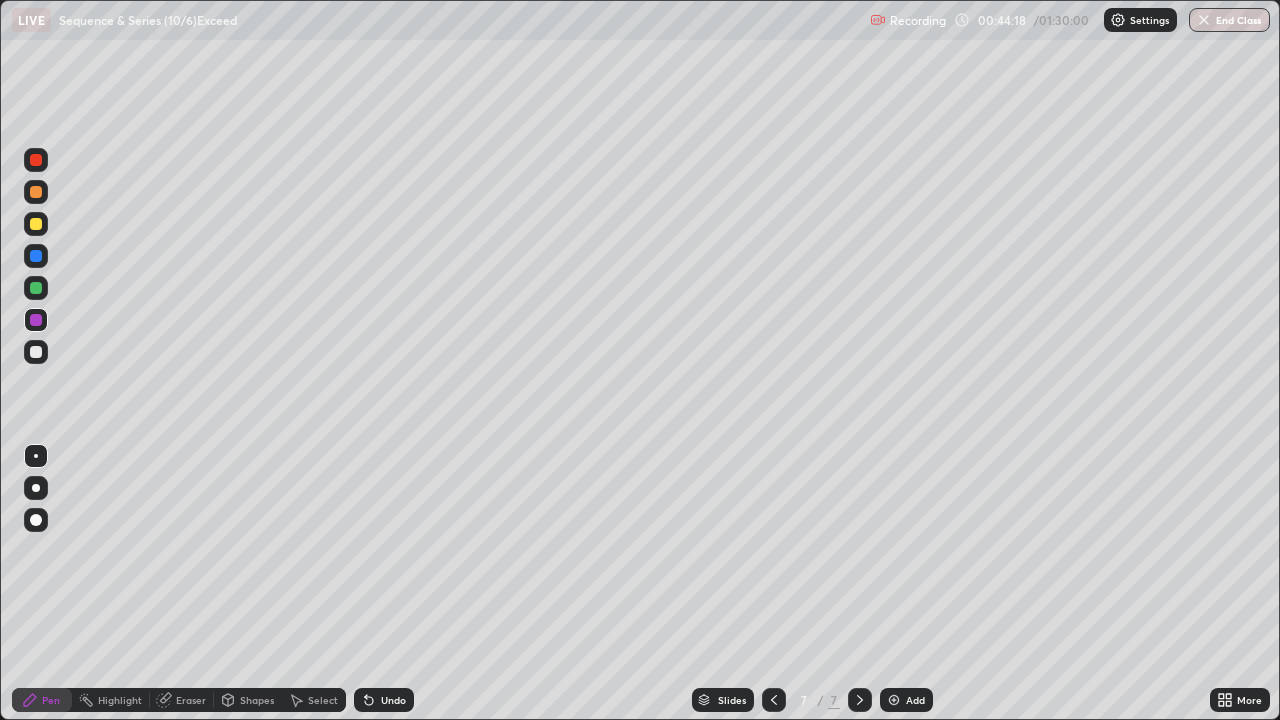 click at bounding box center (36, 224) 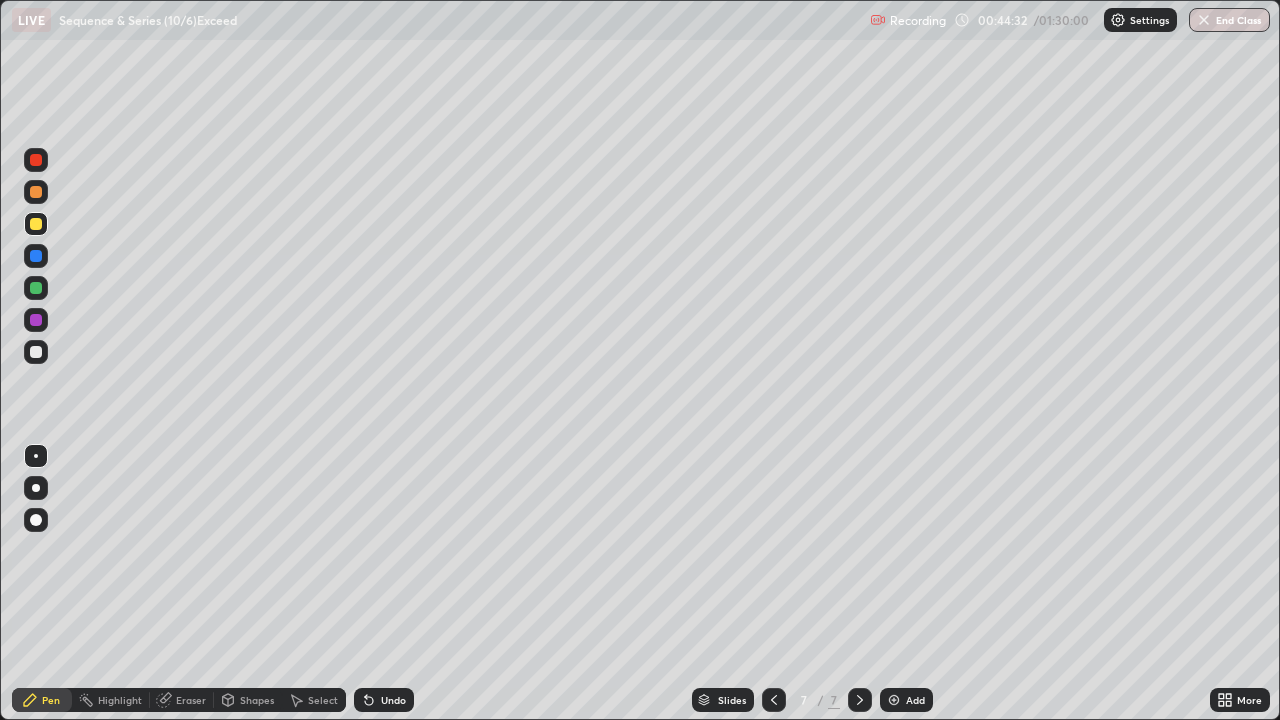 click on "Setting up your live class" at bounding box center (640, 360) 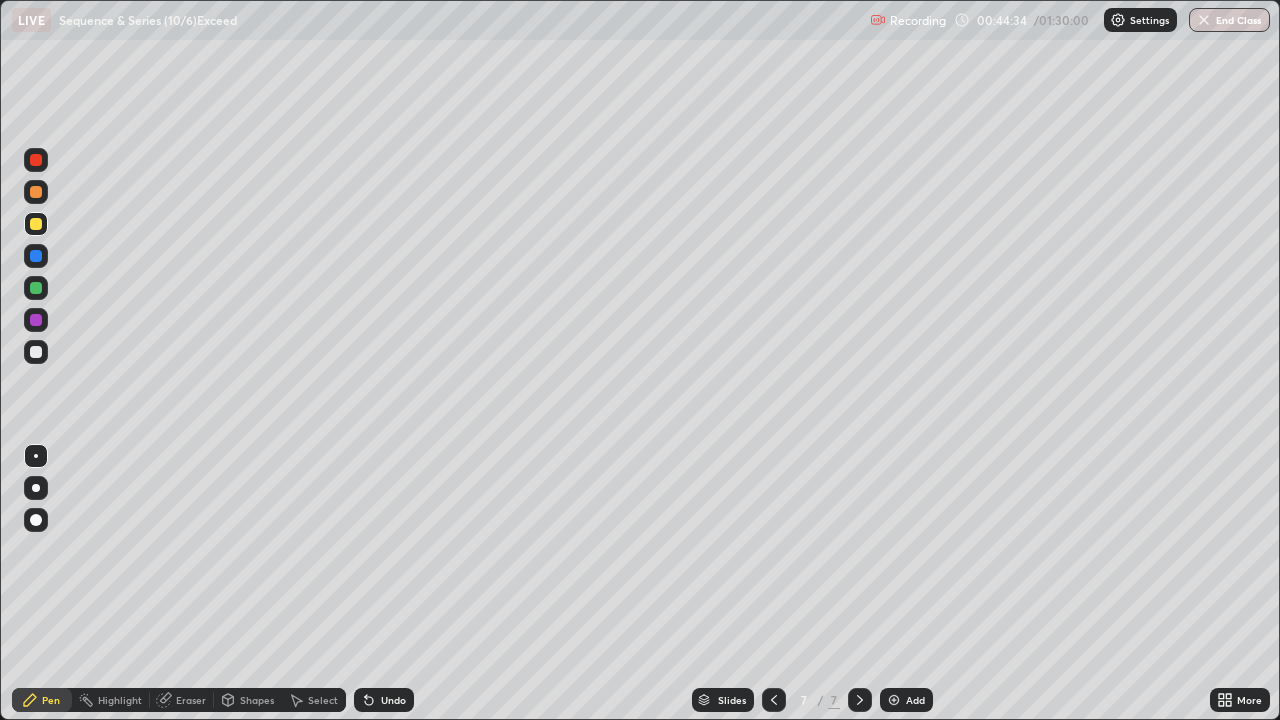 click on "Setting up your live class" at bounding box center (640, 360) 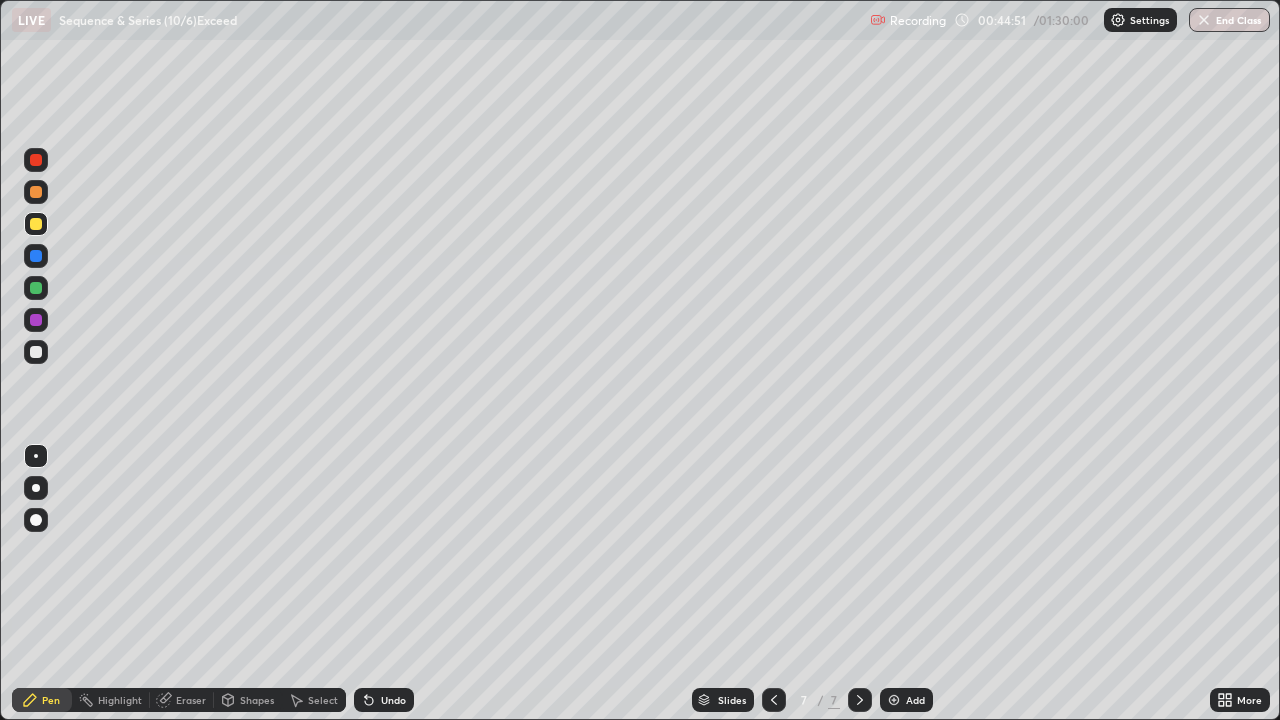 click on "Undo" at bounding box center (384, 700) 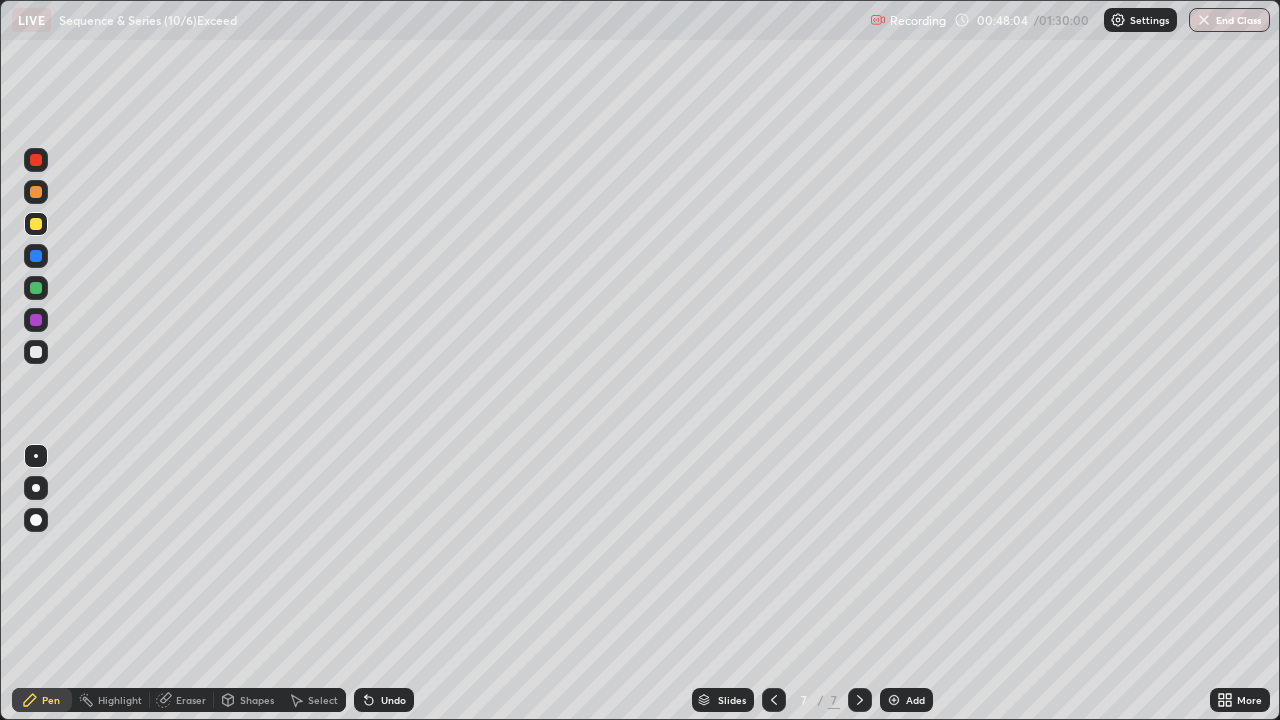 click on "Undo" at bounding box center (393, 700) 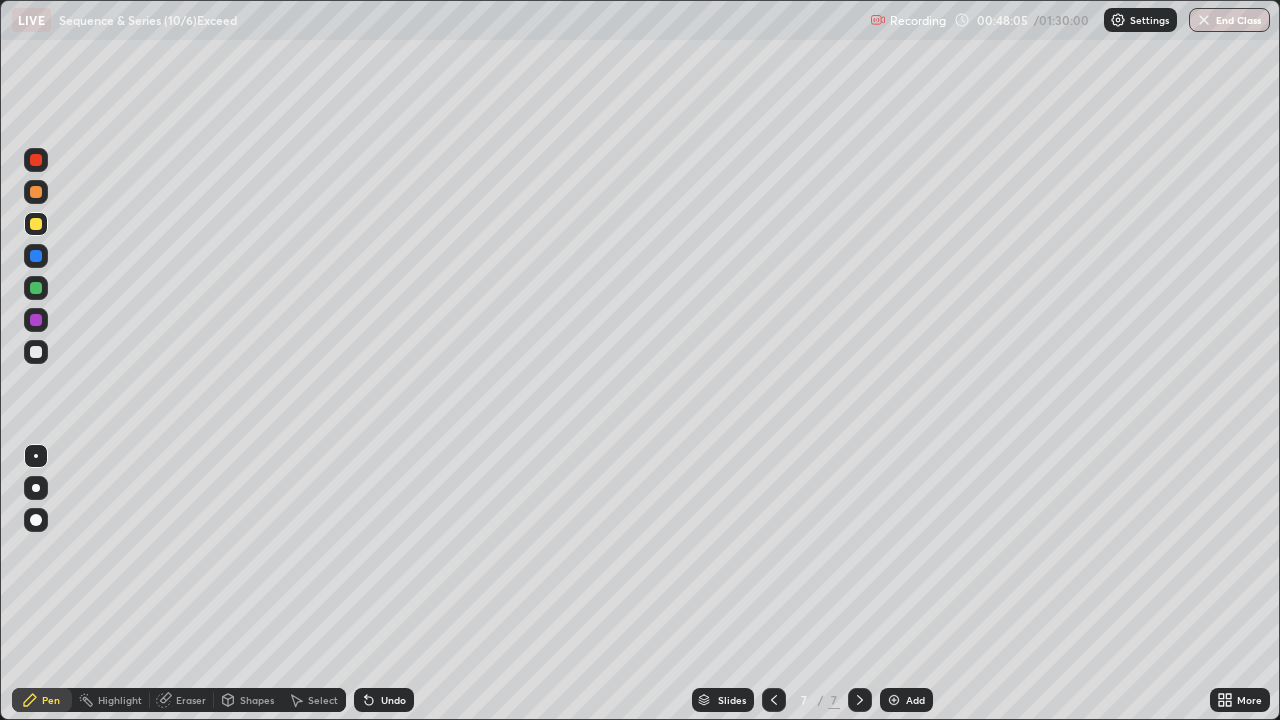 click on "Undo" at bounding box center [393, 700] 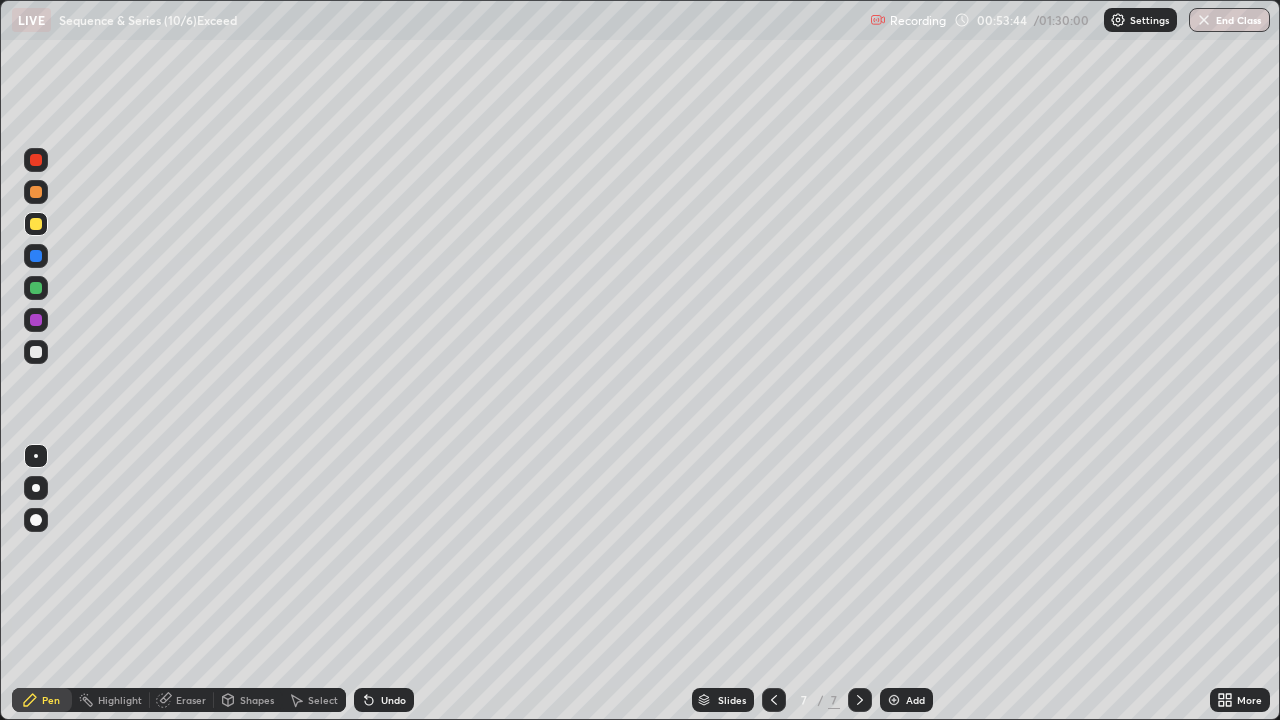 click on "Add" at bounding box center (915, 700) 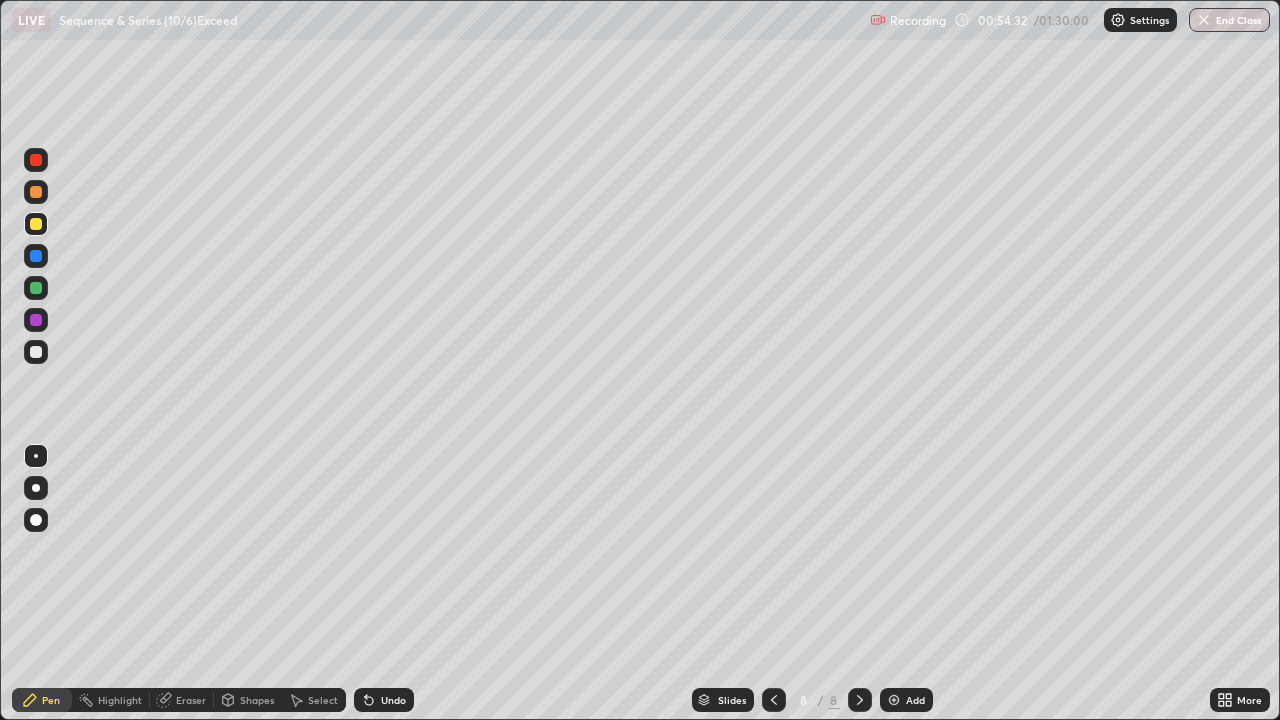click on "Undo" at bounding box center (384, 700) 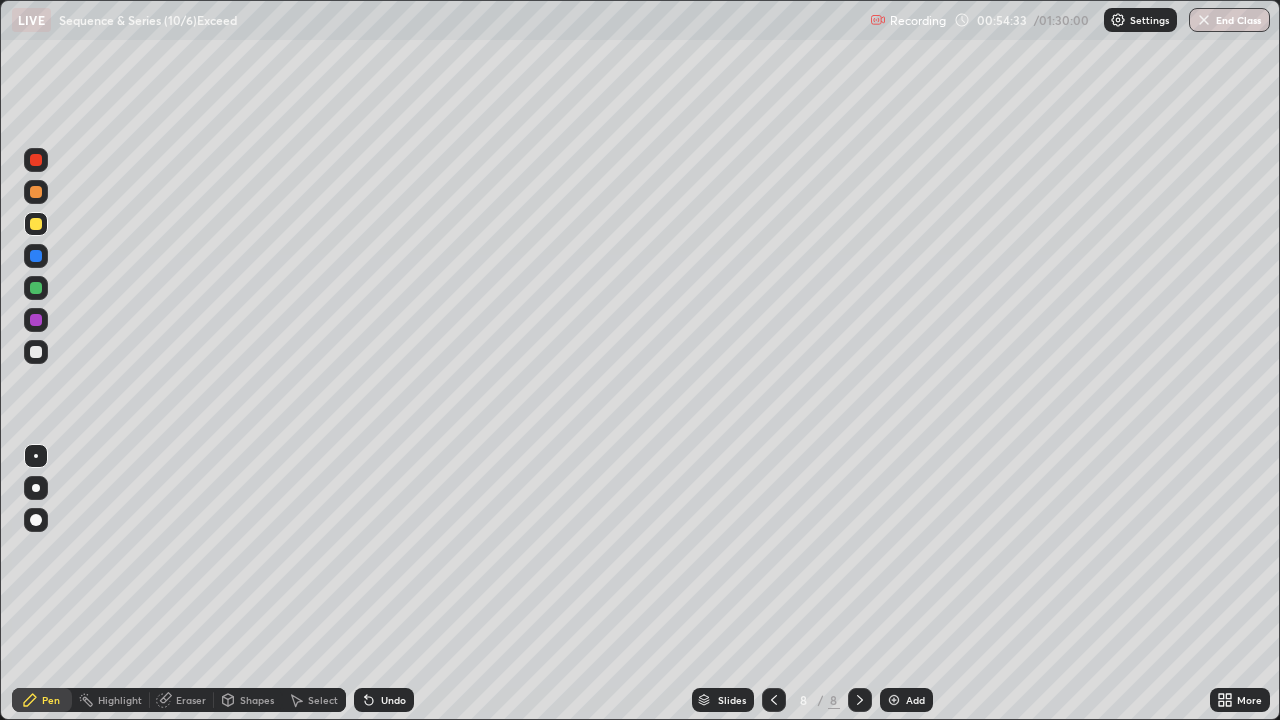 click on "Undo" at bounding box center (393, 700) 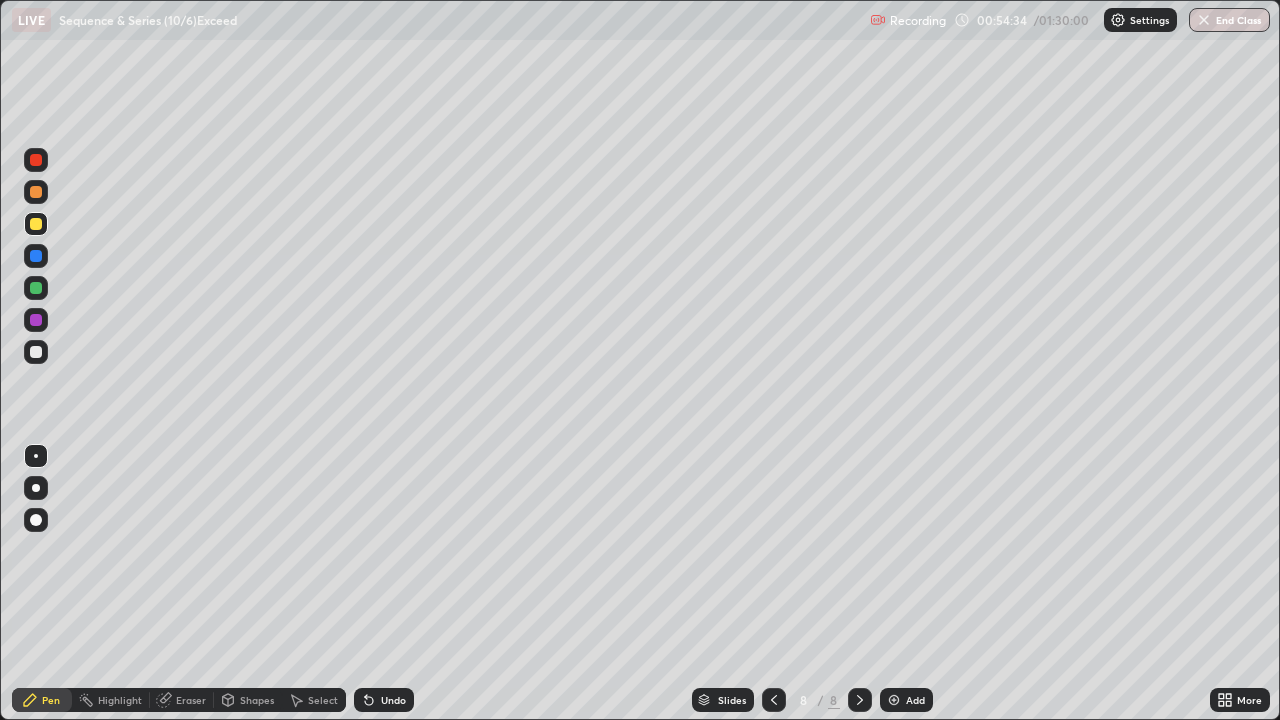 click on "Undo" at bounding box center (393, 700) 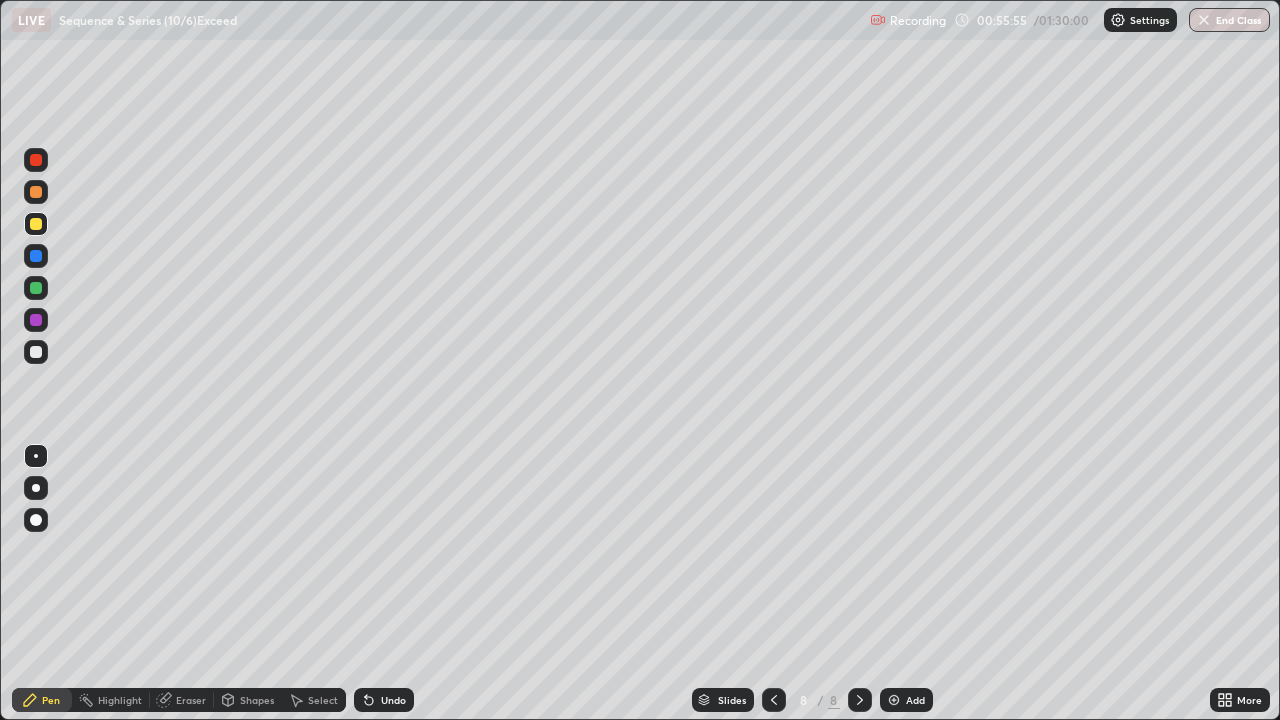 click at bounding box center (36, 320) 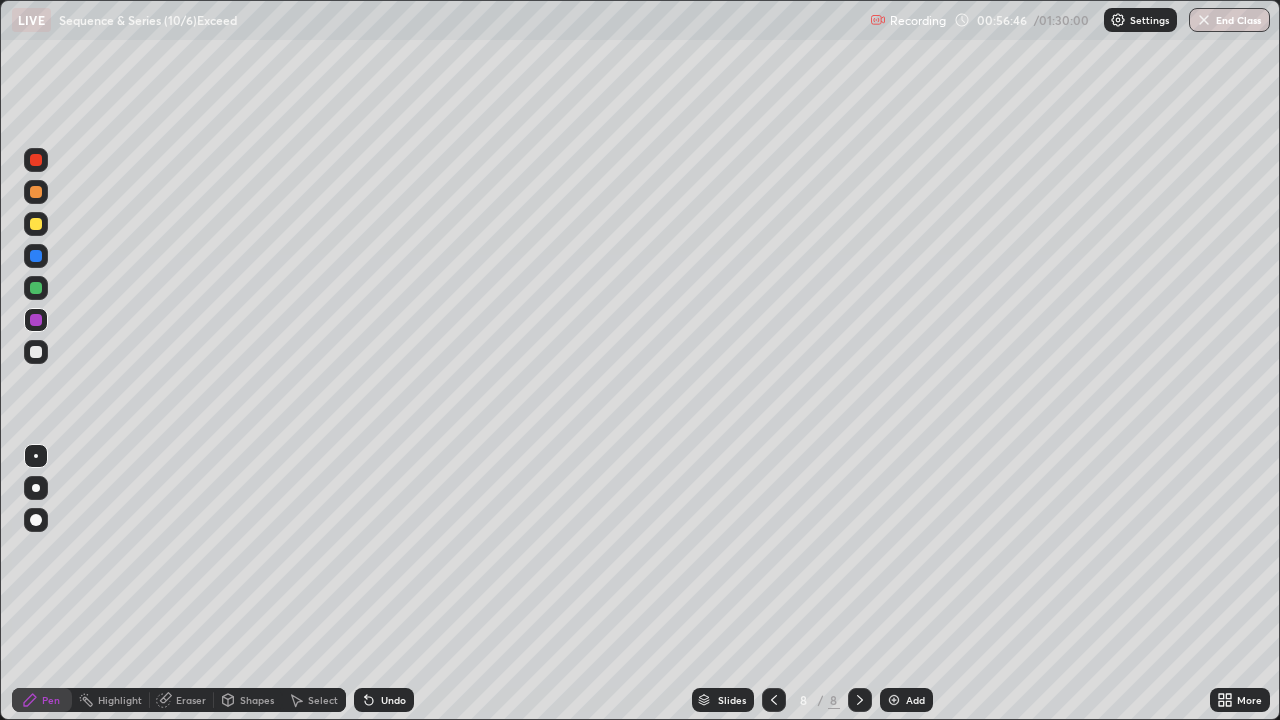 click at bounding box center [36, 224] 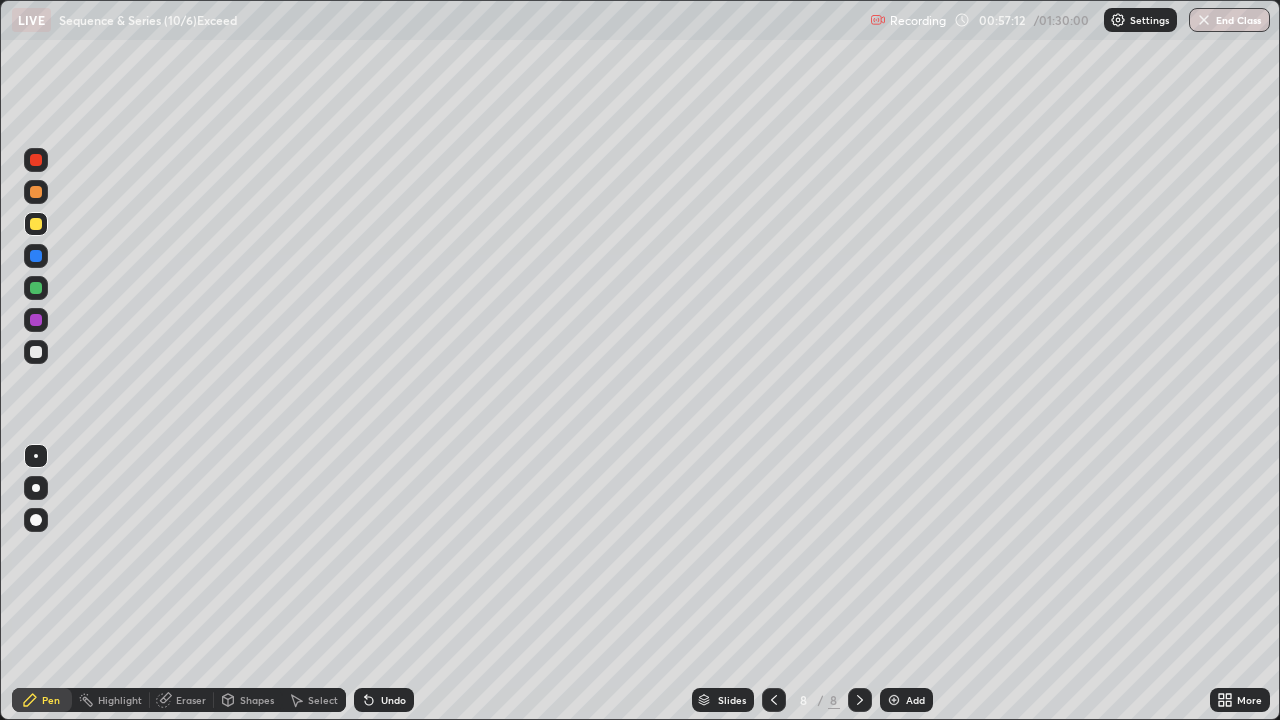 click 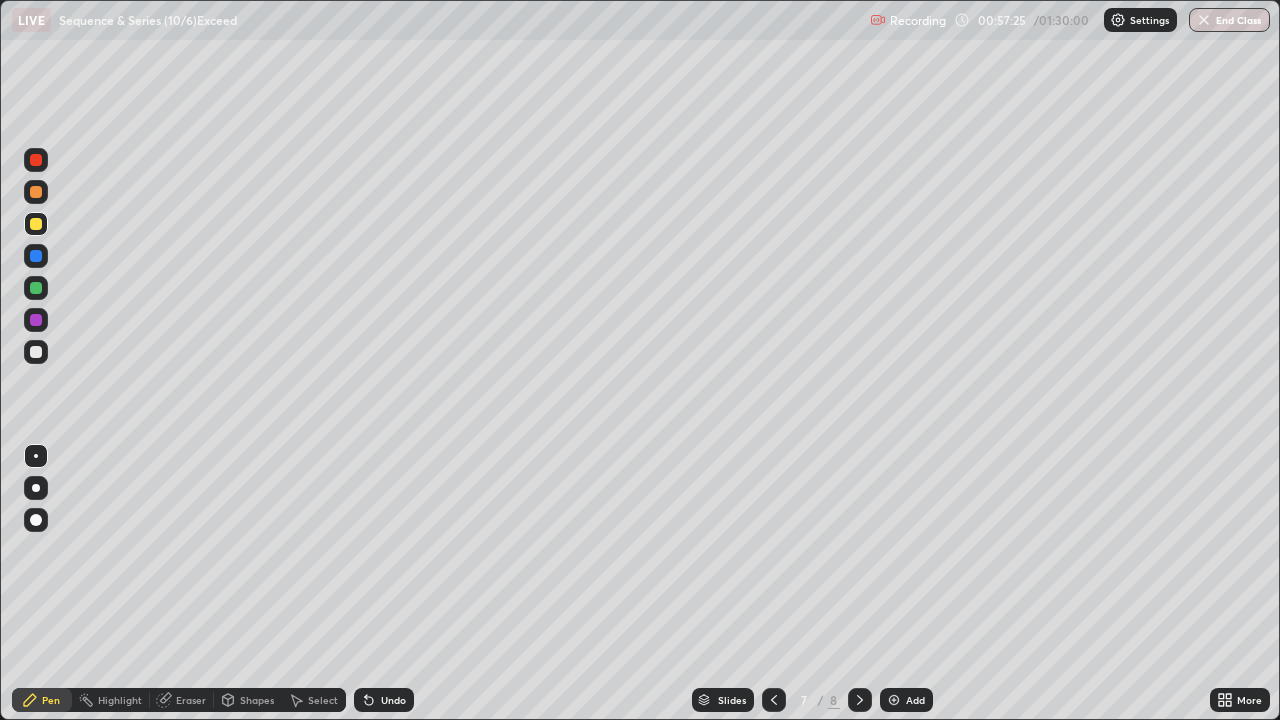 click at bounding box center (860, 700) 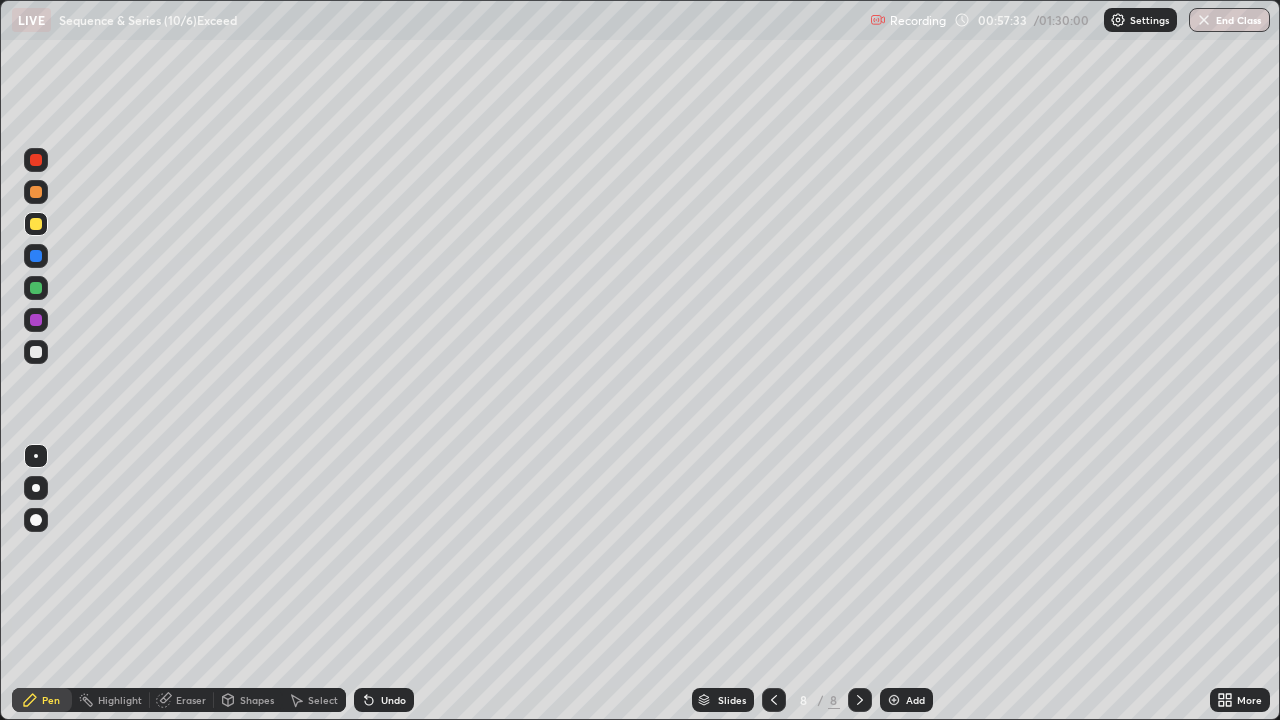 click 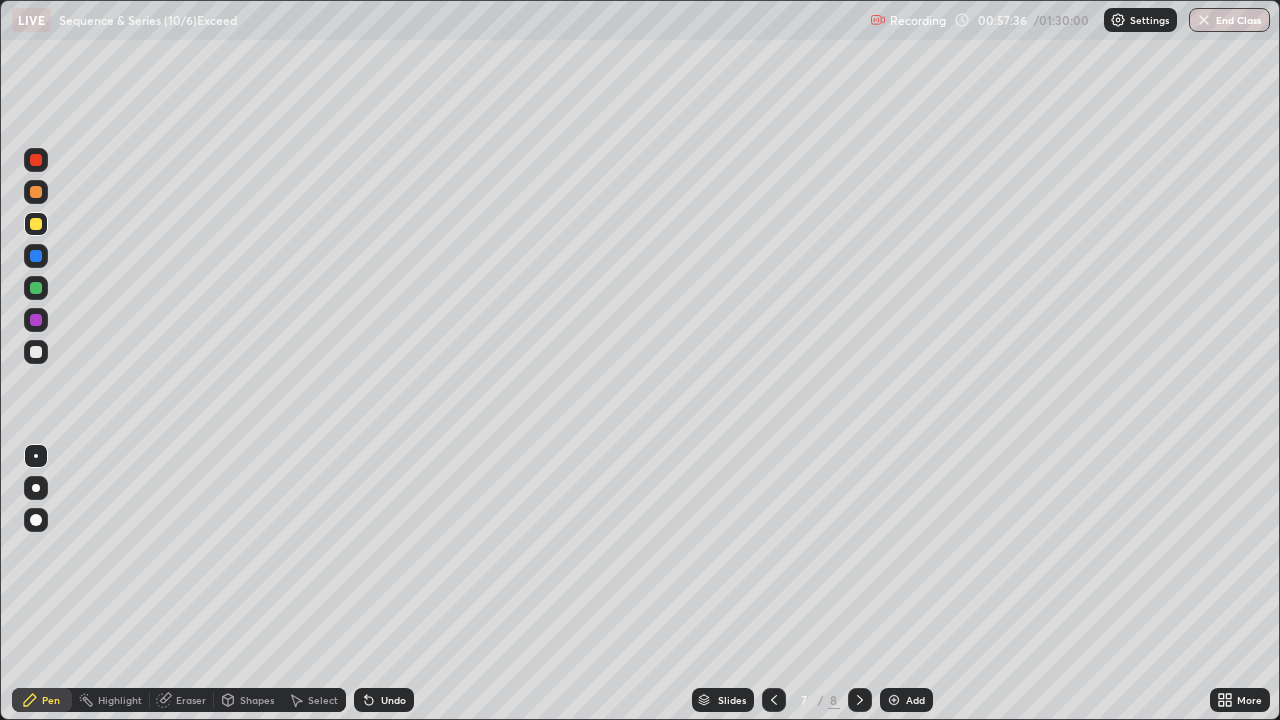 click 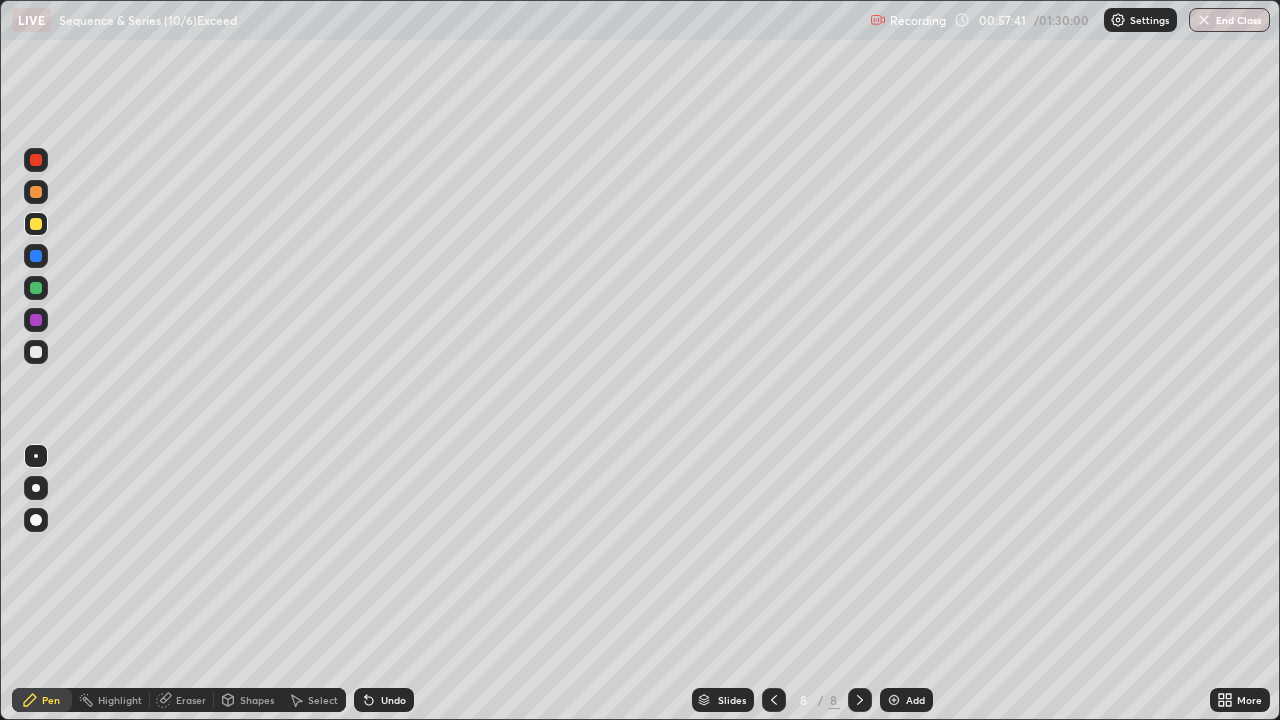 click 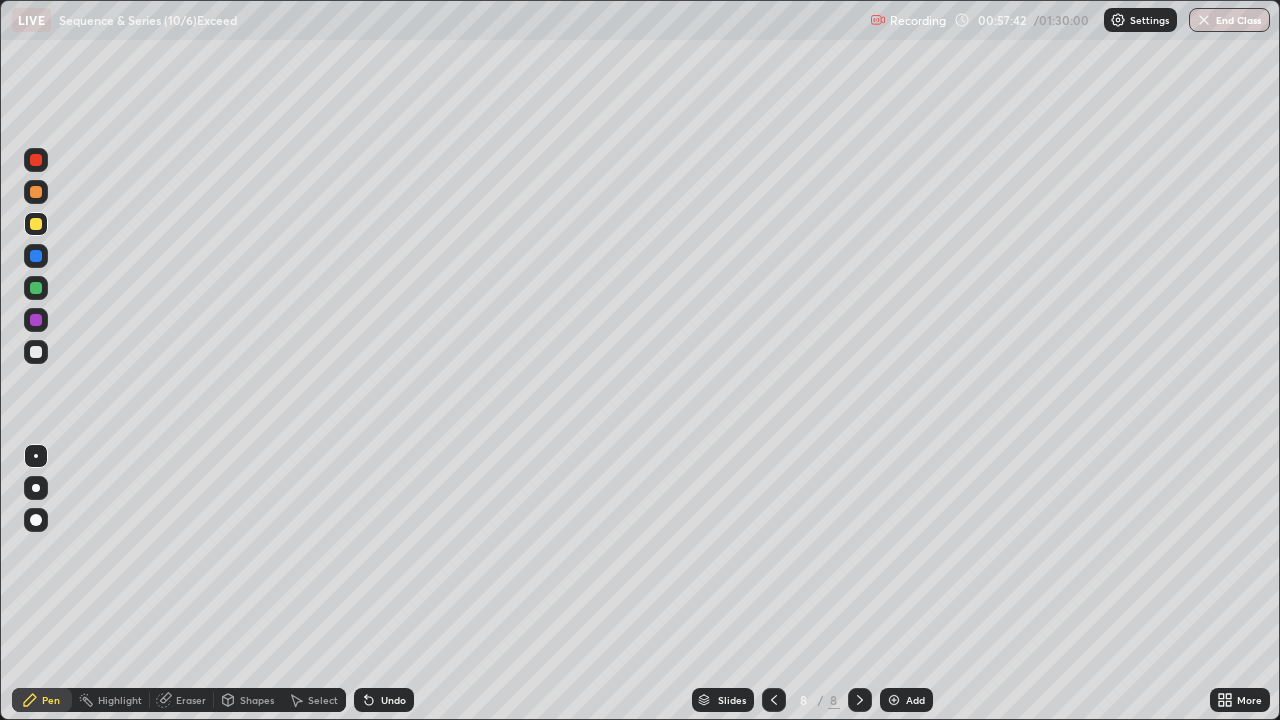 click at bounding box center [774, 700] 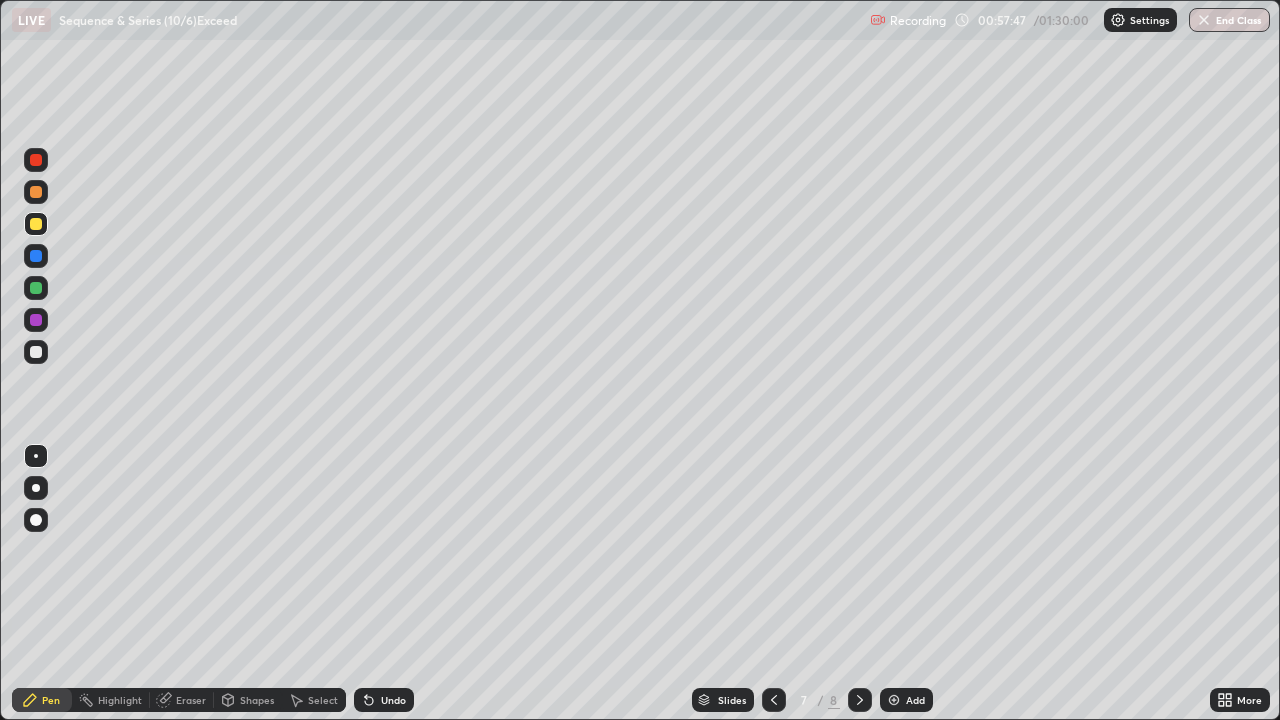 click 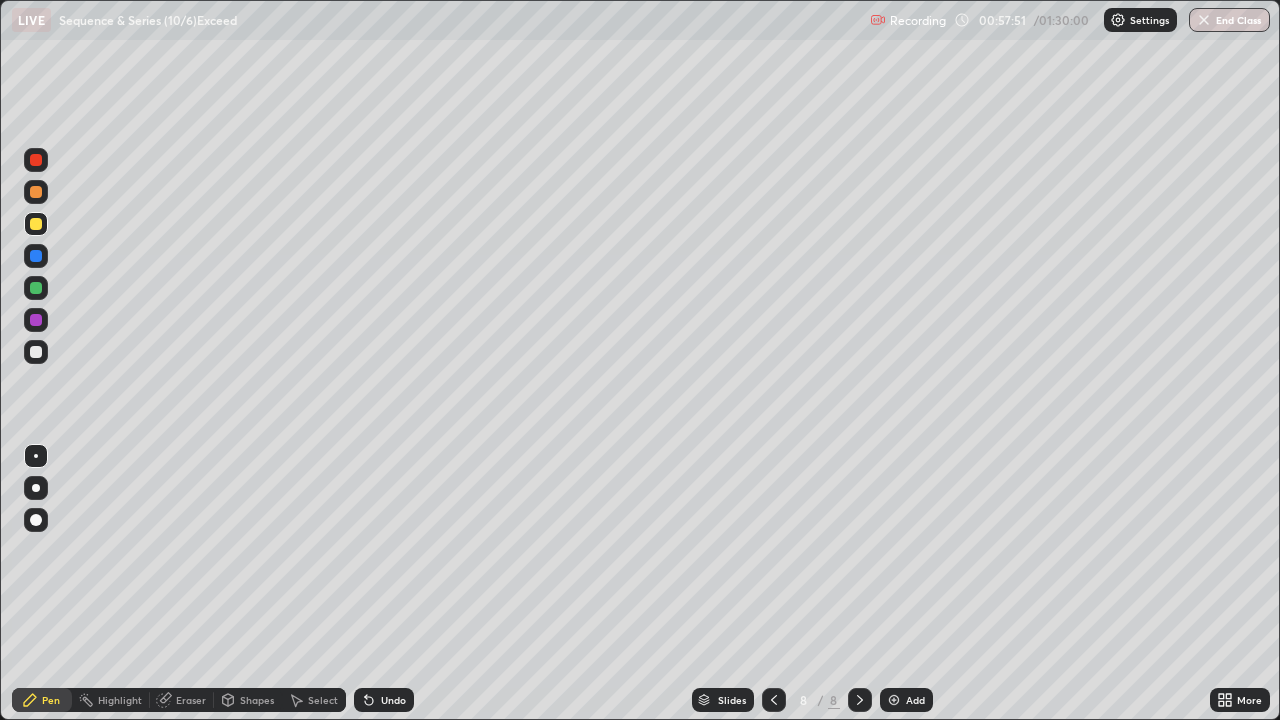 click on "Undo" at bounding box center [393, 700] 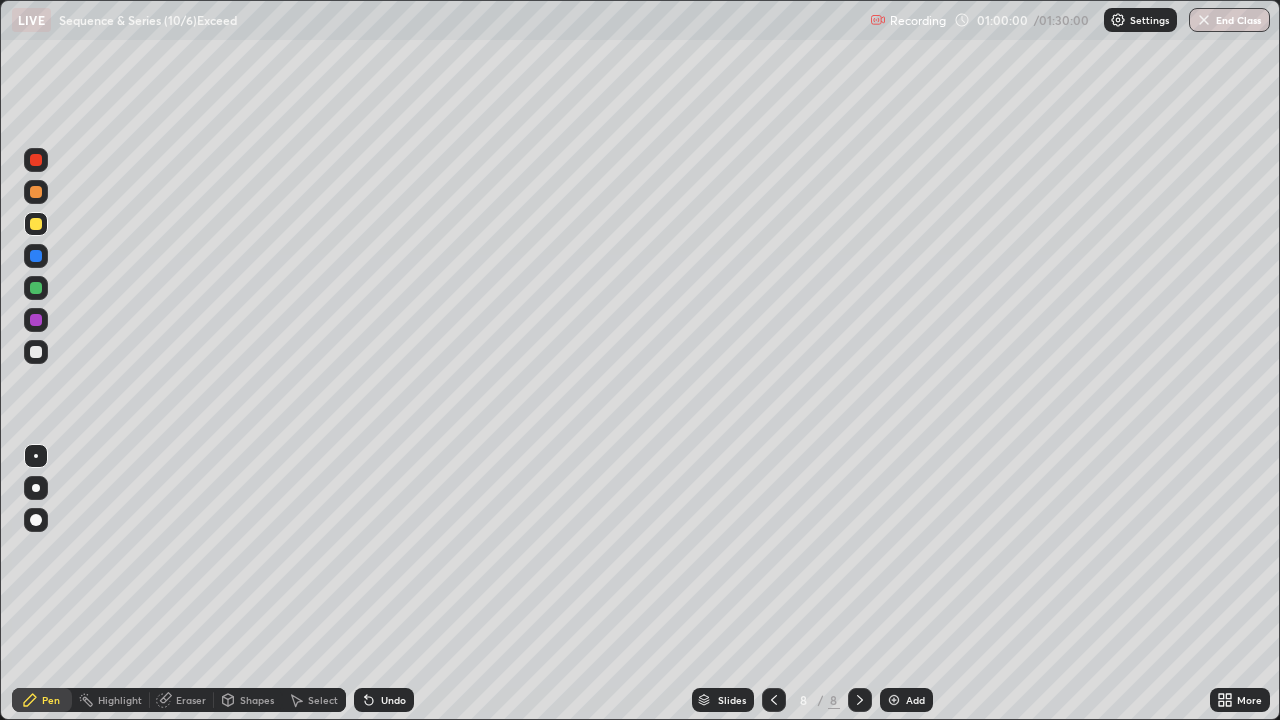 click on "Add" at bounding box center [906, 700] 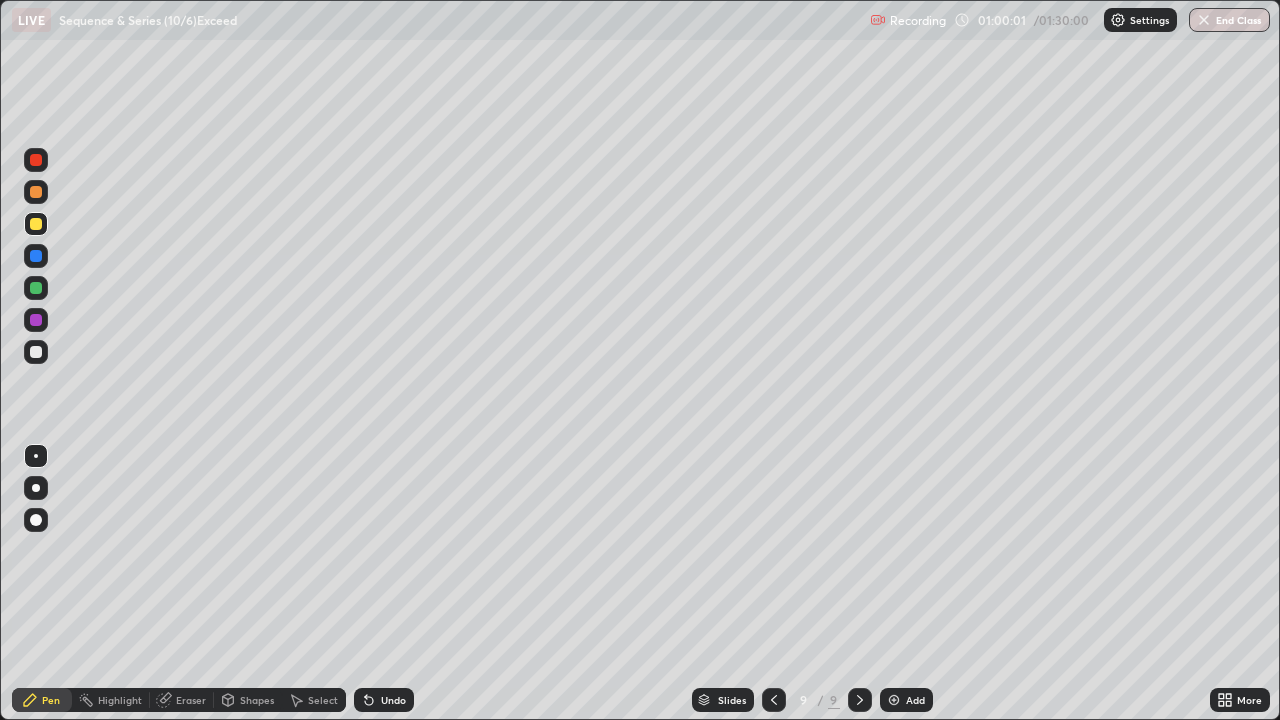 click at bounding box center (36, 160) 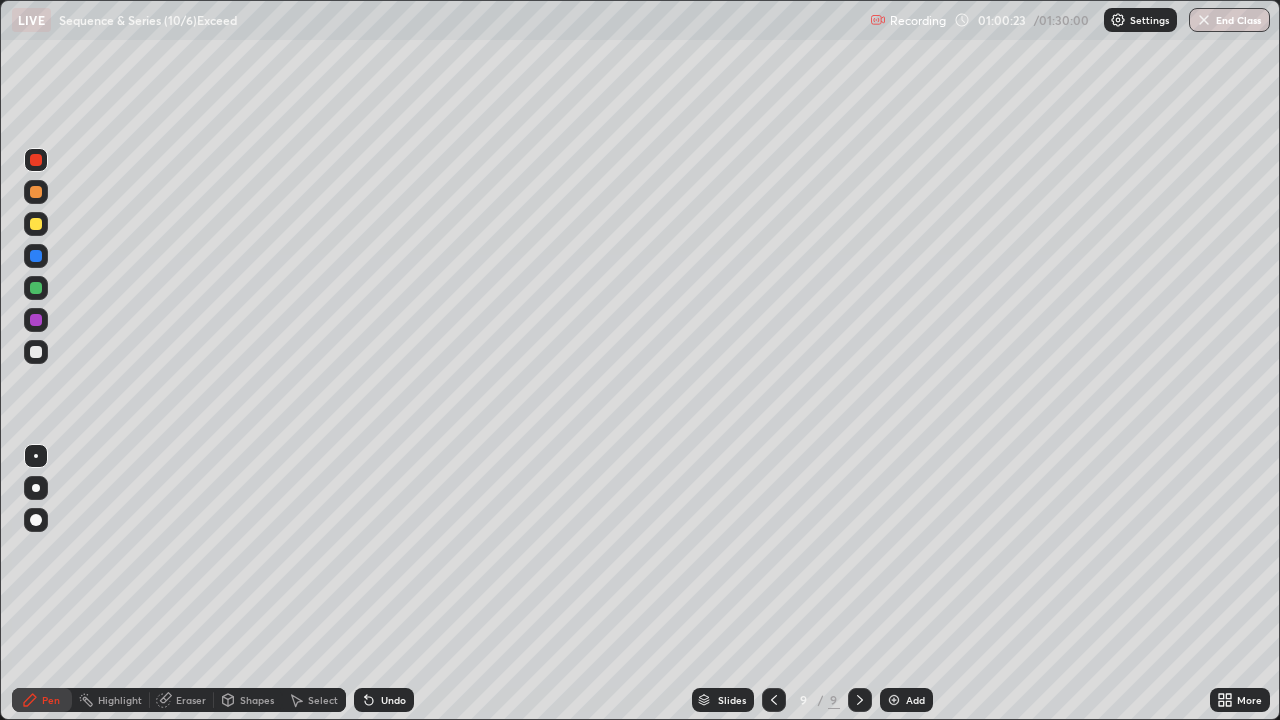 click at bounding box center [36, 352] 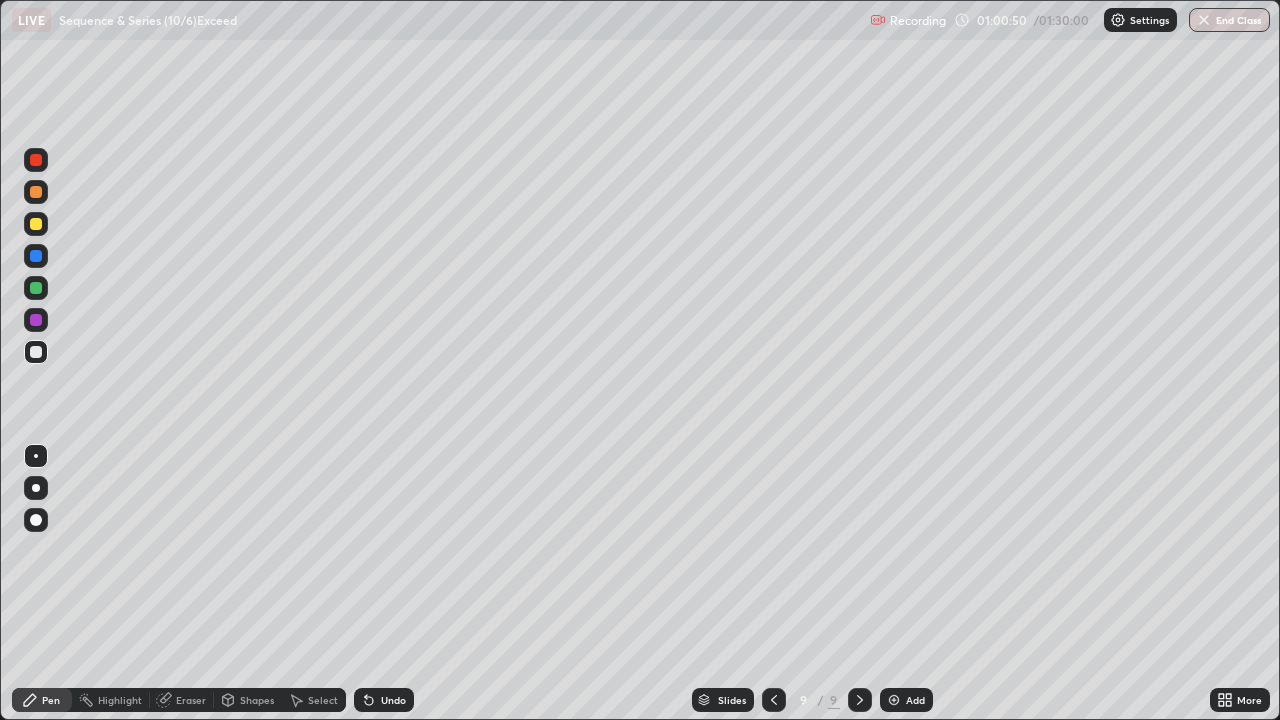 click at bounding box center (36, 352) 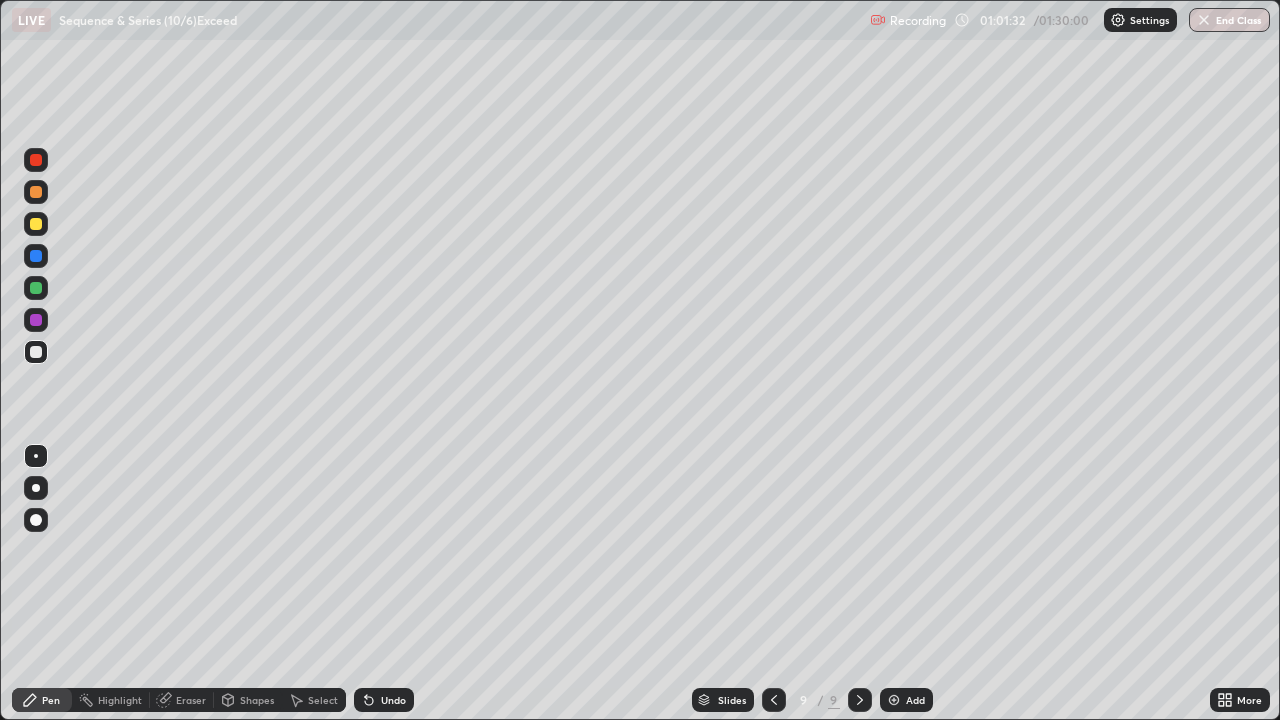 click at bounding box center (36, 224) 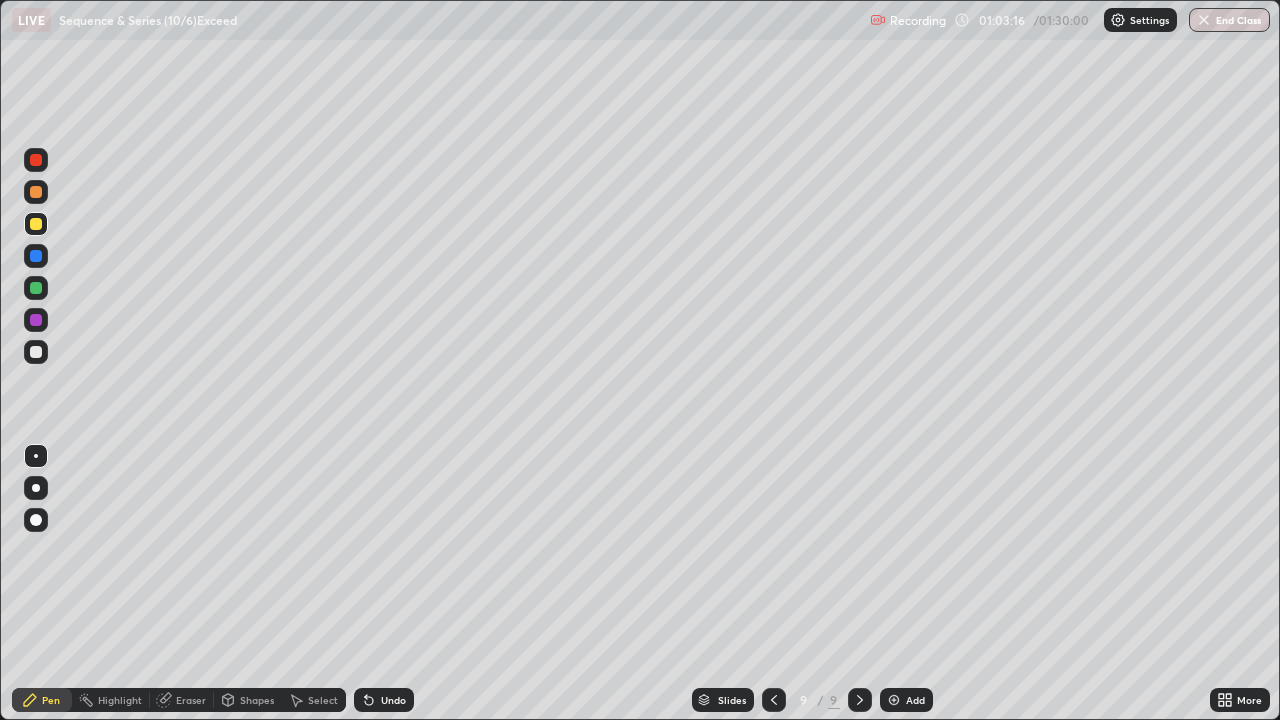 click on "Undo" at bounding box center (384, 700) 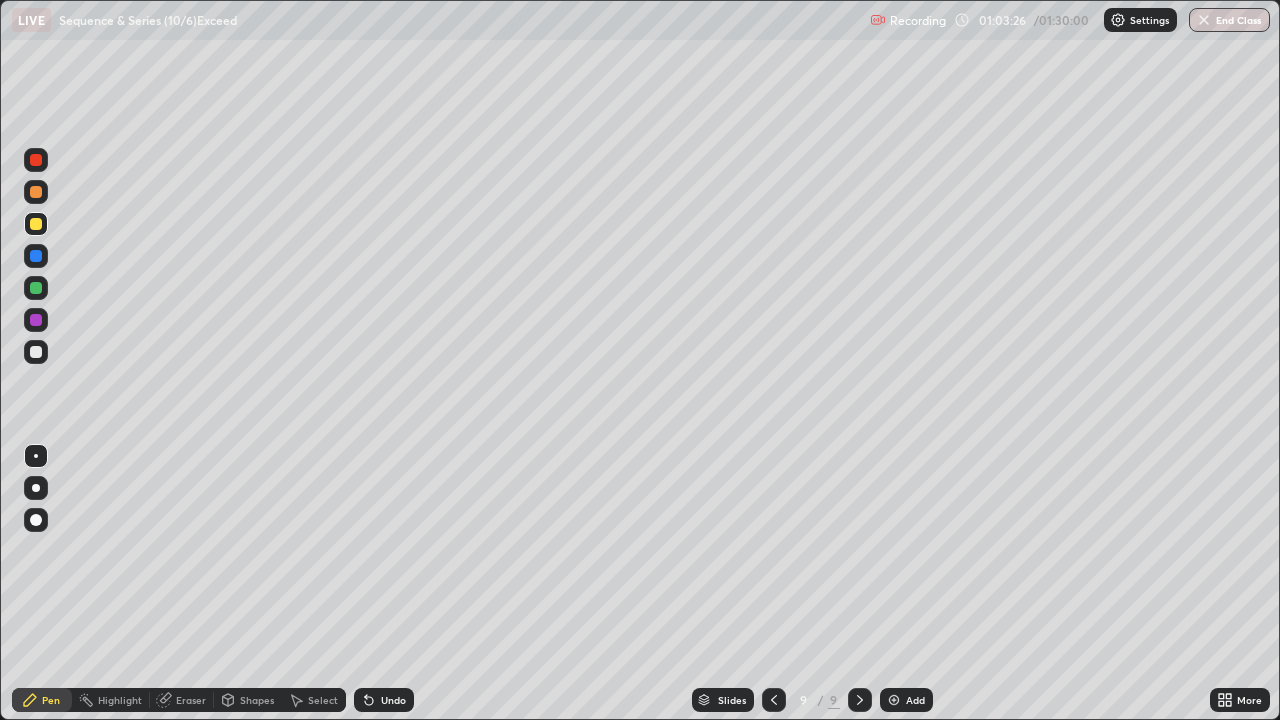 click on "Eraser" at bounding box center (191, 700) 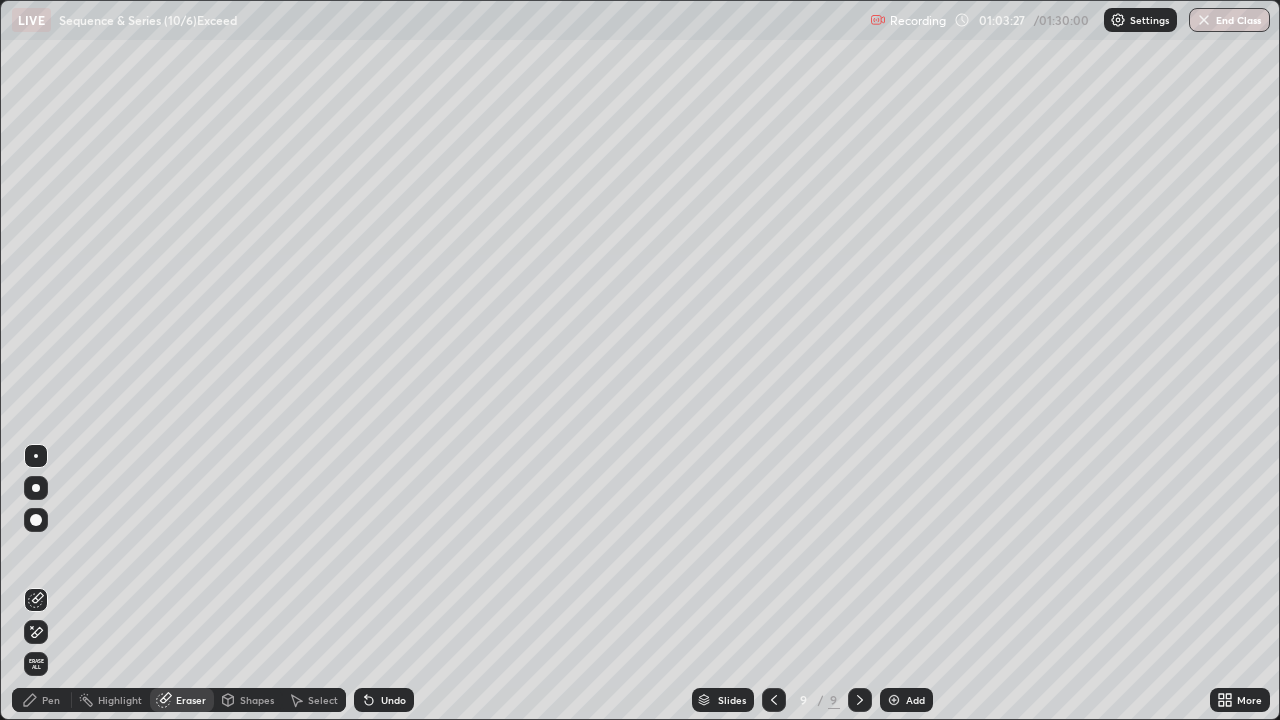 click on "Pen" at bounding box center [51, 700] 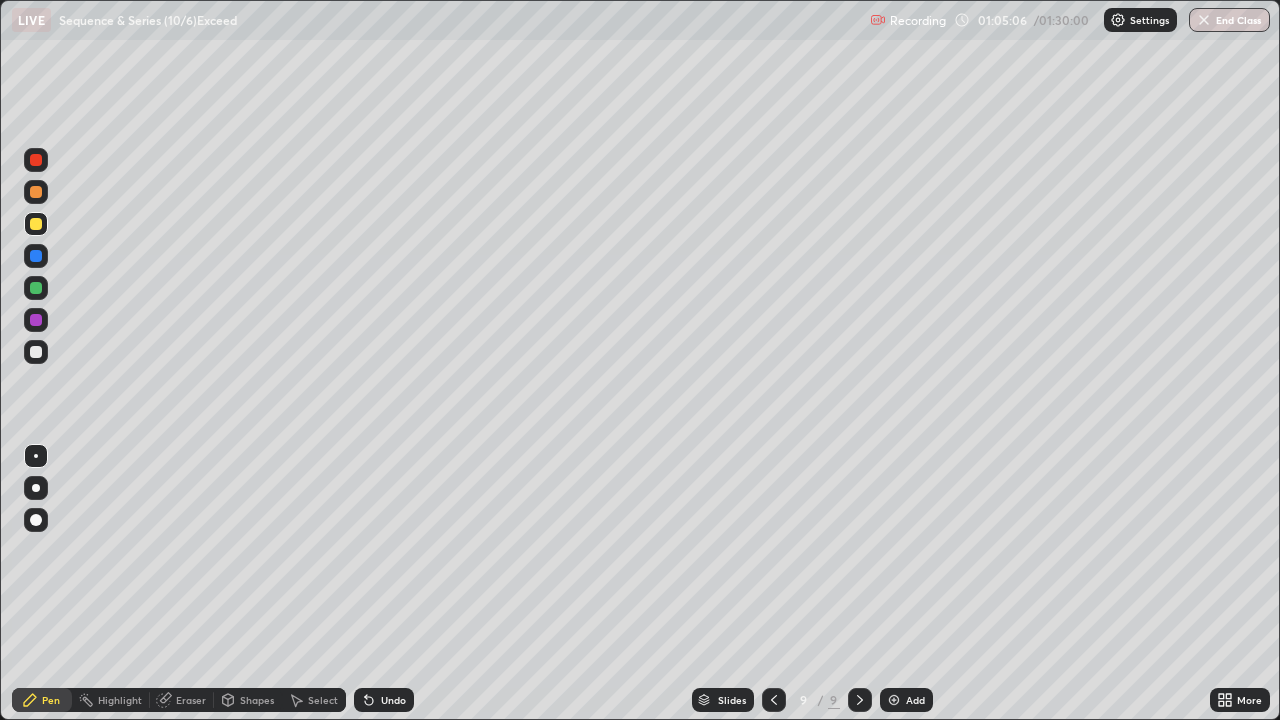 click on "Undo" at bounding box center (393, 700) 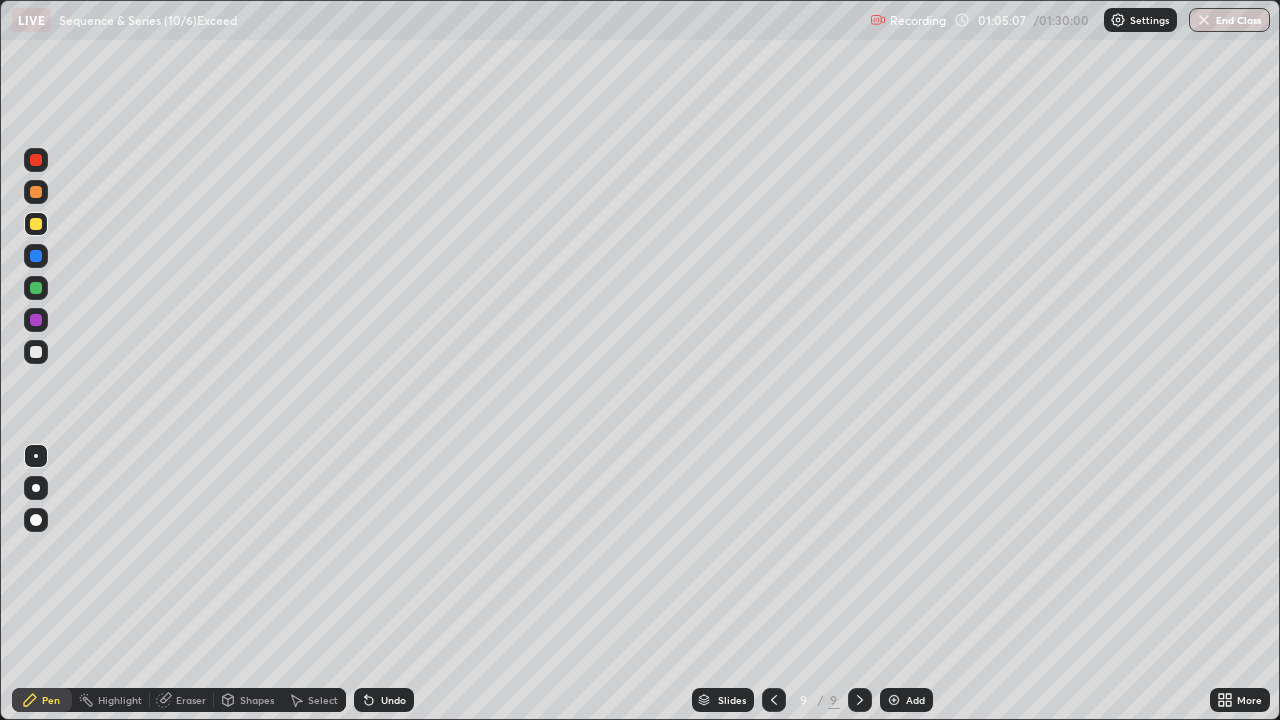 click on "Undo" at bounding box center [393, 700] 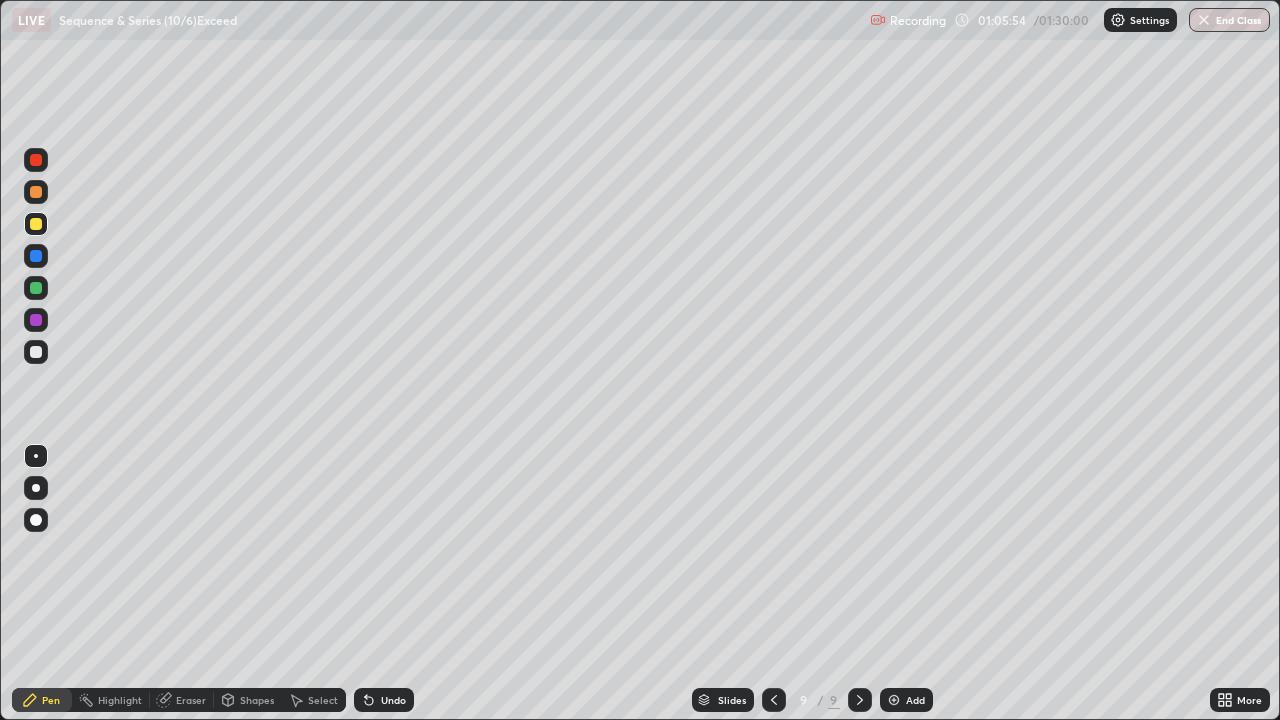 click on "Undo" at bounding box center (384, 700) 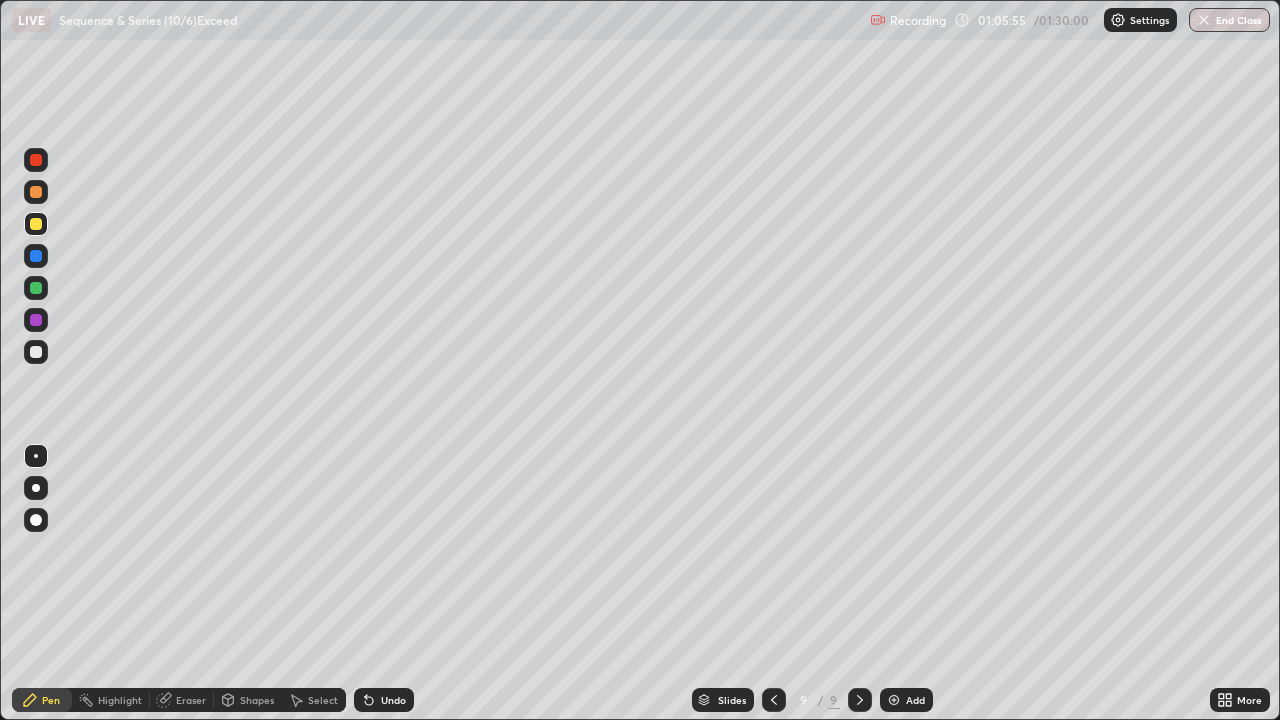 click on "Undo" at bounding box center [393, 700] 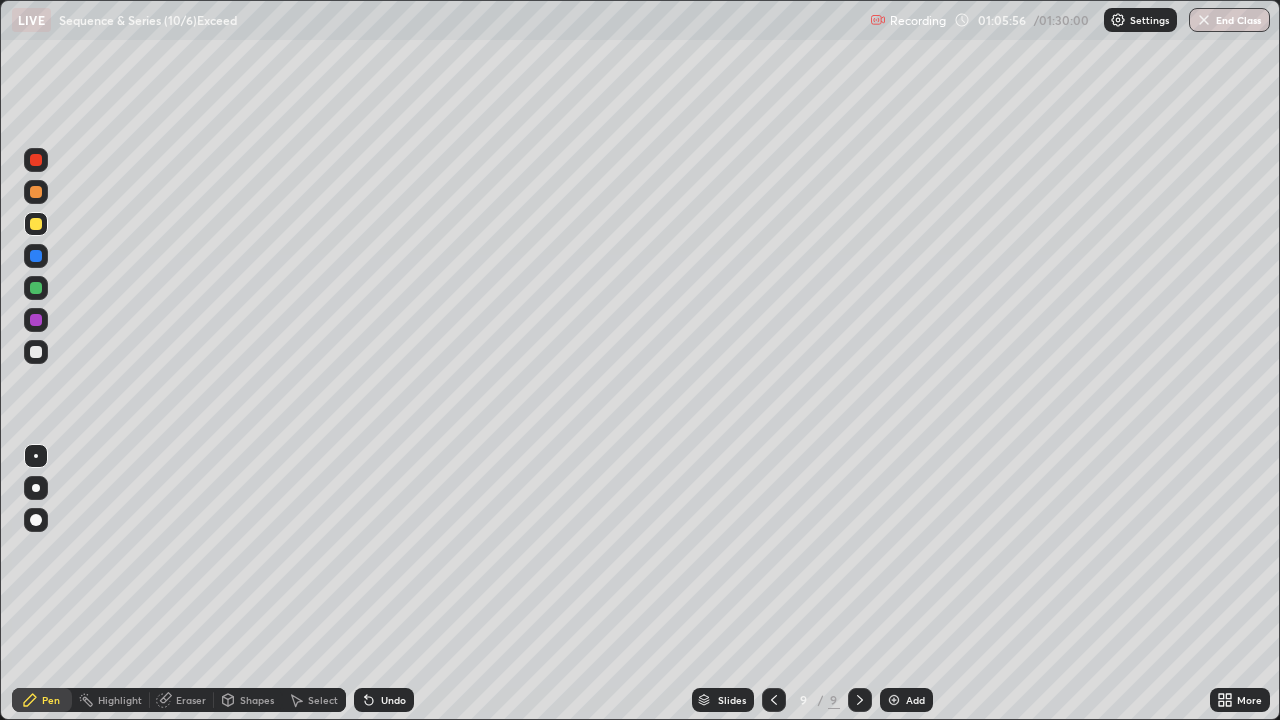 click 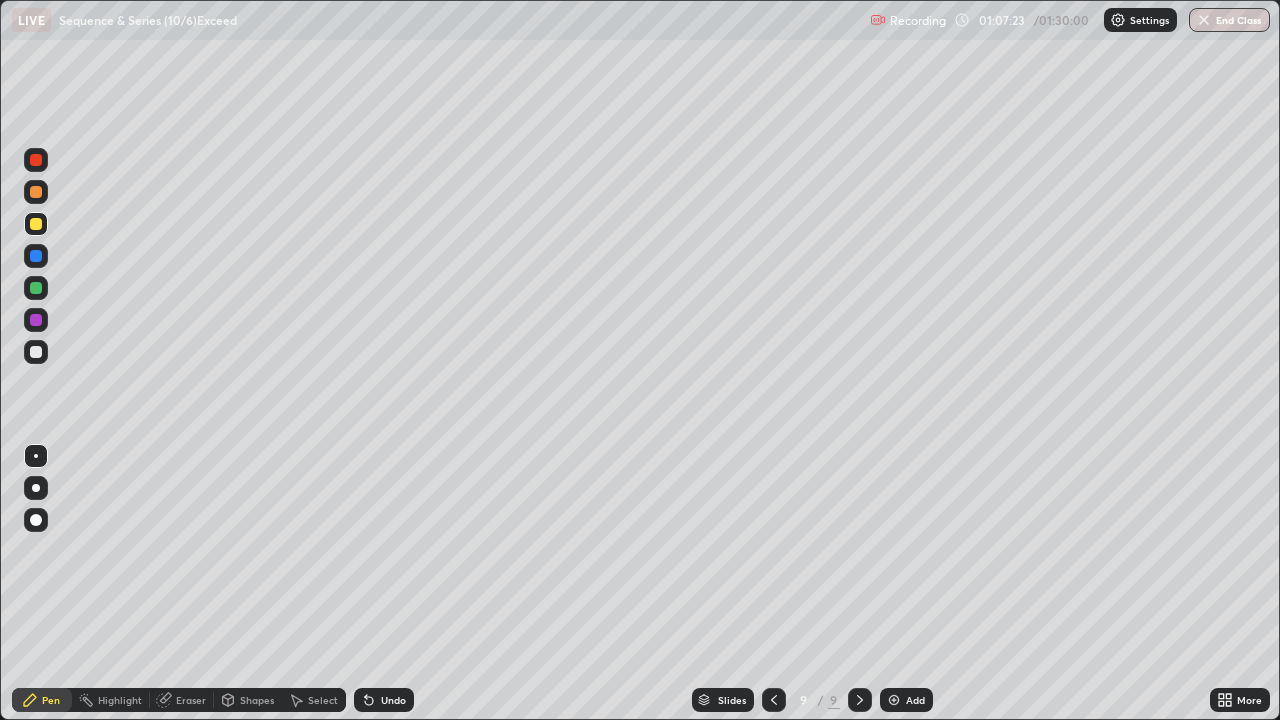 click at bounding box center (36, 320) 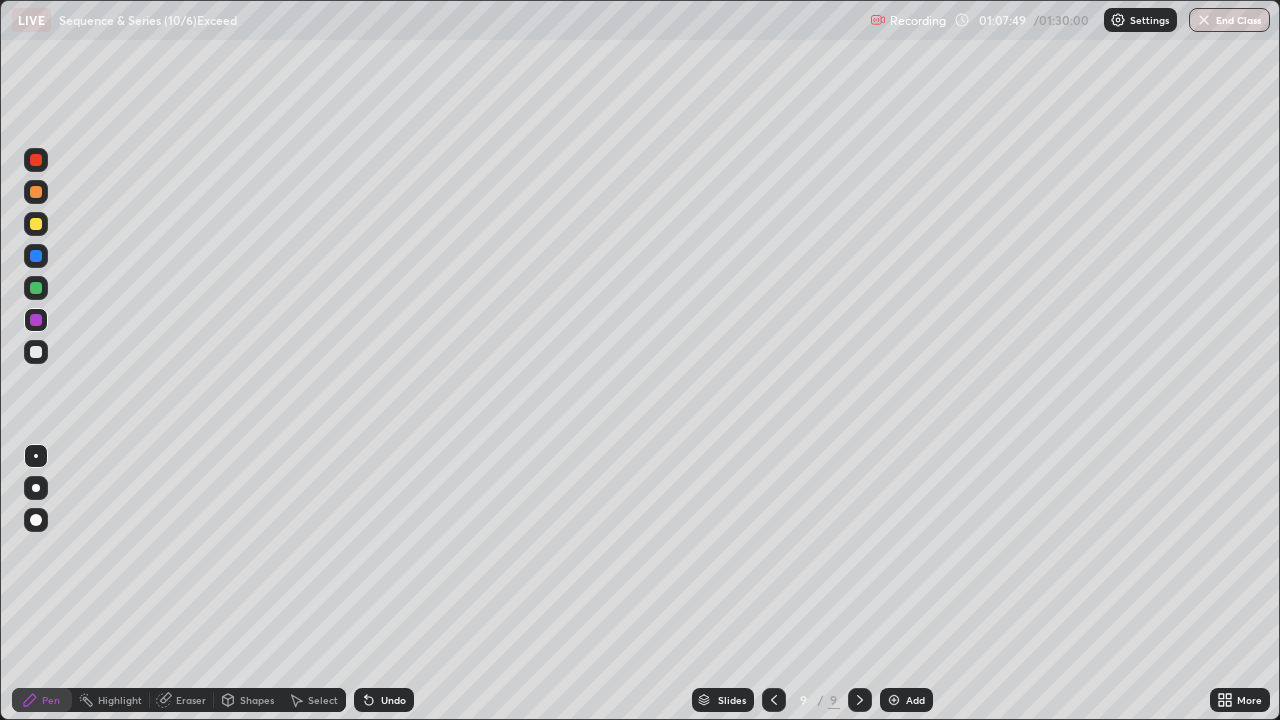 click at bounding box center [36, 224] 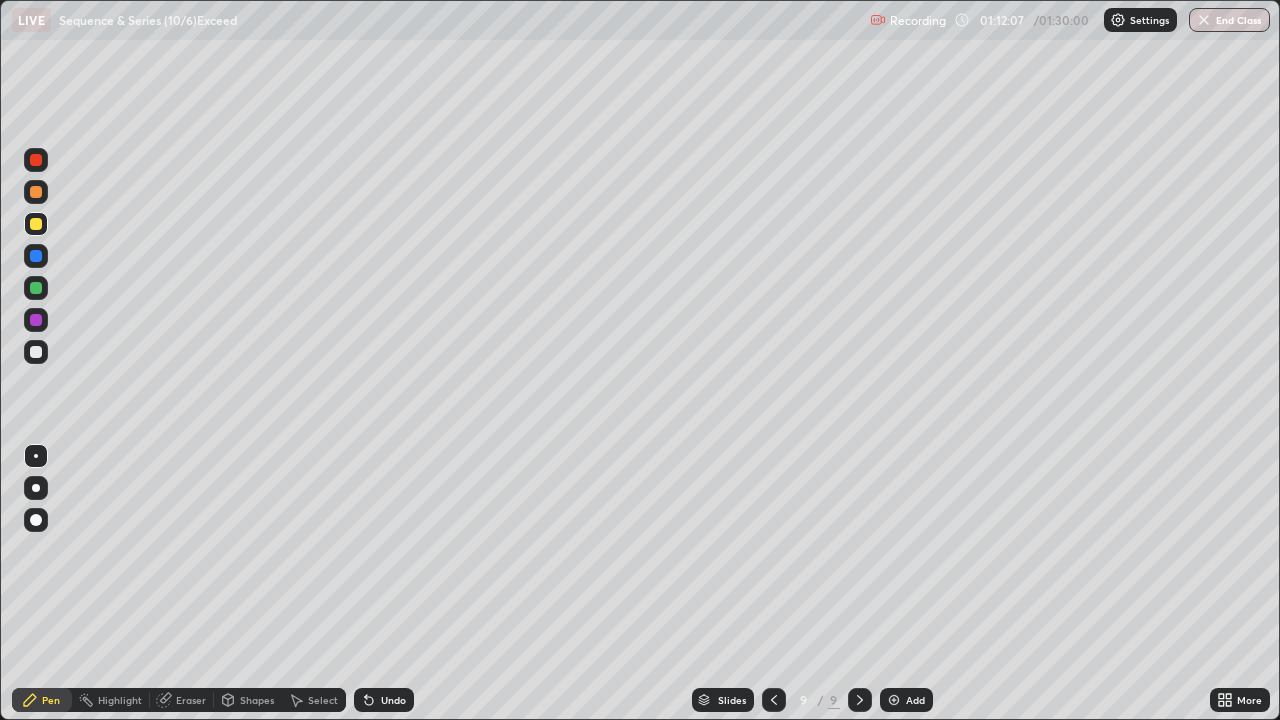 click on "Add" at bounding box center [906, 700] 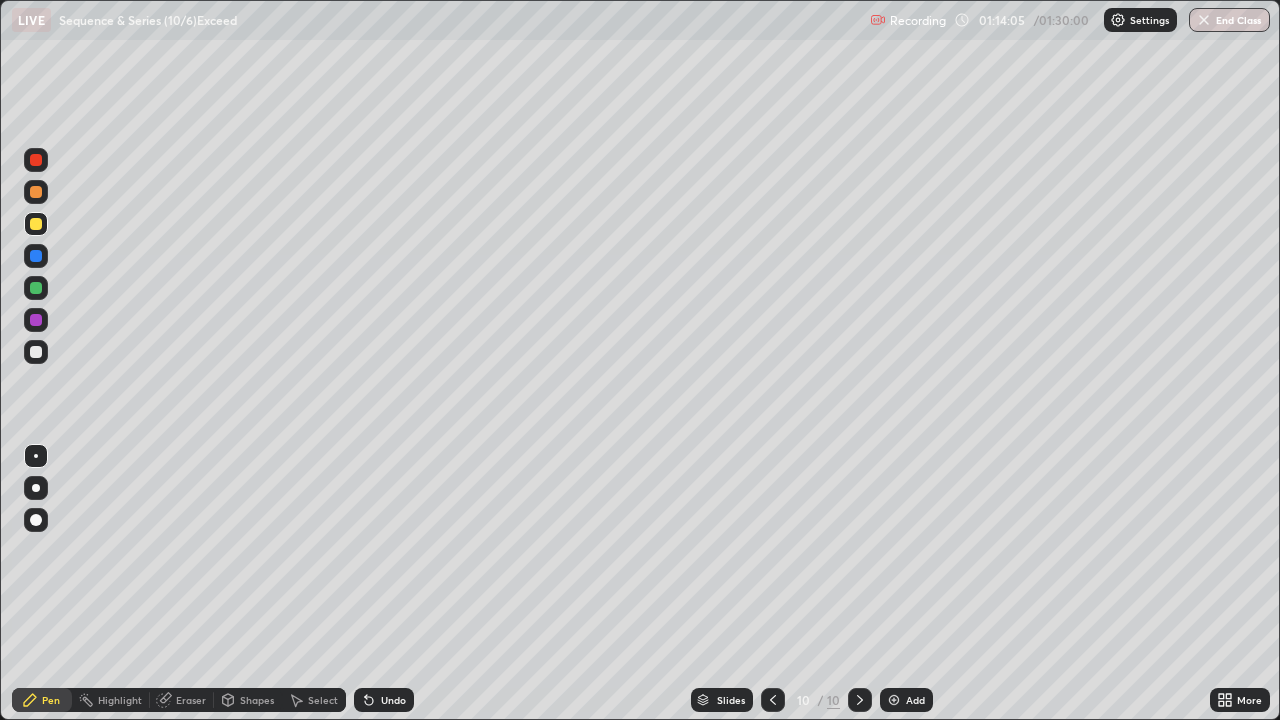 click on "Add" at bounding box center [906, 700] 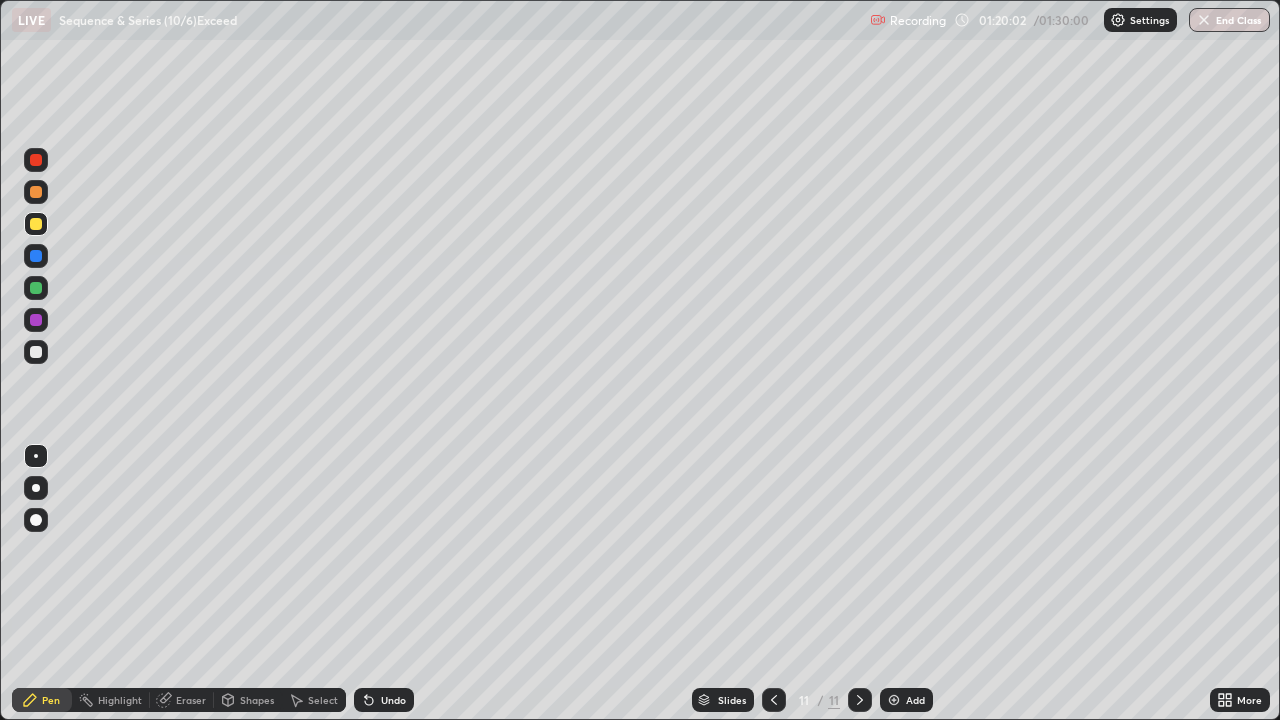click at bounding box center (894, 700) 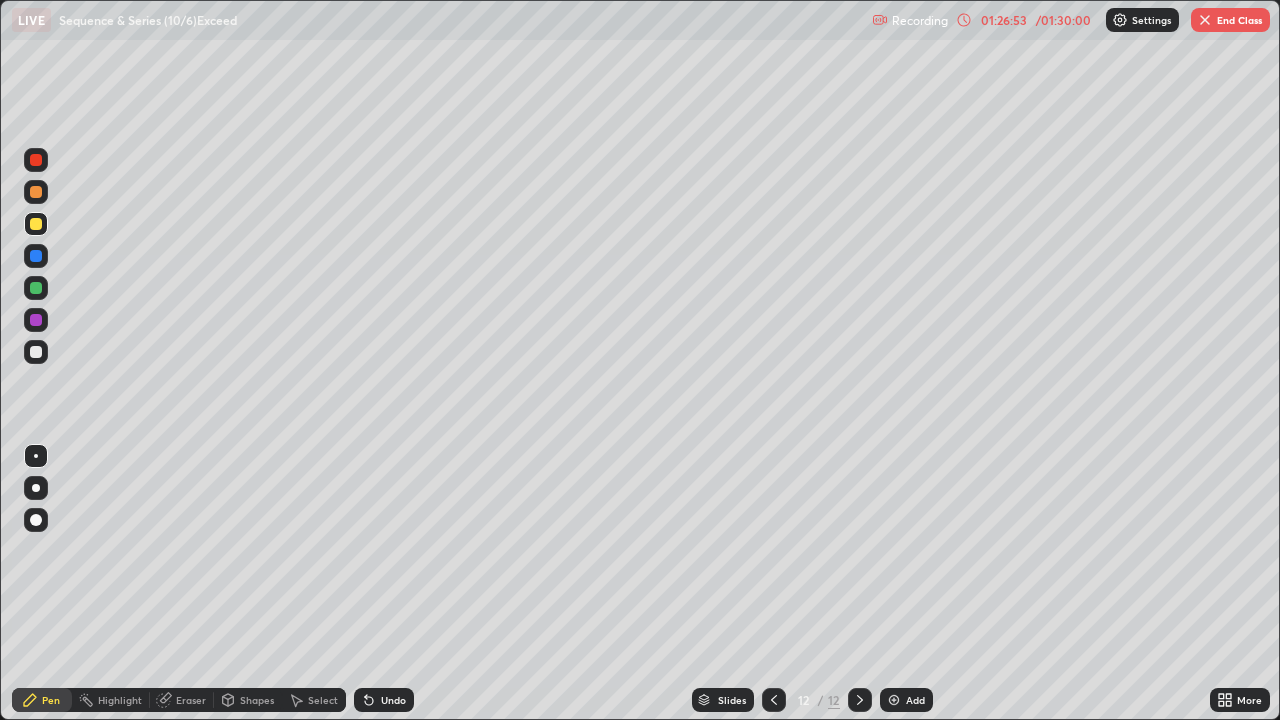 click on "End Class" at bounding box center [1230, 20] 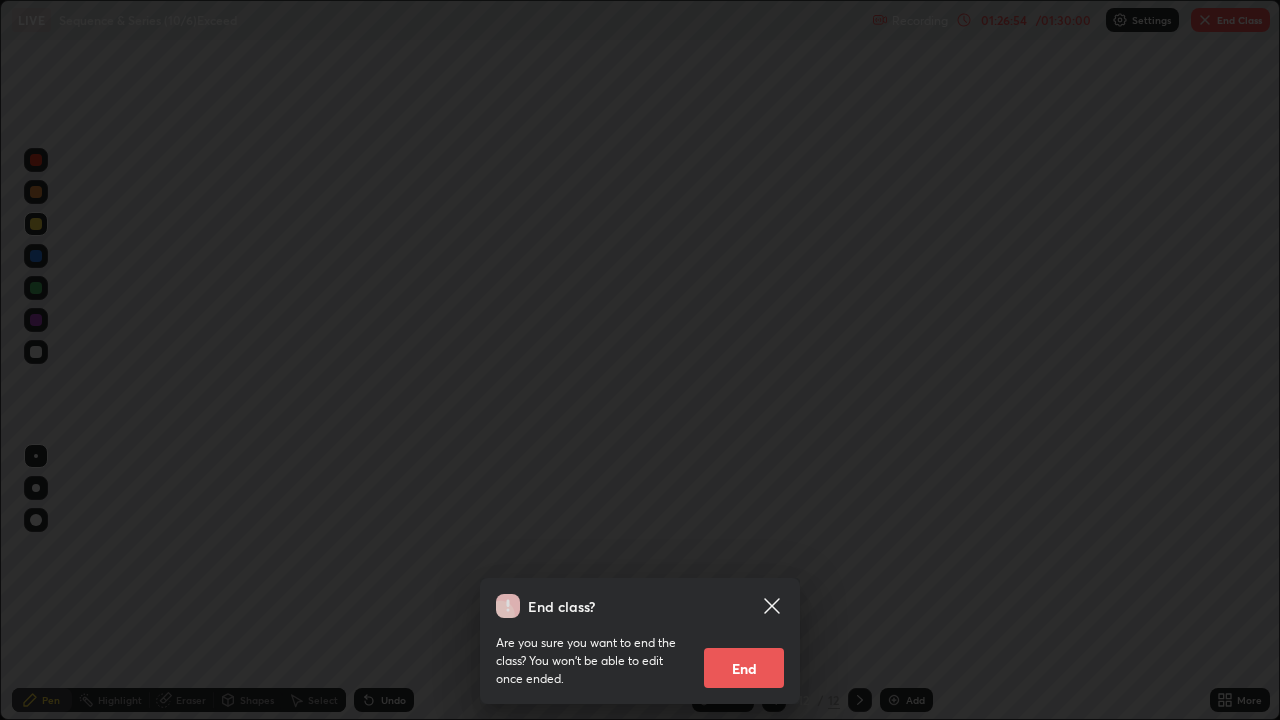 click on "End" at bounding box center [744, 668] 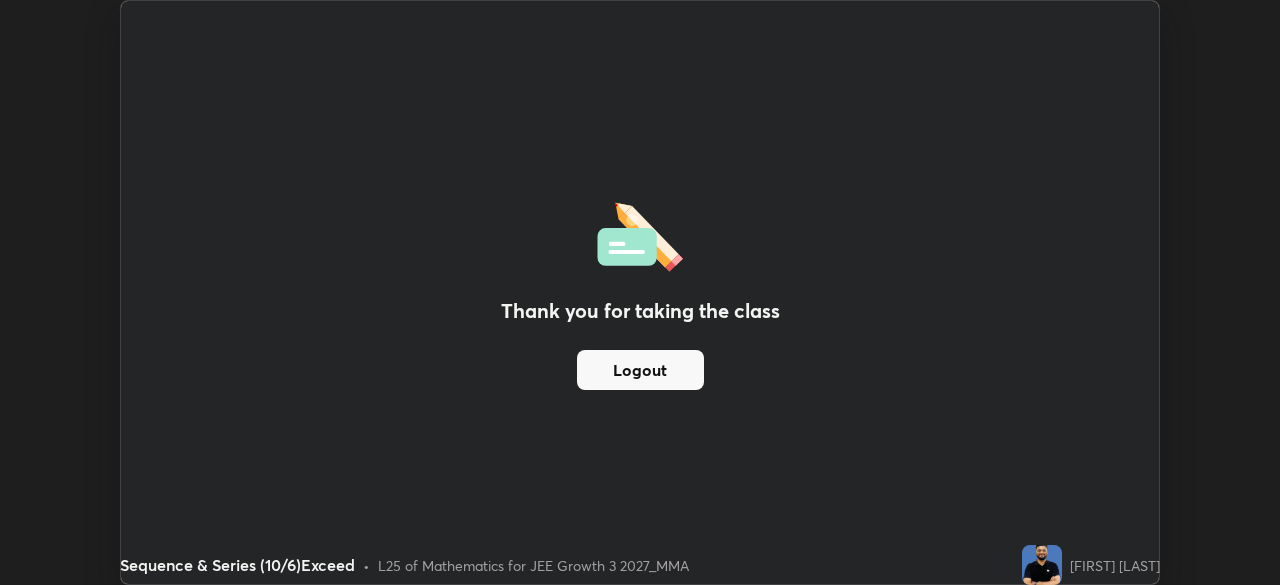 scroll, scrollTop: 585, scrollLeft: 1280, axis: both 